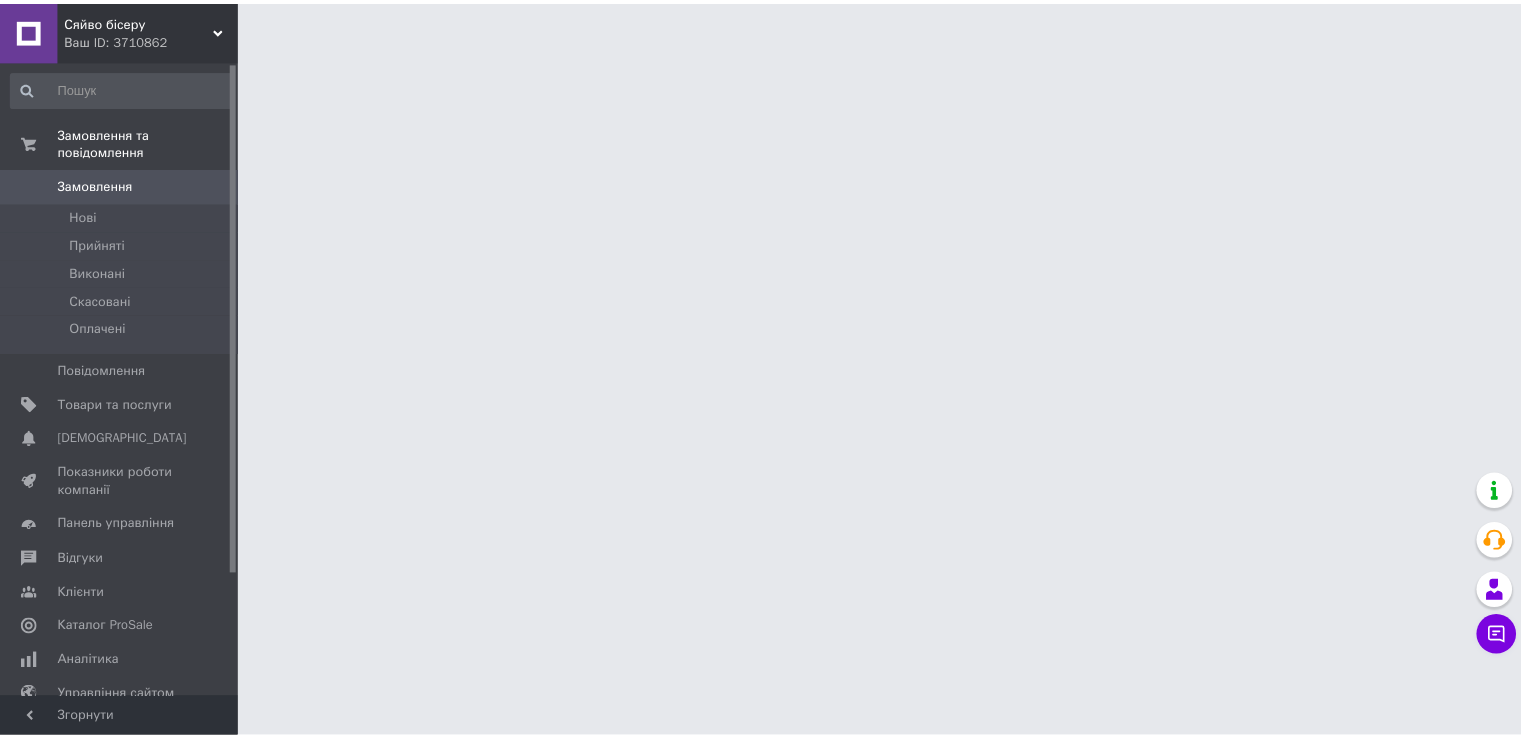 scroll, scrollTop: 0, scrollLeft: 0, axis: both 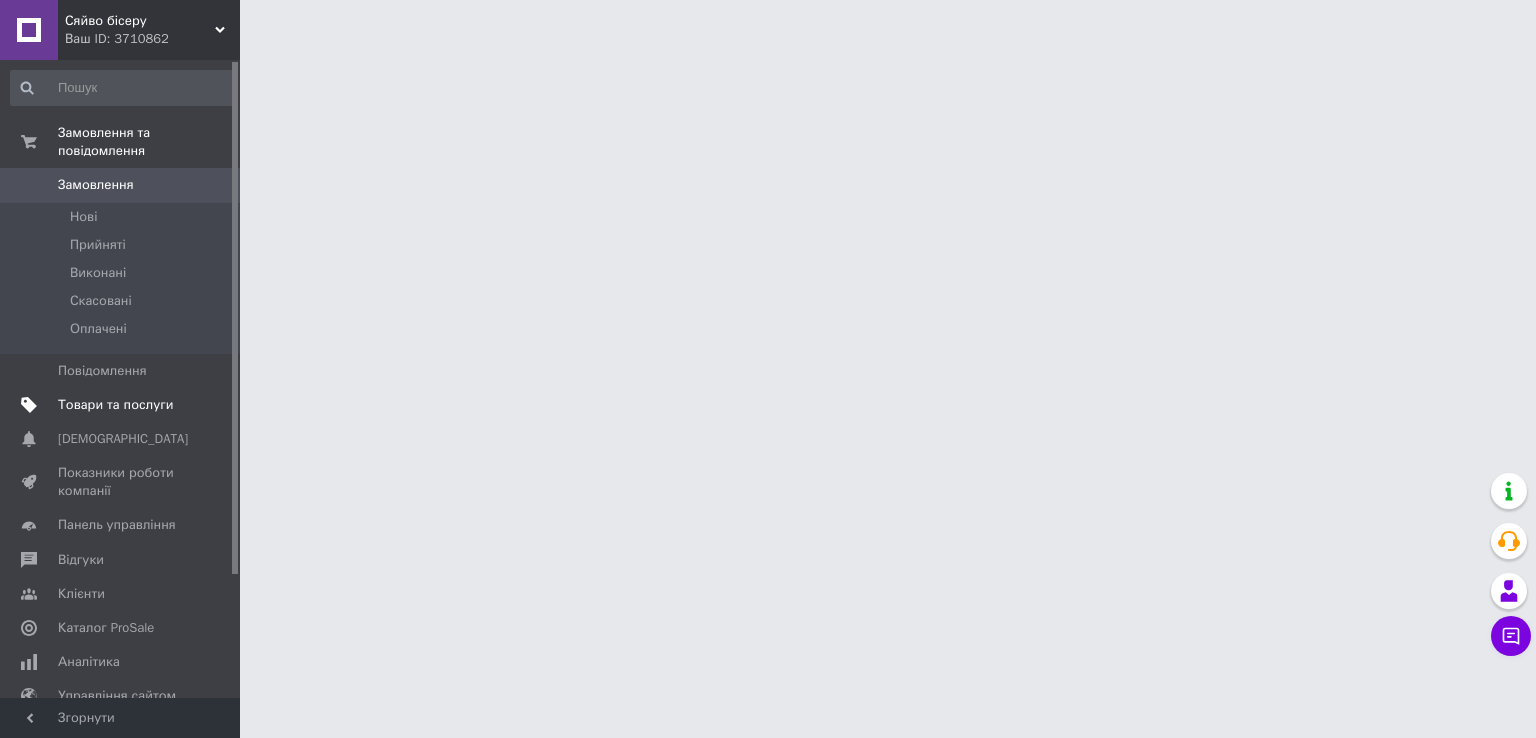 click on "Товари та послуги" at bounding box center [115, 405] 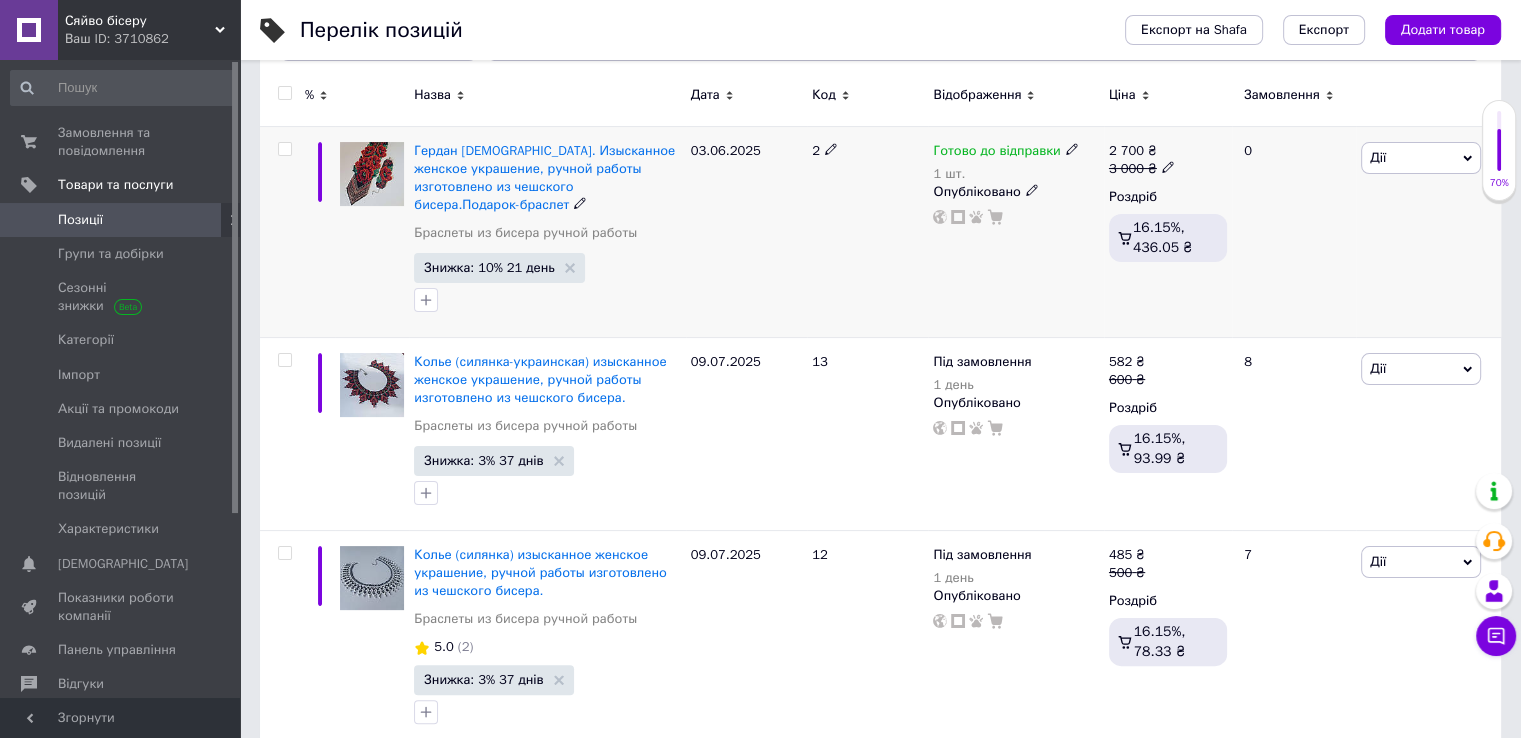 scroll, scrollTop: 400, scrollLeft: 0, axis: vertical 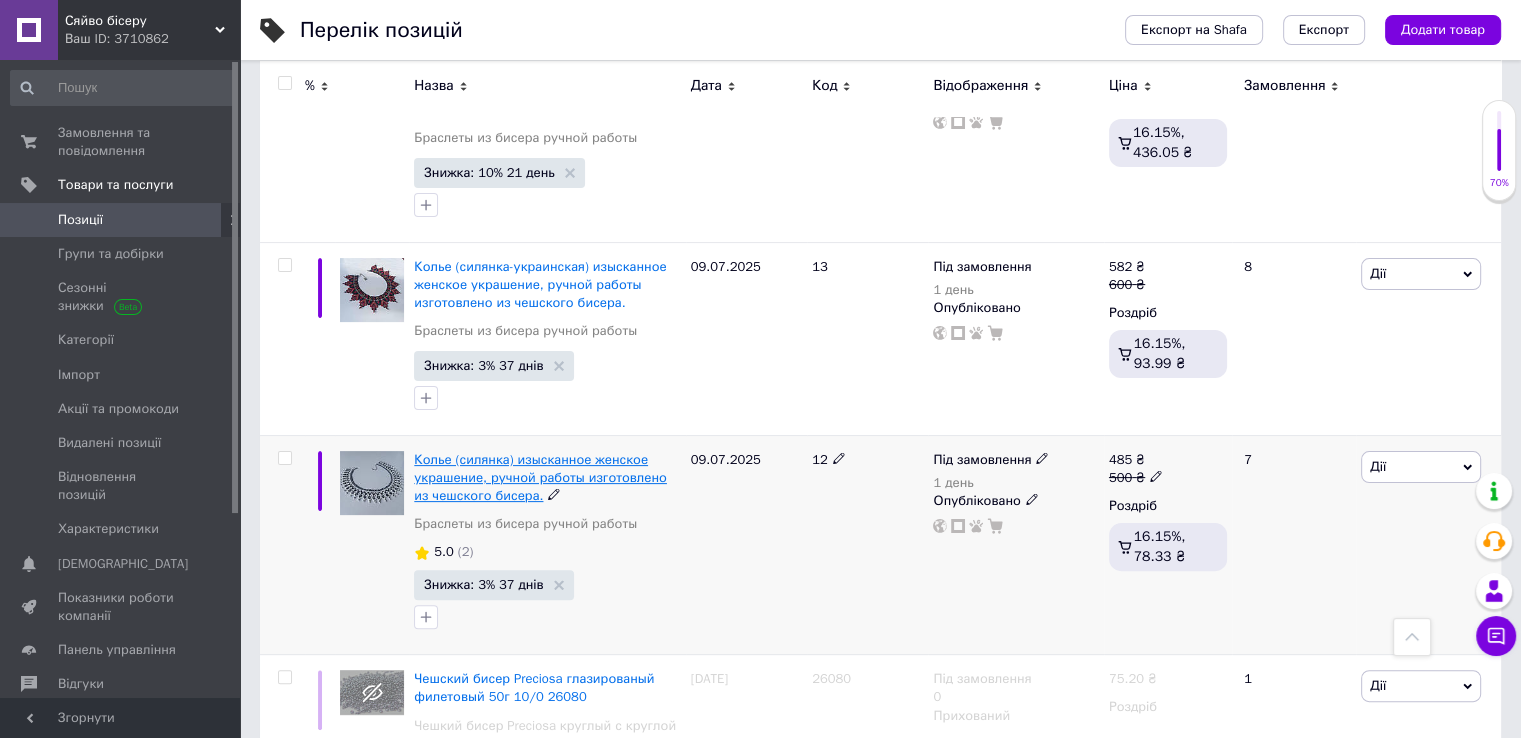 click on "Колье (силянка) изысканное женское украшение, ручной работы изготовлено из чешского бисера." at bounding box center [540, 477] 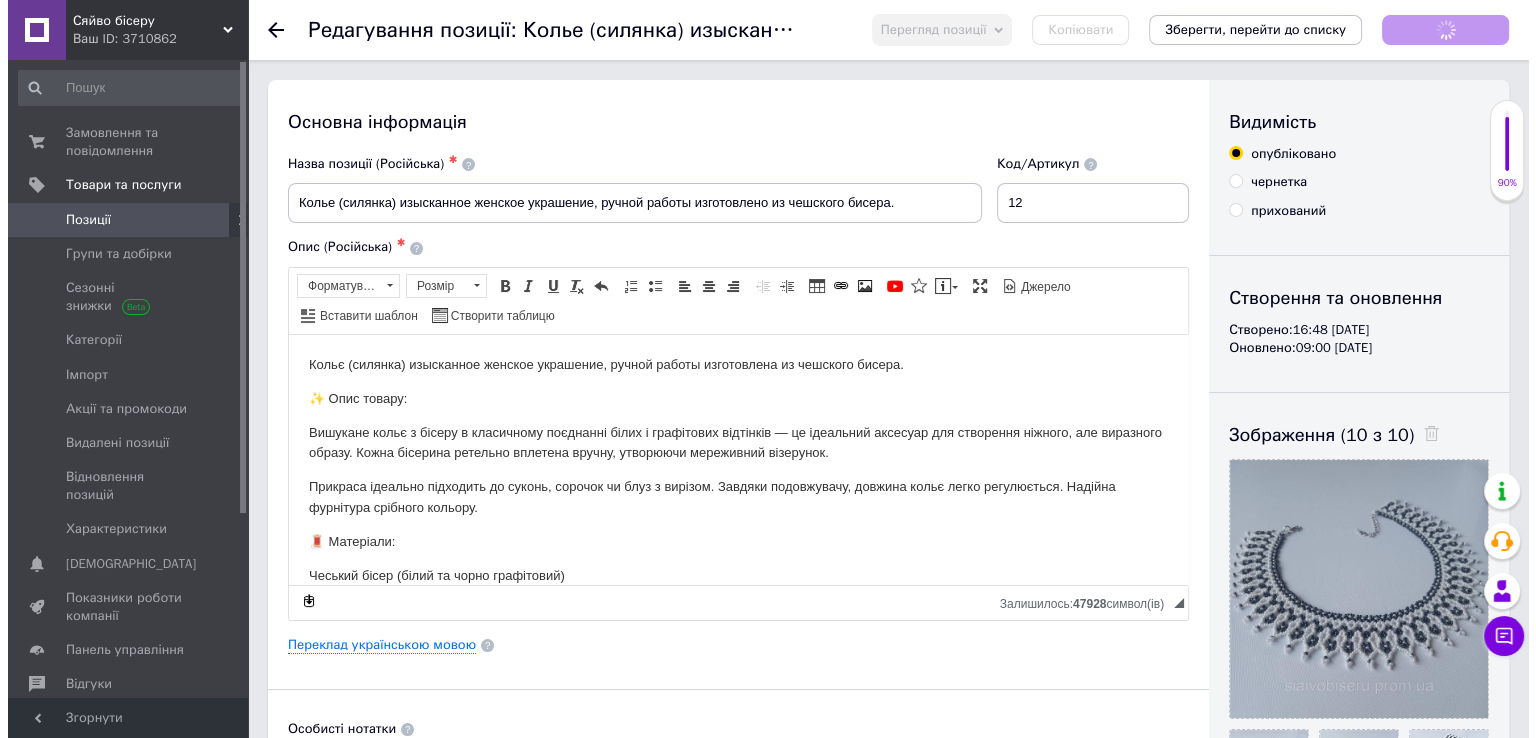 scroll, scrollTop: 0, scrollLeft: 0, axis: both 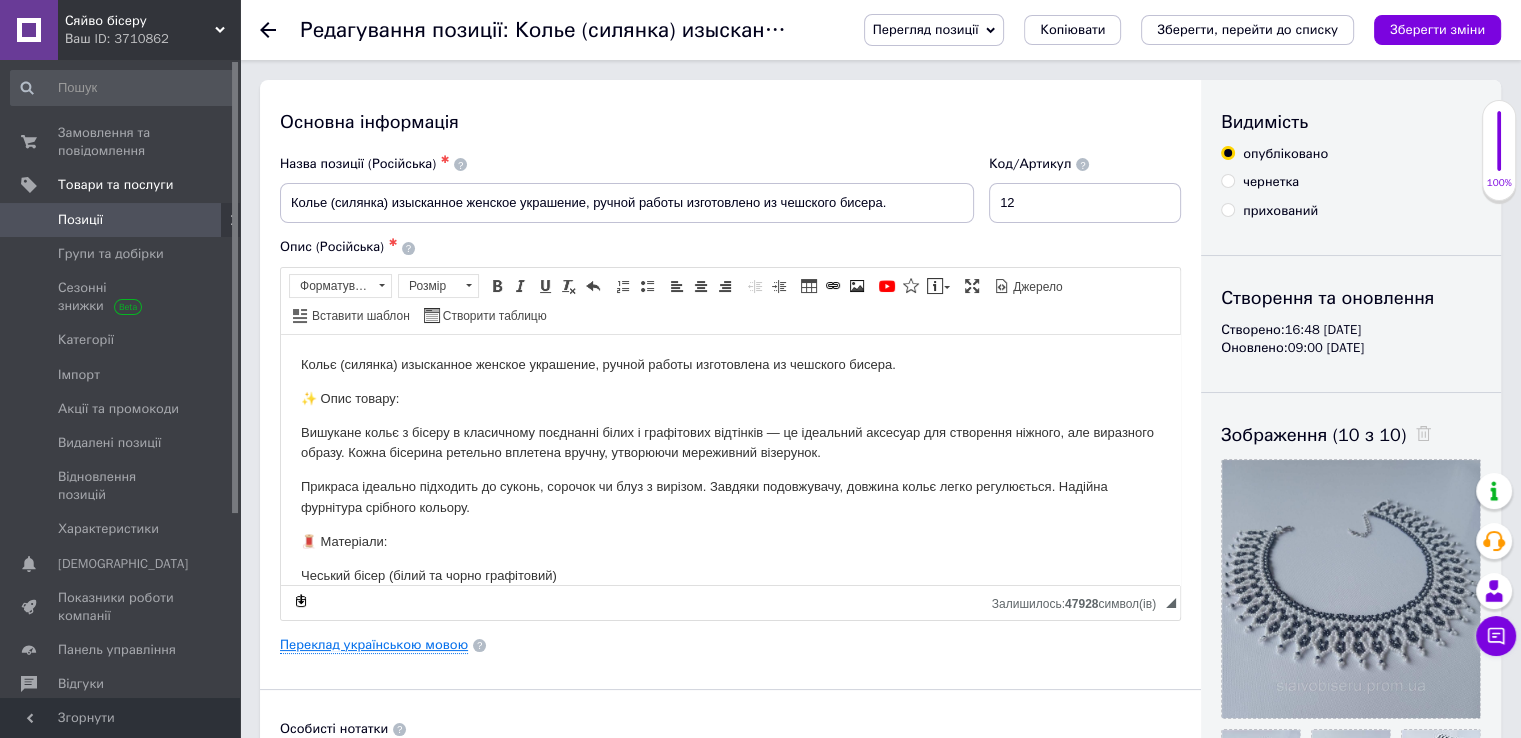 click on "Переклад українською мовою" at bounding box center (374, 645) 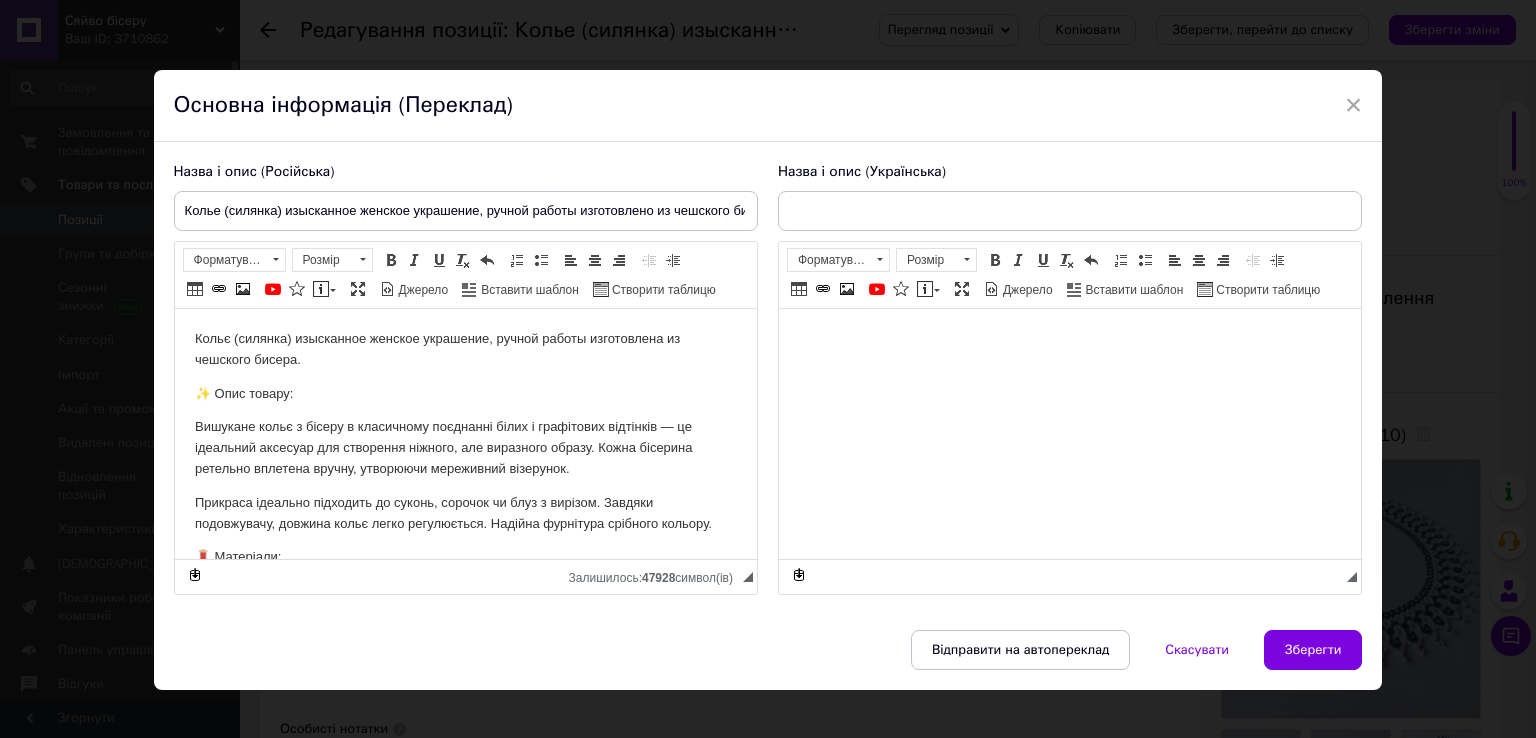 scroll, scrollTop: 0, scrollLeft: 0, axis: both 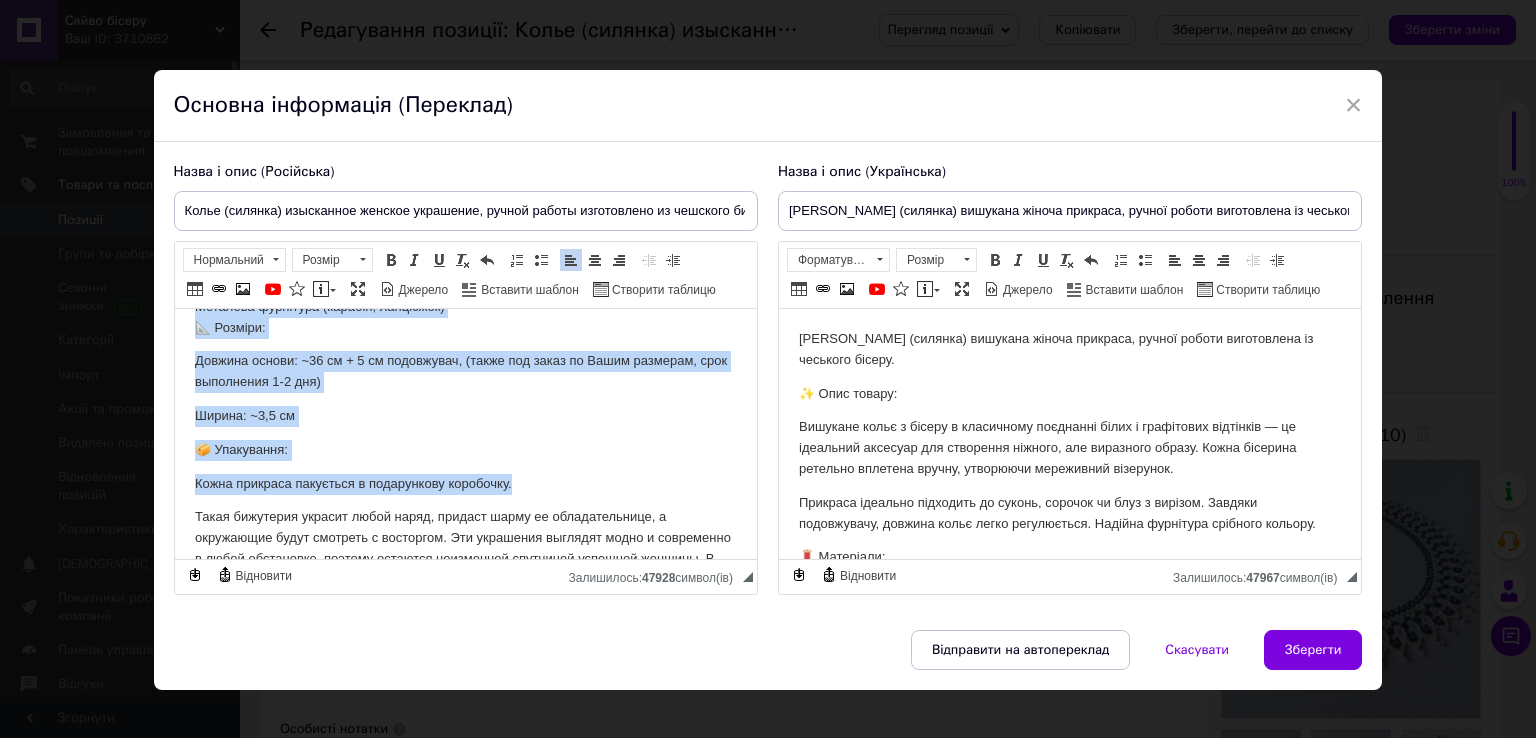 drag, startPoint x: 184, startPoint y: 337, endPoint x: 720, endPoint y: 477, distance: 553.98193 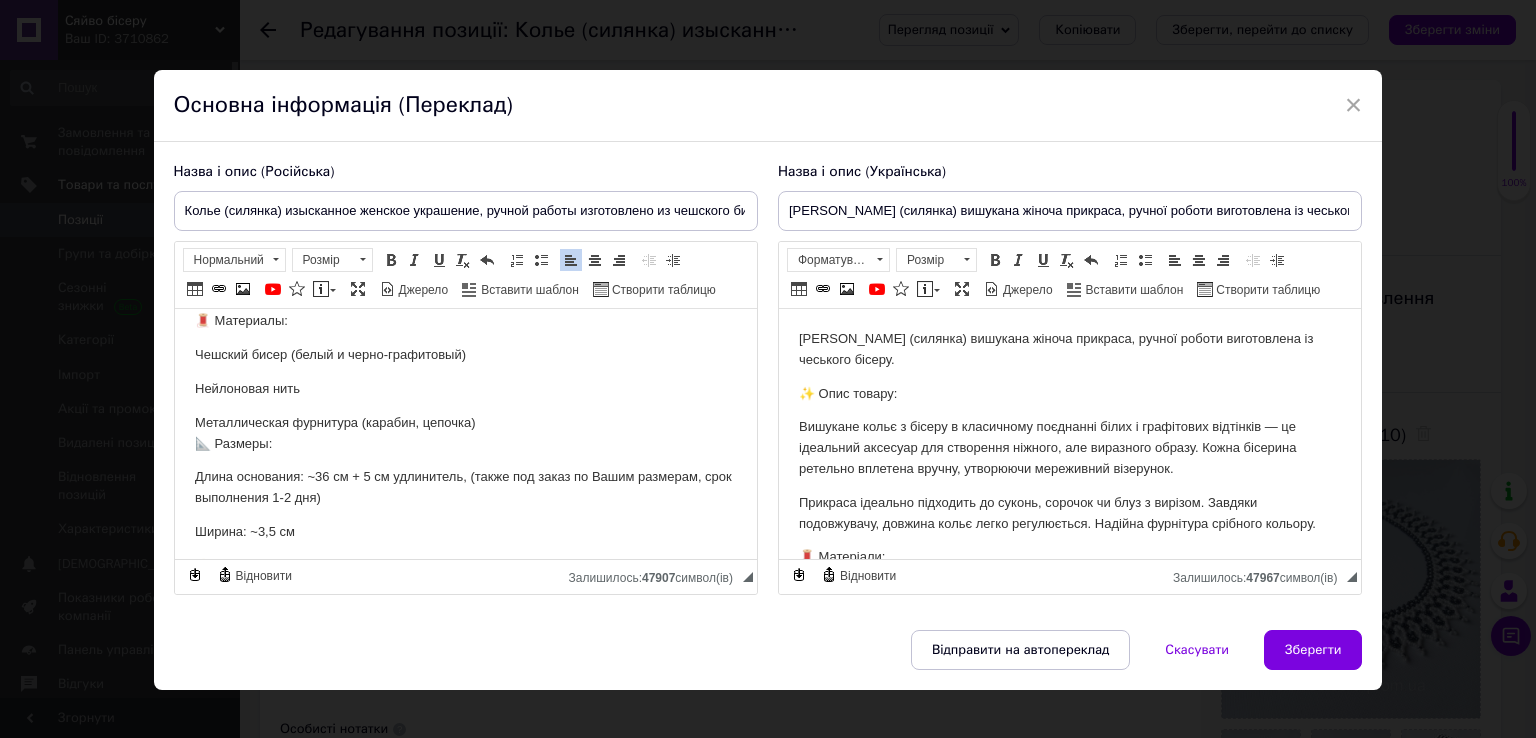 scroll, scrollTop: 0, scrollLeft: 0, axis: both 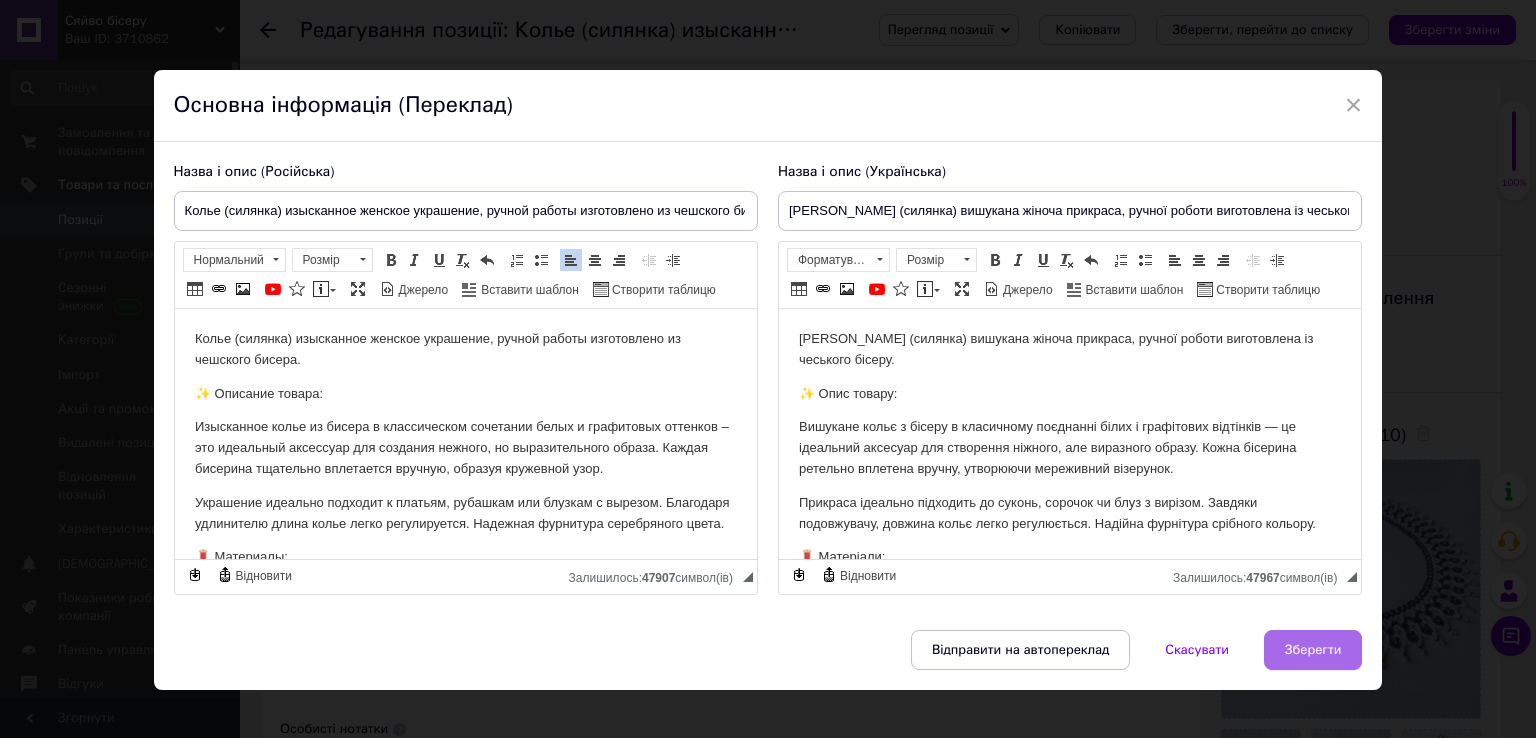 click on "Зберегти" at bounding box center (1313, 650) 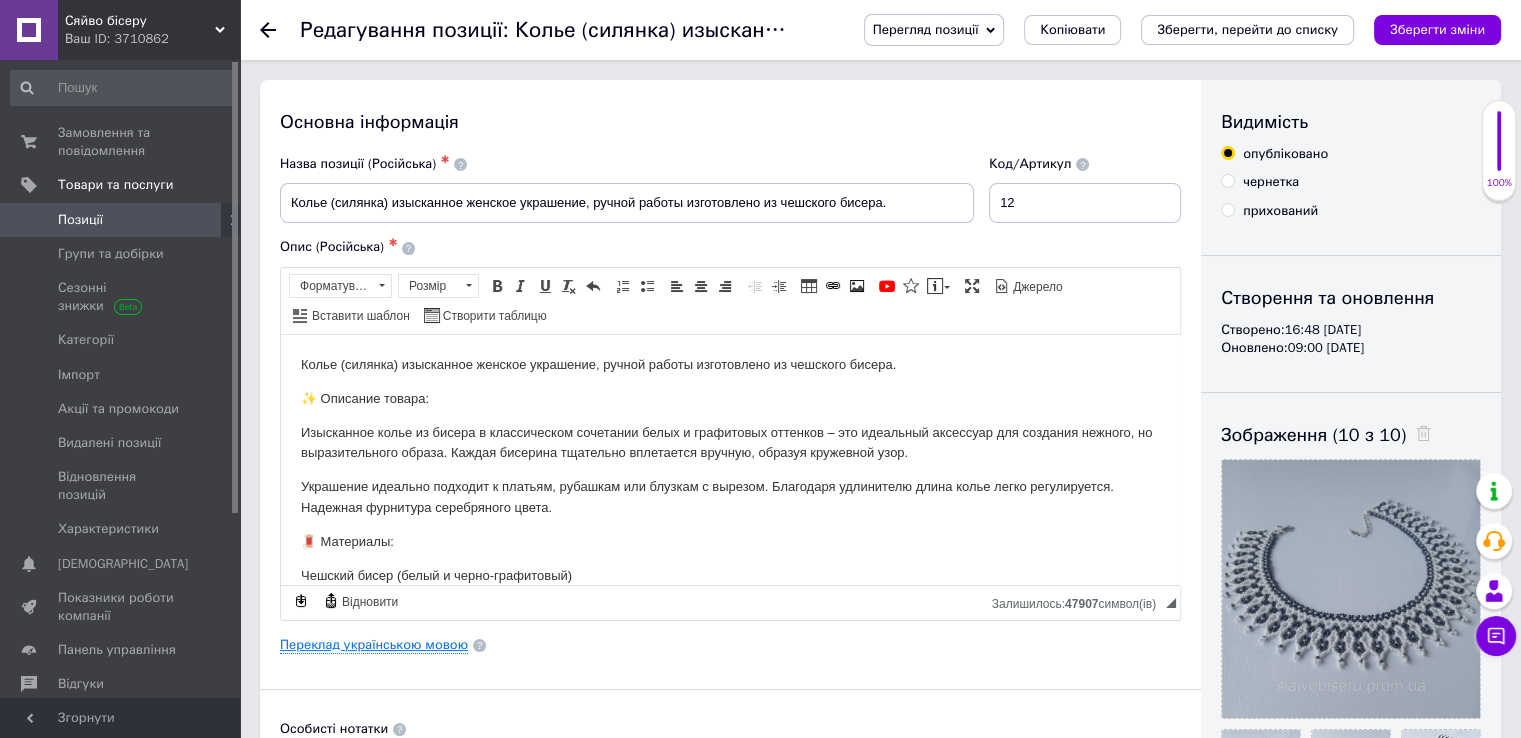click on "Переклад українською мовою" at bounding box center (374, 645) 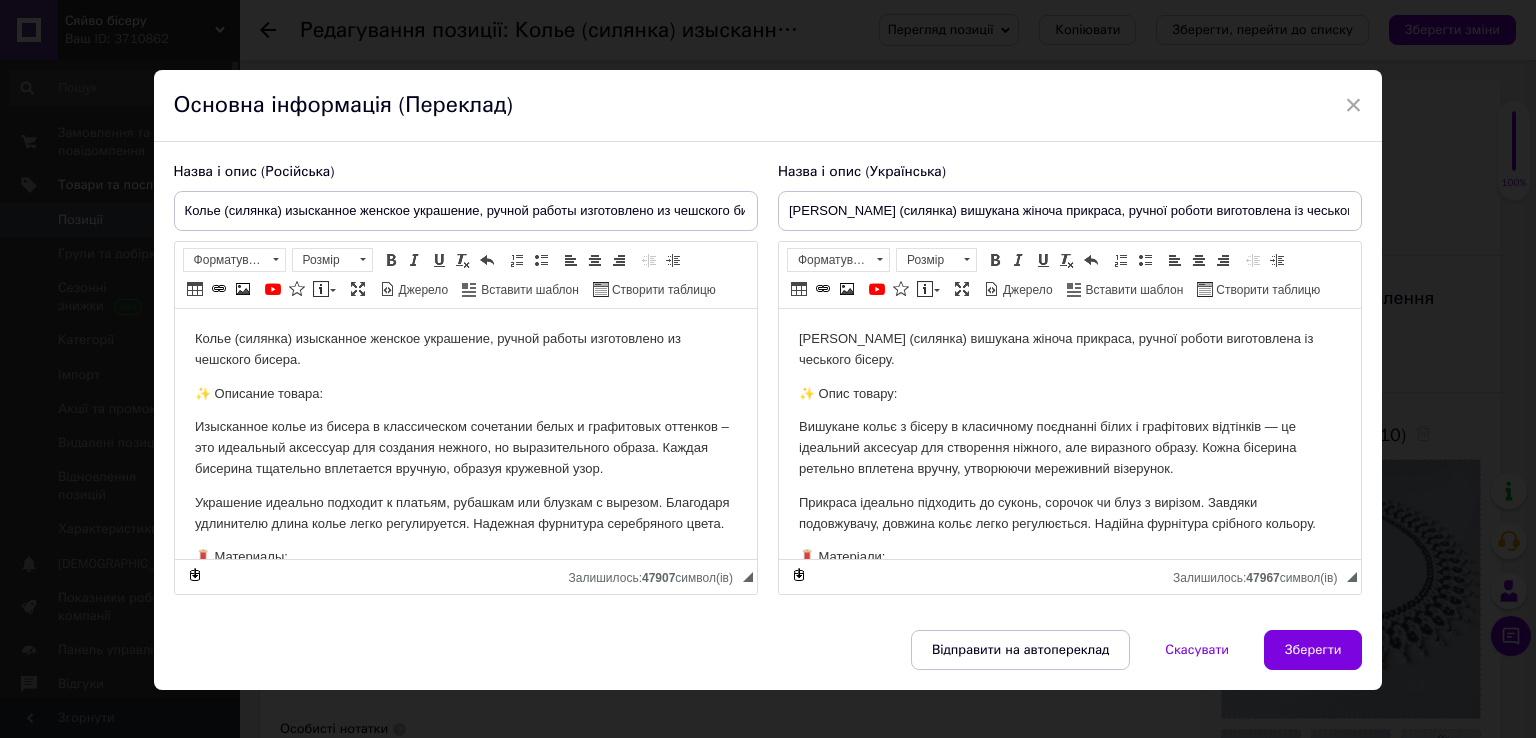 scroll, scrollTop: 0, scrollLeft: 0, axis: both 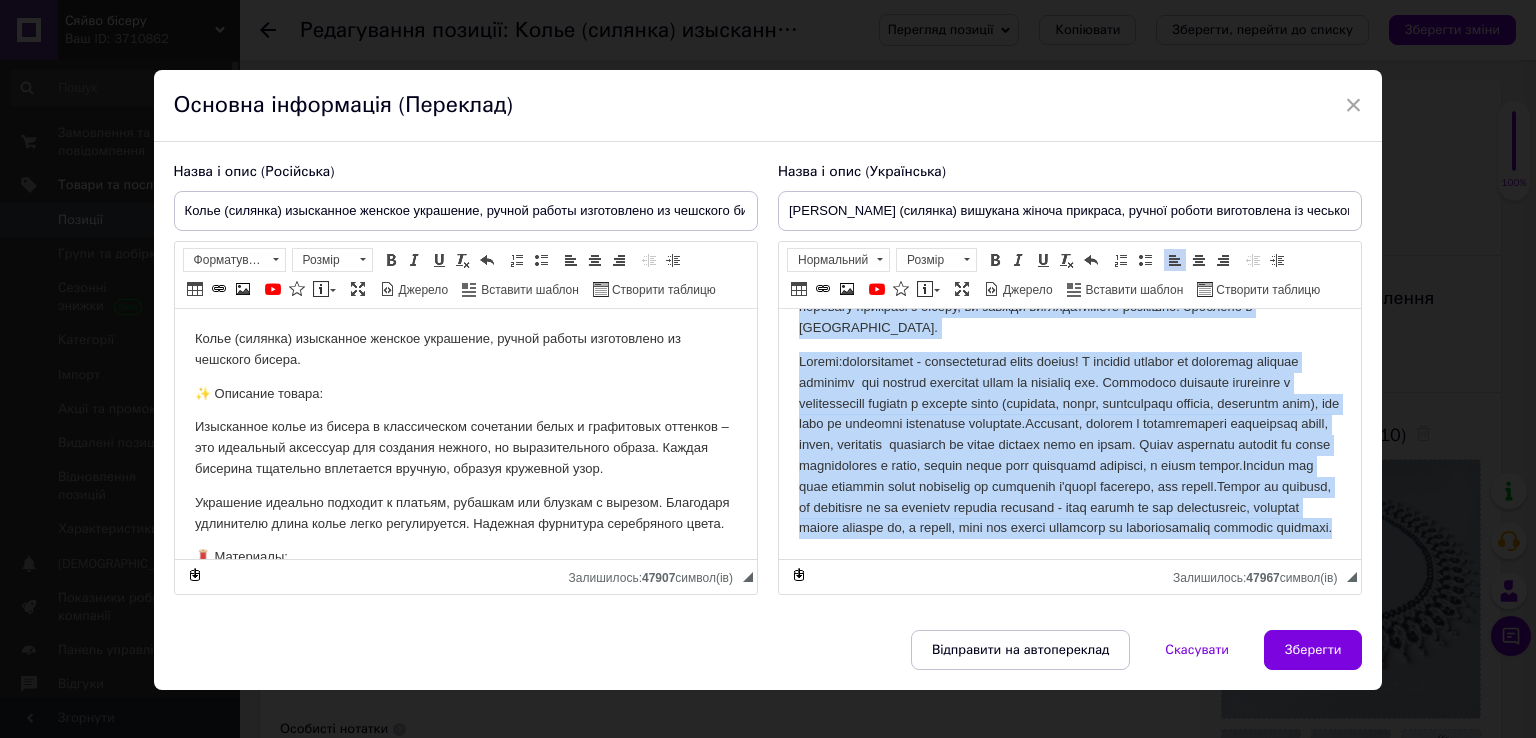 drag, startPoint x: 798, startPoint y: 339, endPoint x: 2115, endPoint y: 868, distance: 1419.271 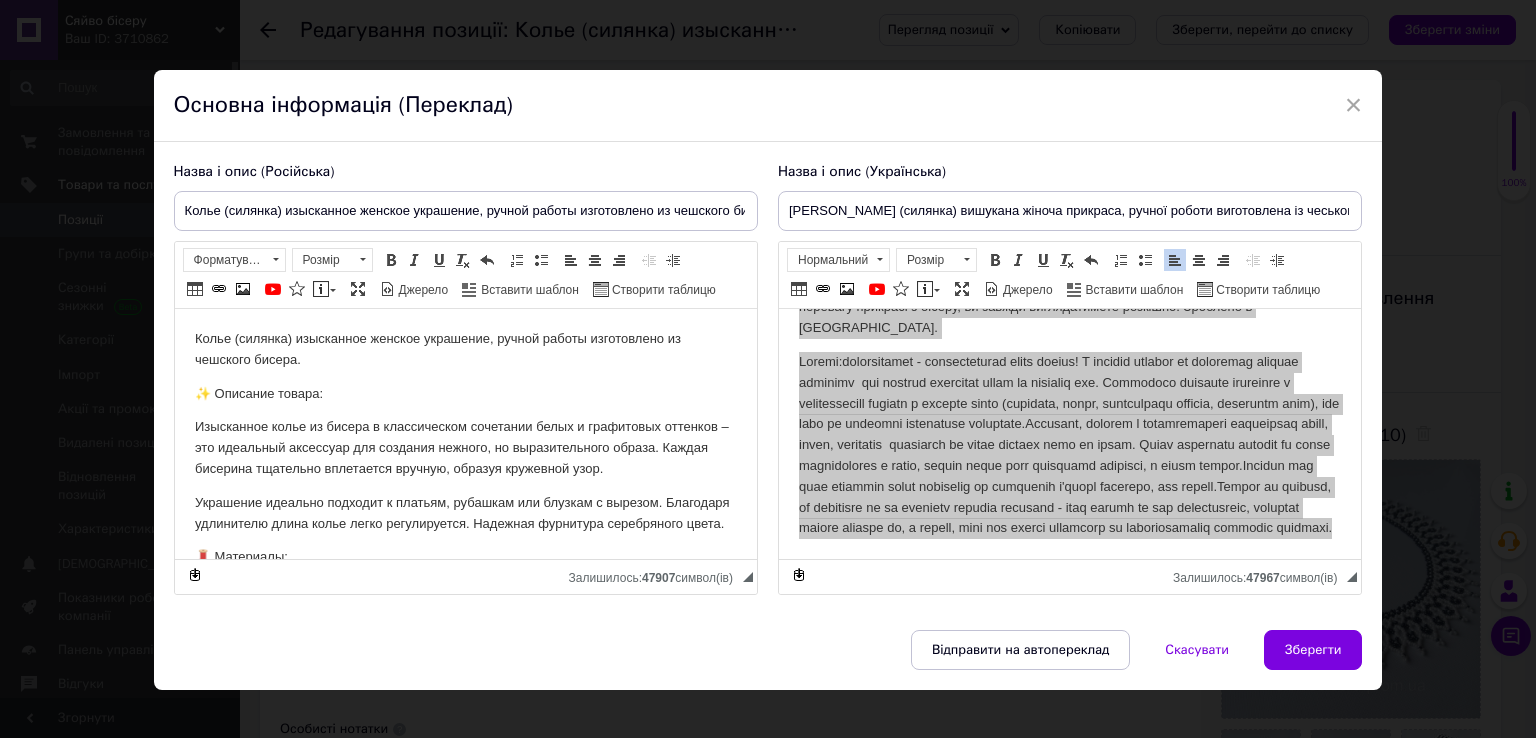 scroll, scrollTop: 0, scrollLeft: 0, axis: both 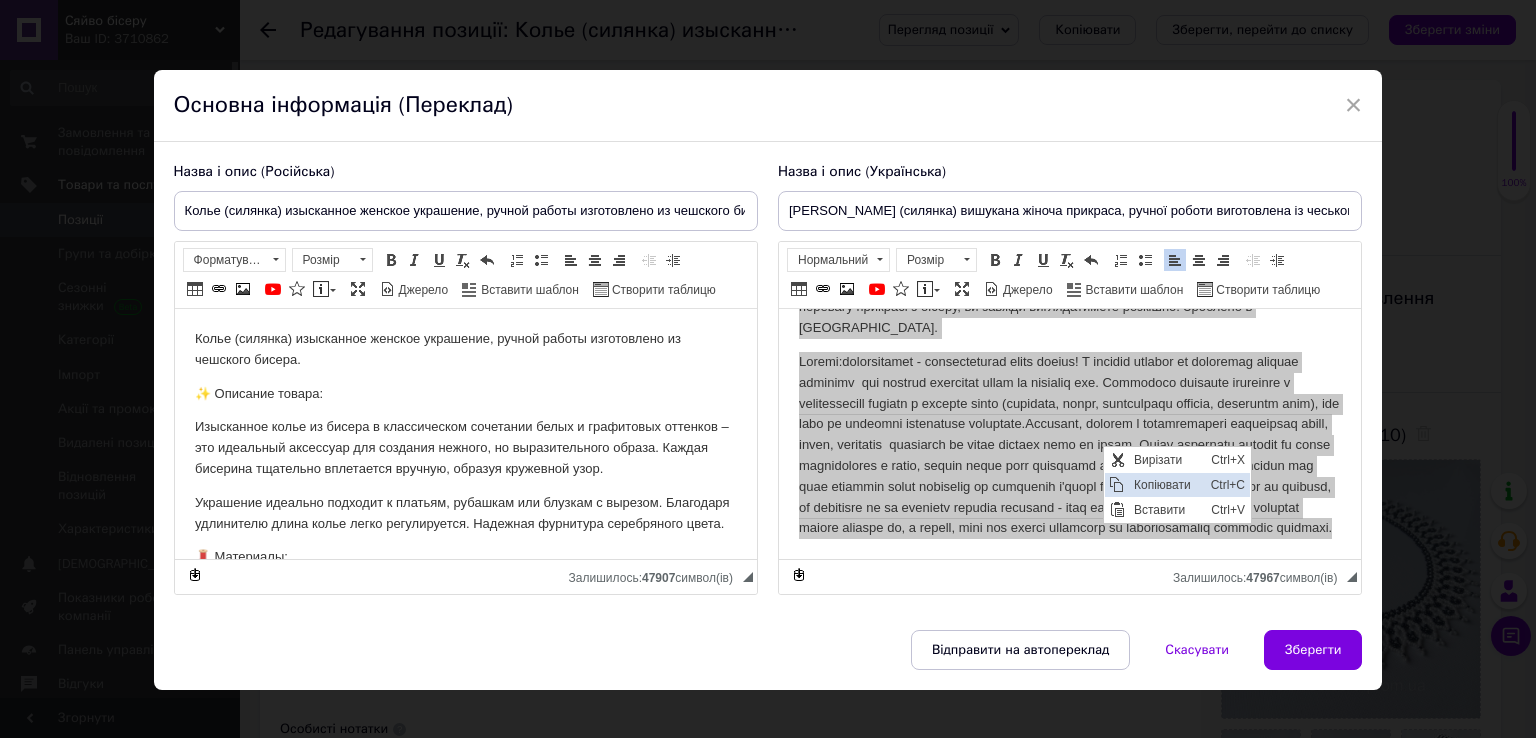 drag, startPoint x: 1150, startPoint y: 482, endPoint x: 1437, endPoint y: 633, distance: 324.29926 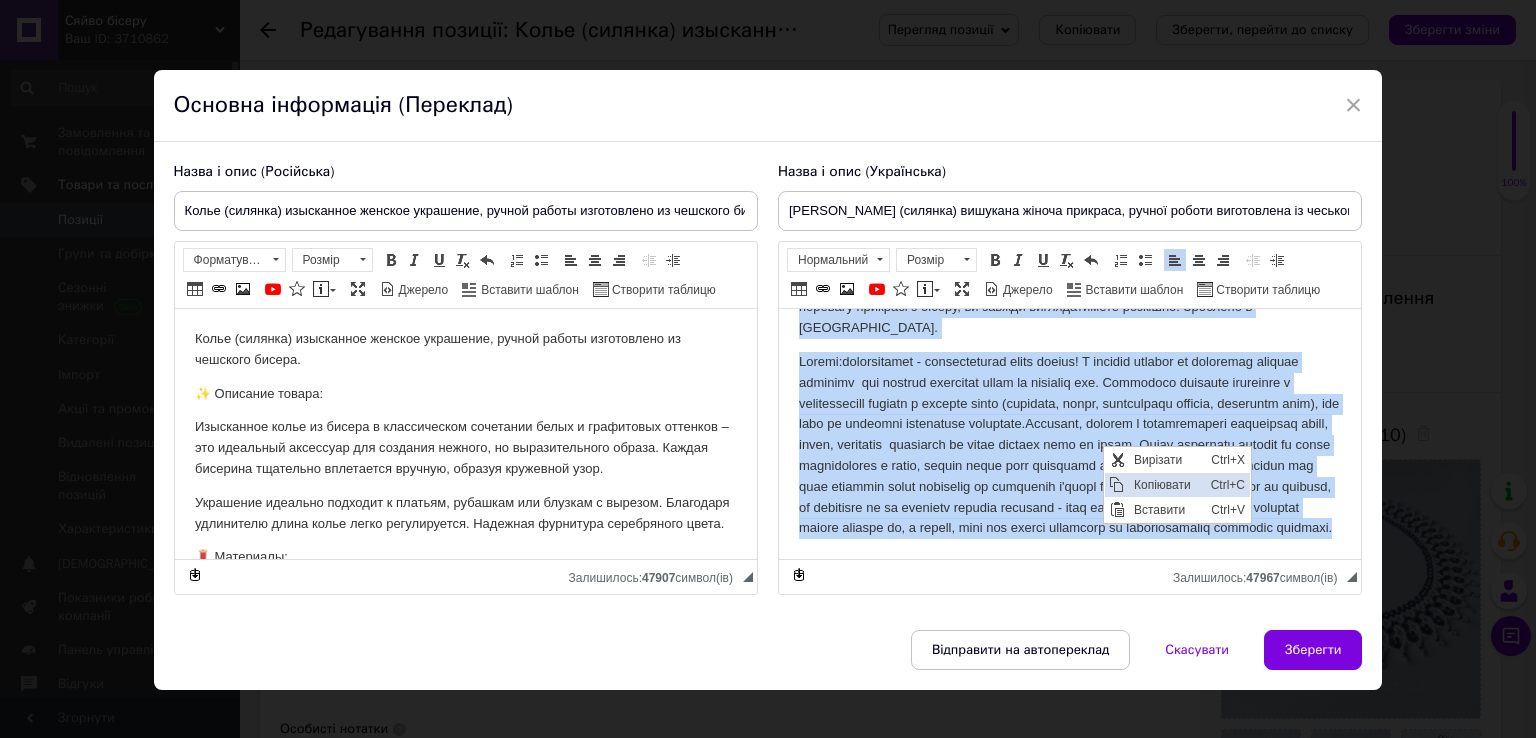 copy on "Кольє (силянка) вишукана жіноча прикраса, ручної роботи виготовлена ​​із чеського бісеру. ✨ Опис товару: Вишукане кольє з бісеру в класичному поєднанні білих і графітових відтінків — це ідеальний аксесуар для створення ніжного, але виразного образу. Кожна бісерина ретельно вплетена вручну, утворюючи мереживний візерунок. Прикраса ідеально підходить до суконь, сорочок чи блуз з вирізом. Завдяки подовжувачу, довжина кольє легко регулюється. Надійна фурнітура срібного кольору. 🧵 Матеріали: Чеський бісер (білий та чорно графітовий) Нейлонова нитка Металева фурнітура (карабін, ланцюжок) 📐 Розміри: Довжина основи: ~36 см + 5 см подовжувач, (також під замовлення за Вашими розмірами, термін виконання 1-2 дні) Ширина: ~3,5 см 📦 Упакування: Кожна прикраса пакується в подарункову коробочку. Така біжутерія прикрасить будь-яке вбрання, додасть шарму її володарці, а навколишні дивитимуться із захопленням. Ці прикраси виглядають модно та сучасно в будь-якій обстановці, тому залишаються незмінною супутницею успішної жінки..." 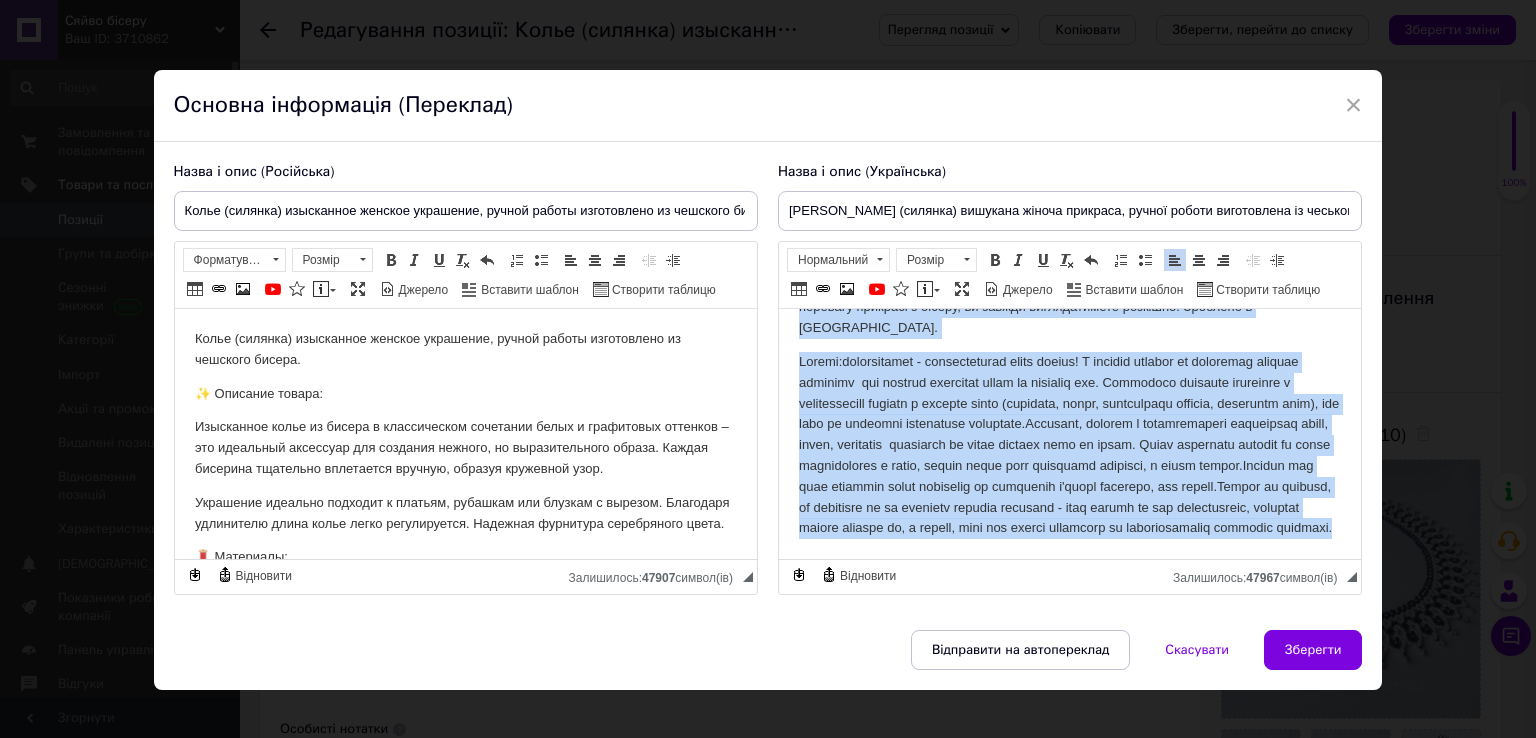 click at bounding box center (1069, 445) 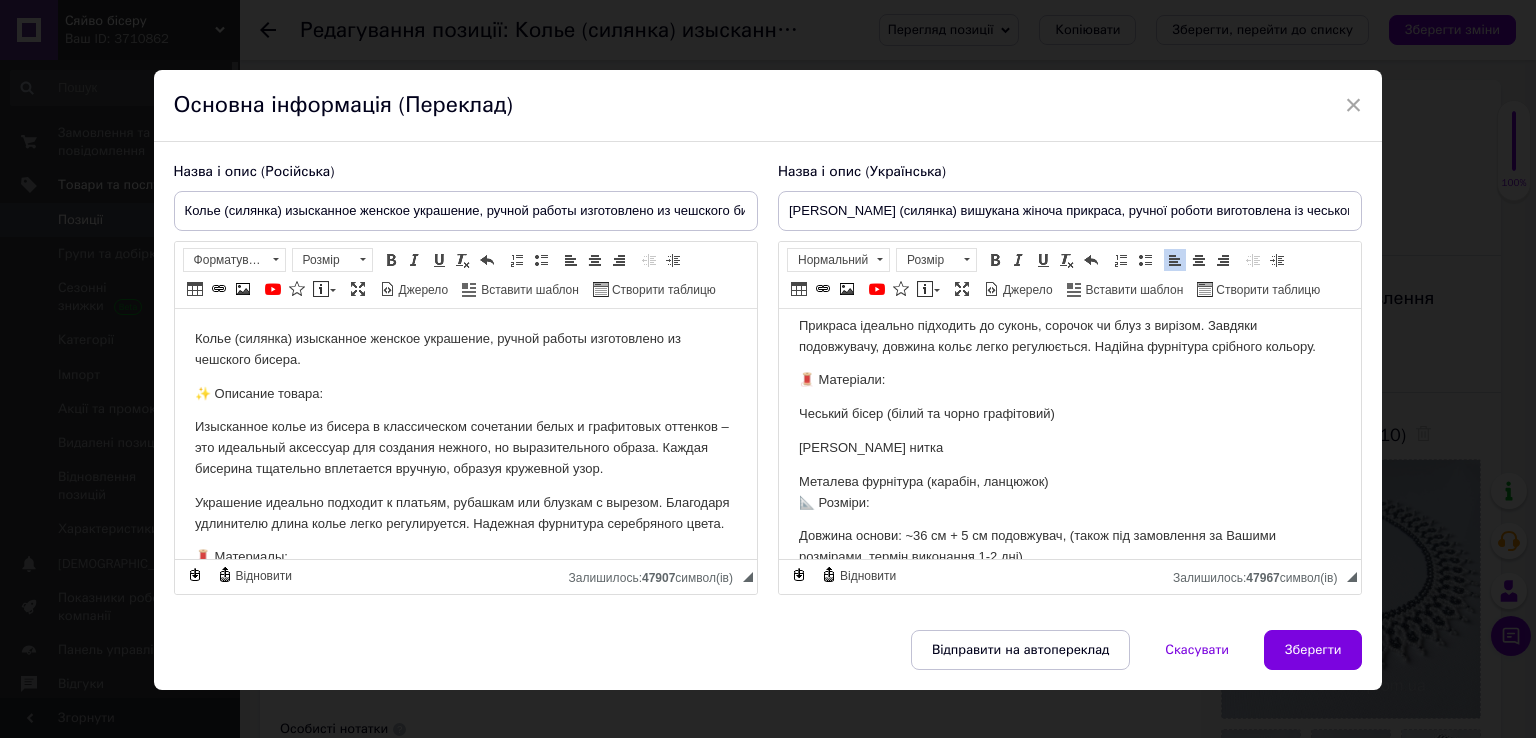 scroll, scrollTop: 200, scrollLeft: 0, axis: vertical 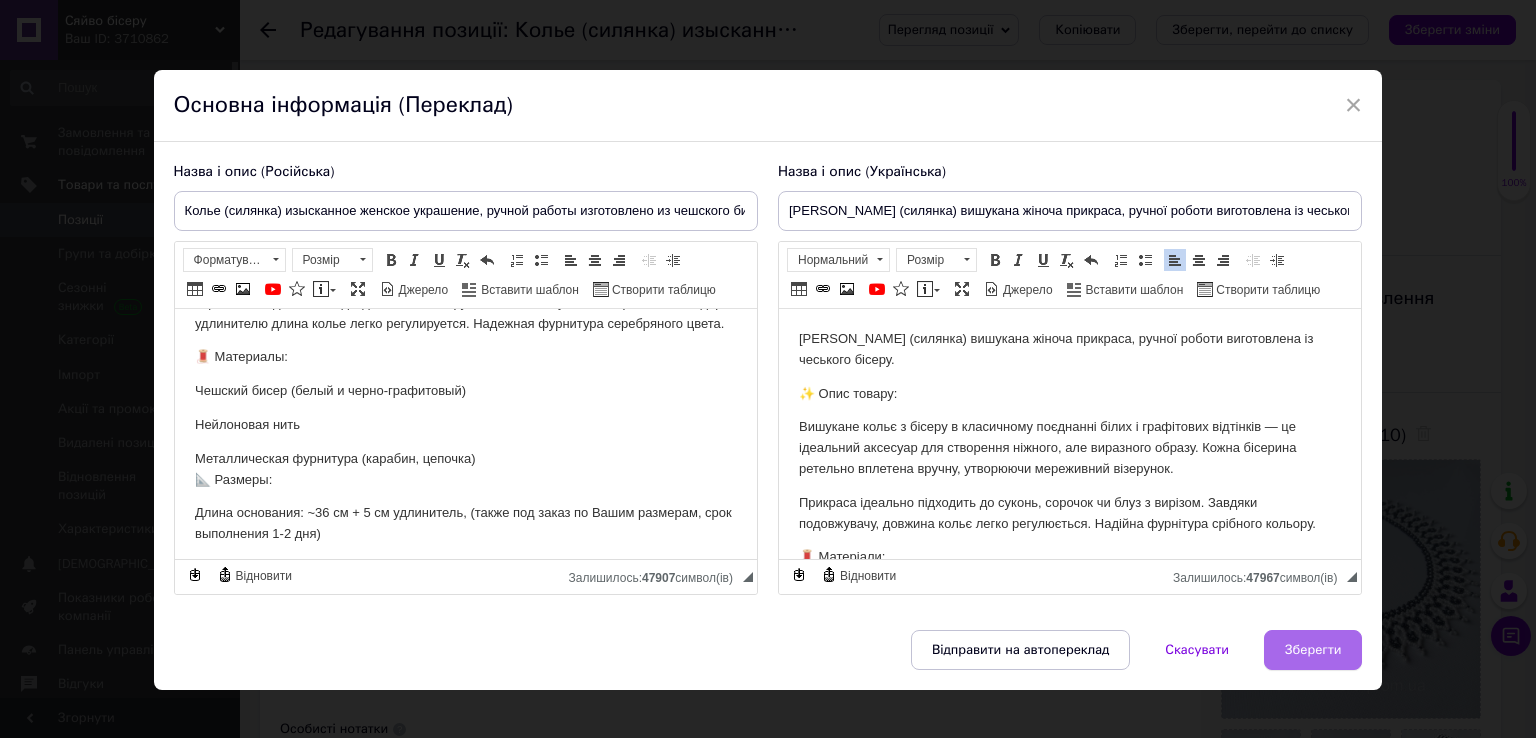 click on "Зберегти" at bounding box center (1313, 650) 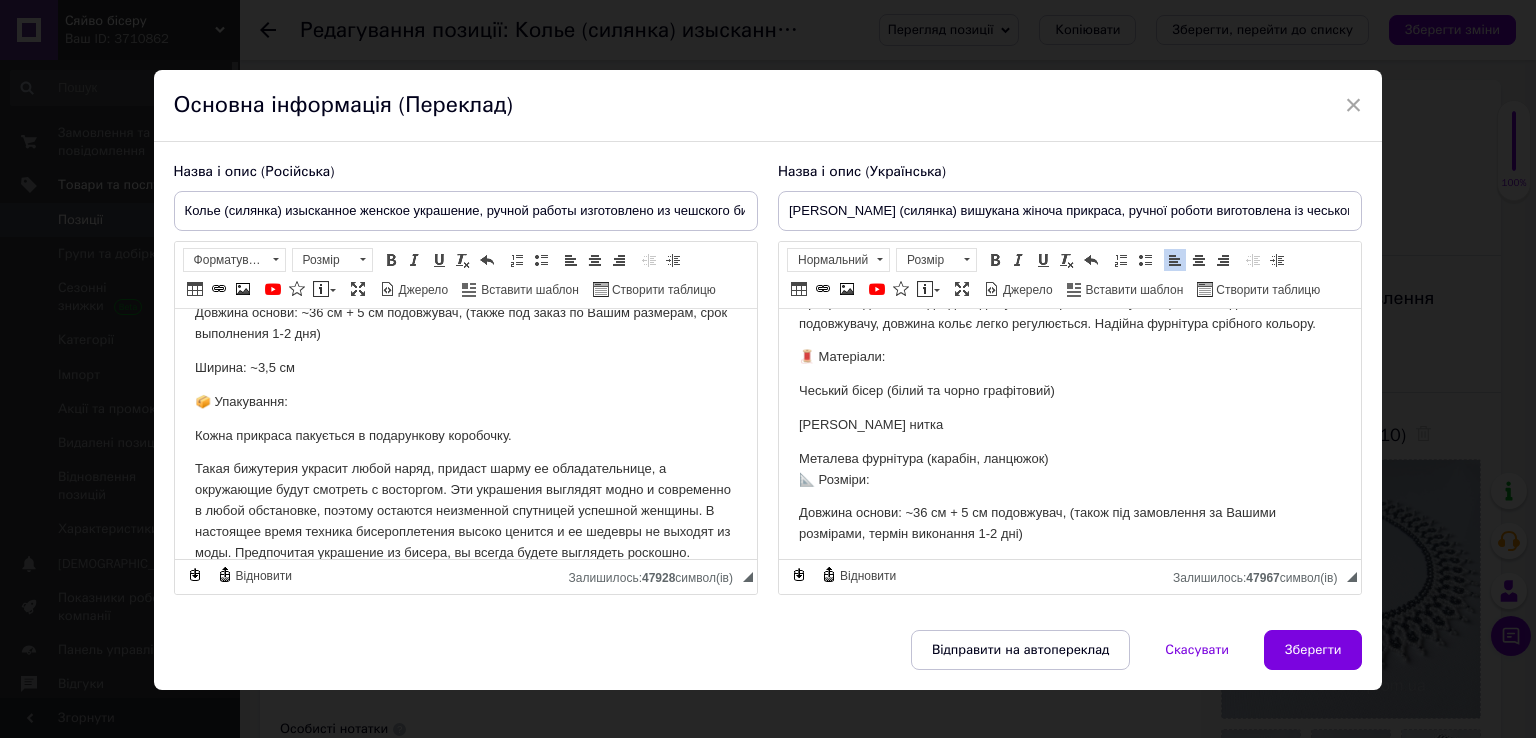 scroll, scrollTop: 0, scrollLeft: 0, axis: both 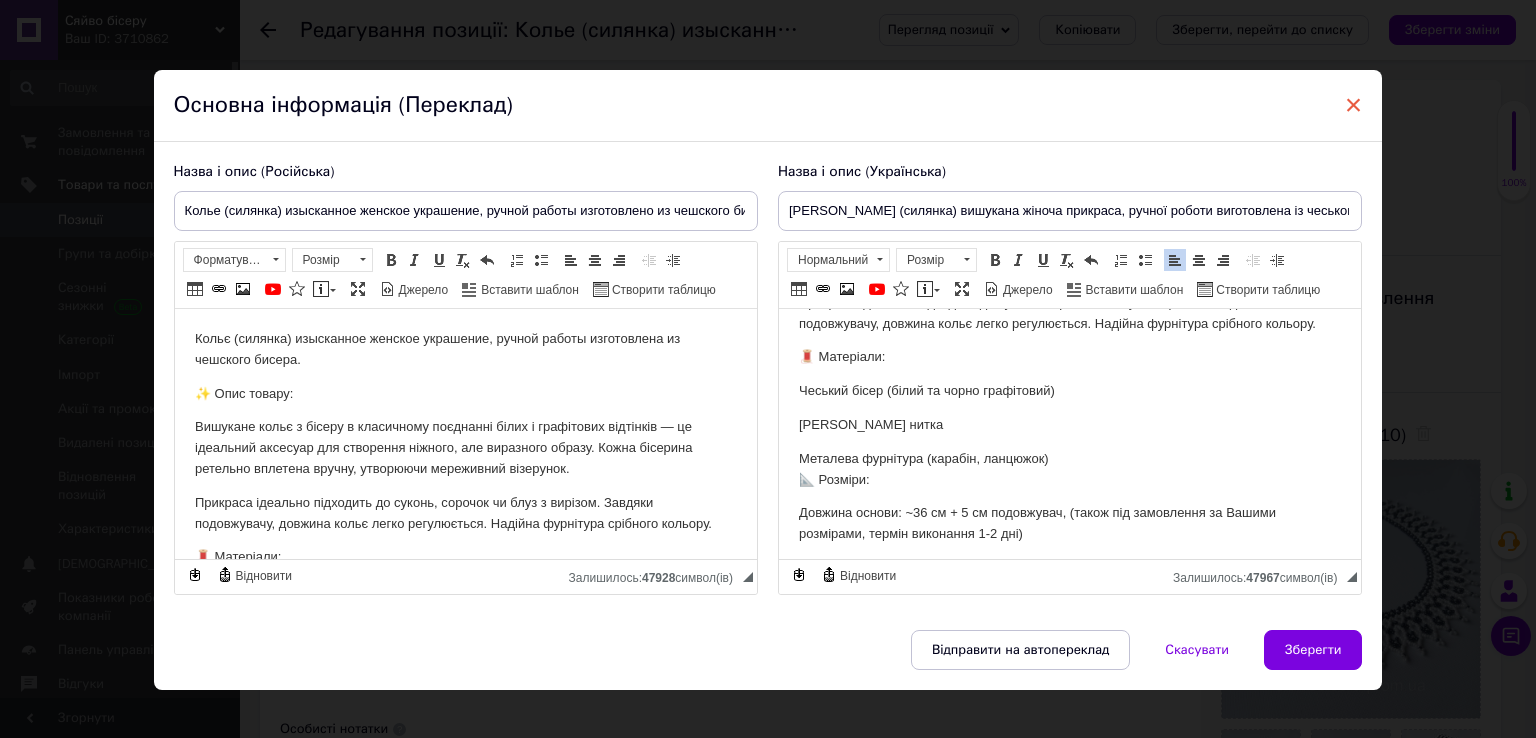 click on "×" at bounding box center [1354, 105] 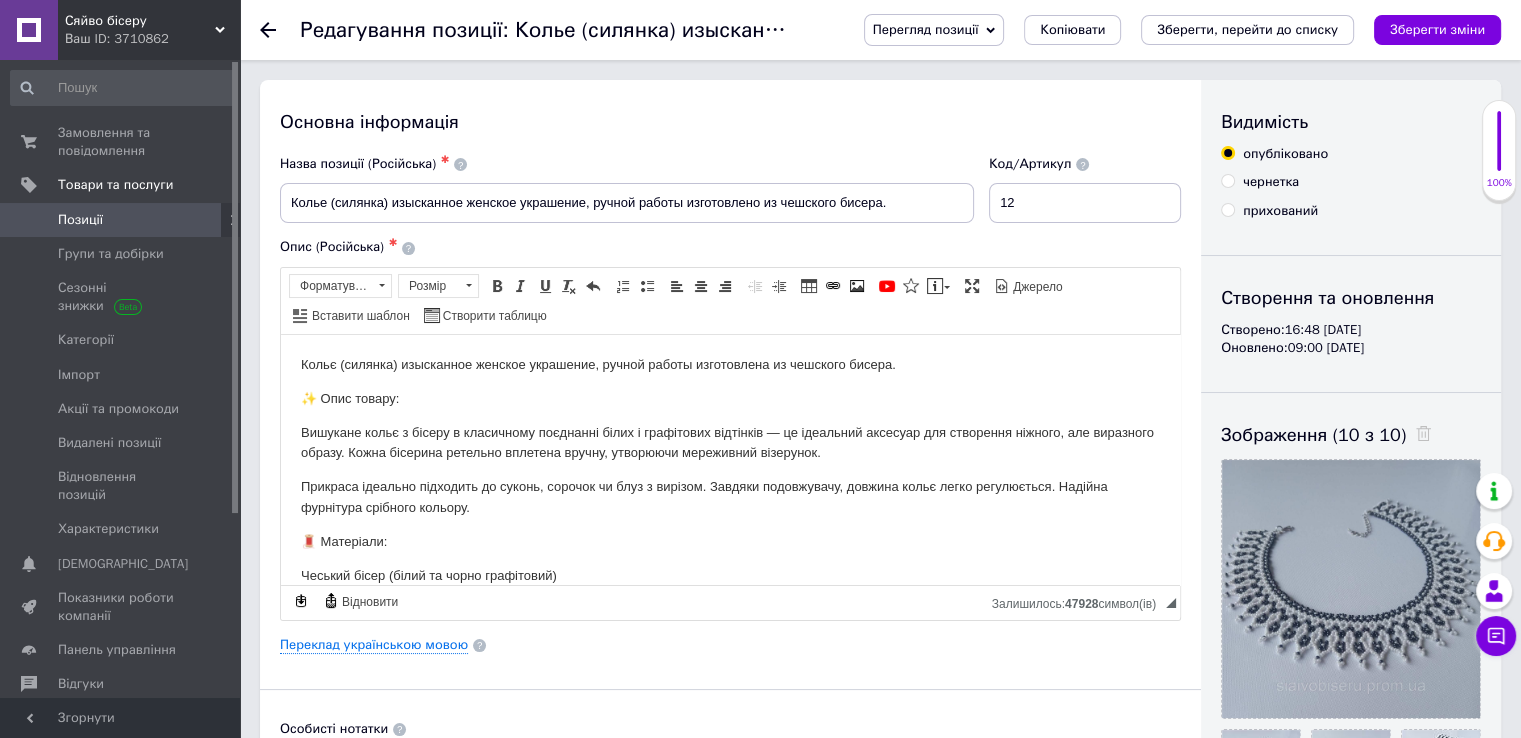 click 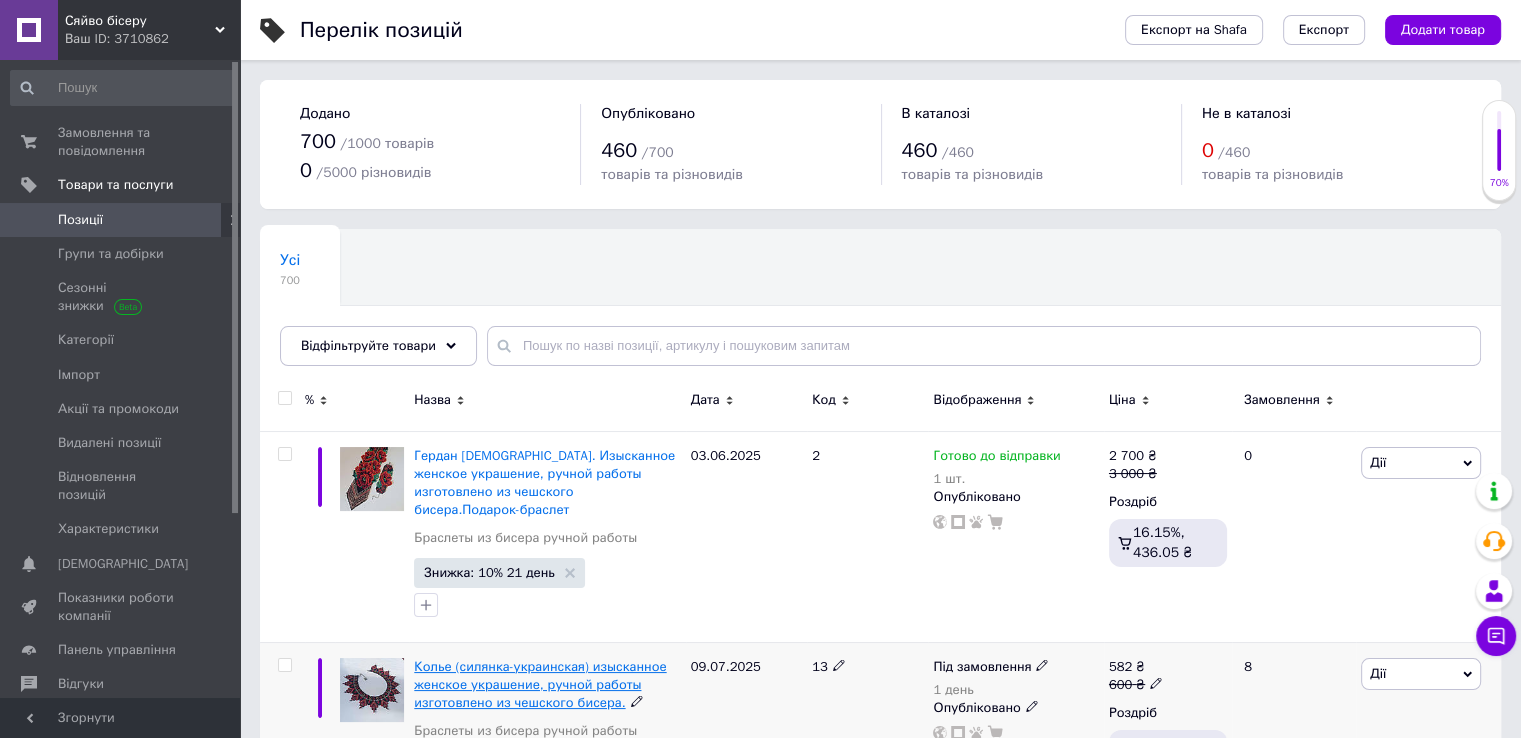 click on "Колье (силянка-украинская) изысканное женское украшение, ручной работы изготовлено из чешского бисера." at bounding box center [540, 684] 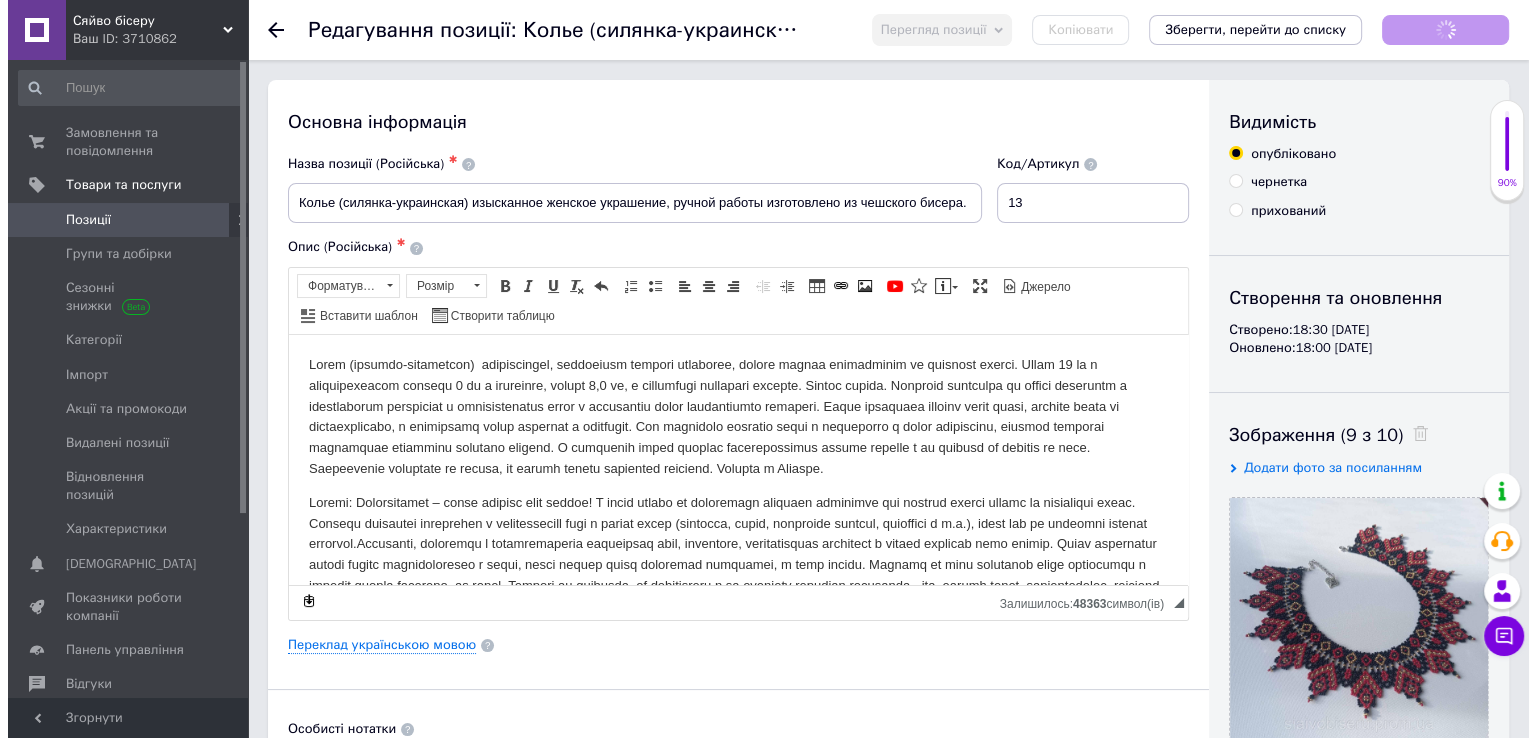 scroll, scrollTop: 0, scrollLeft: 0, axis: both 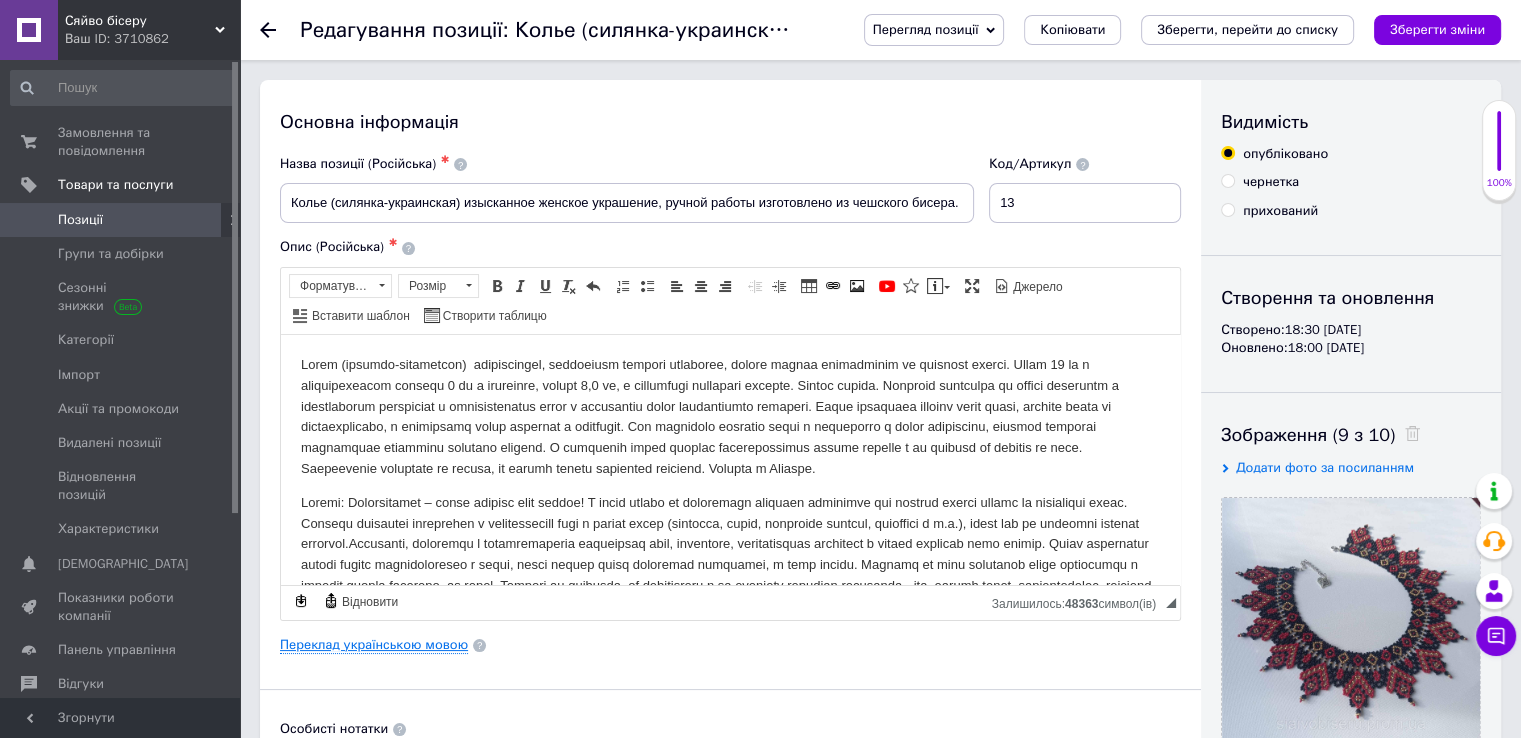 click on "Переклад українською мовою" at bounding box center [374, 645] 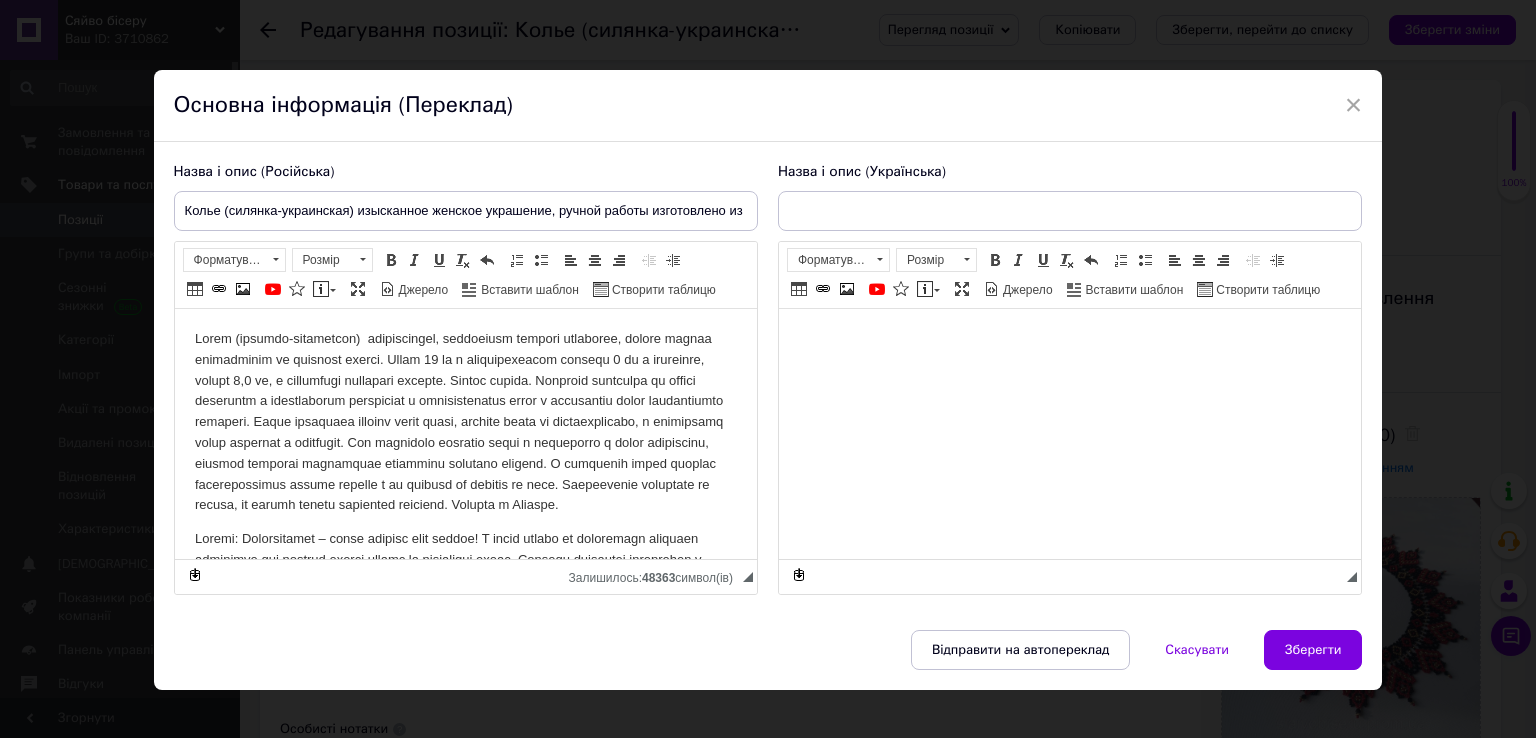 scroll, scrollTop: 0, scrollLeft: 0, axis: both 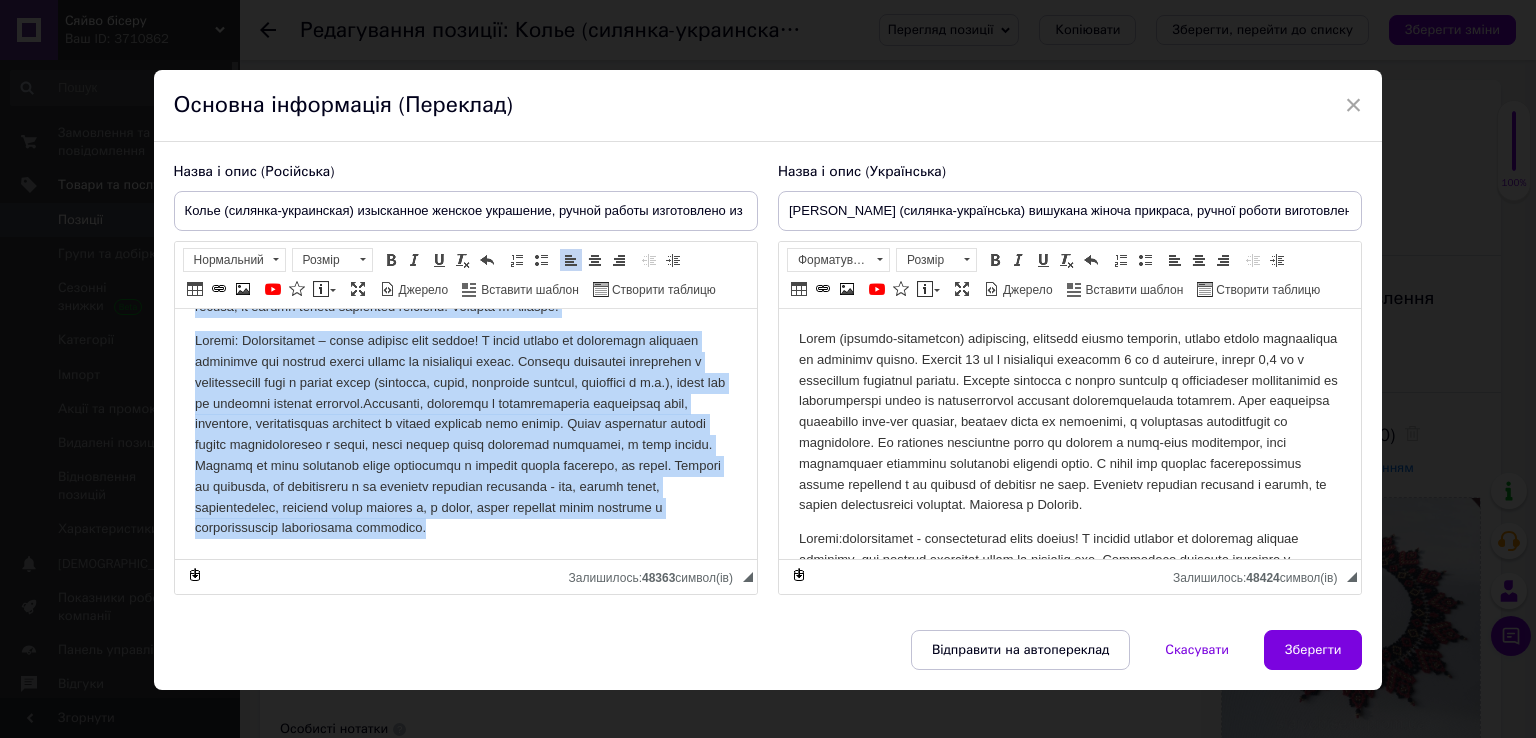 drag, startPoint x: 192, startPoint y: 339, endPoint x: 978, endPoint y: 937, distance: 987.6234 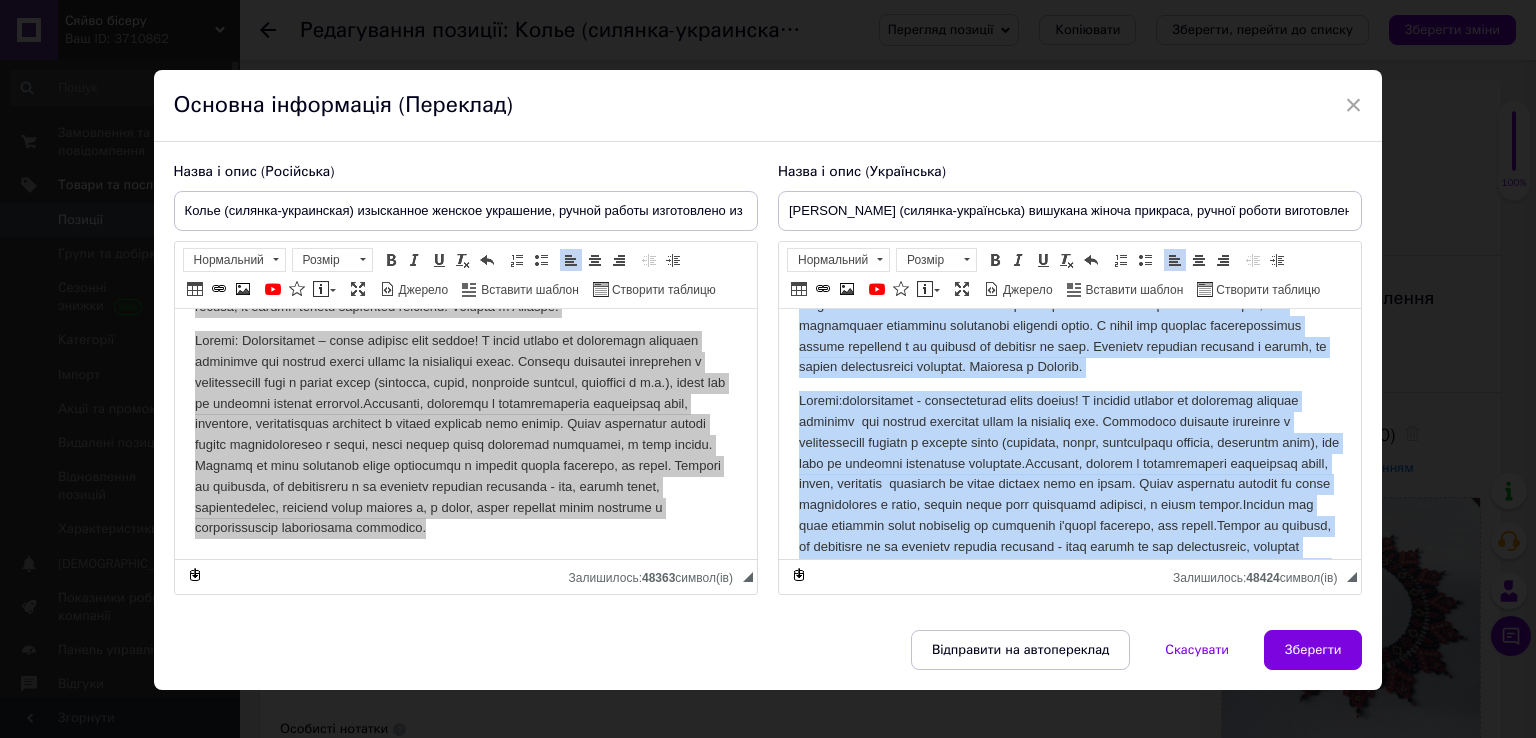 scroll, scrollTop: 239, scrollLeft: 0, axis: vertical 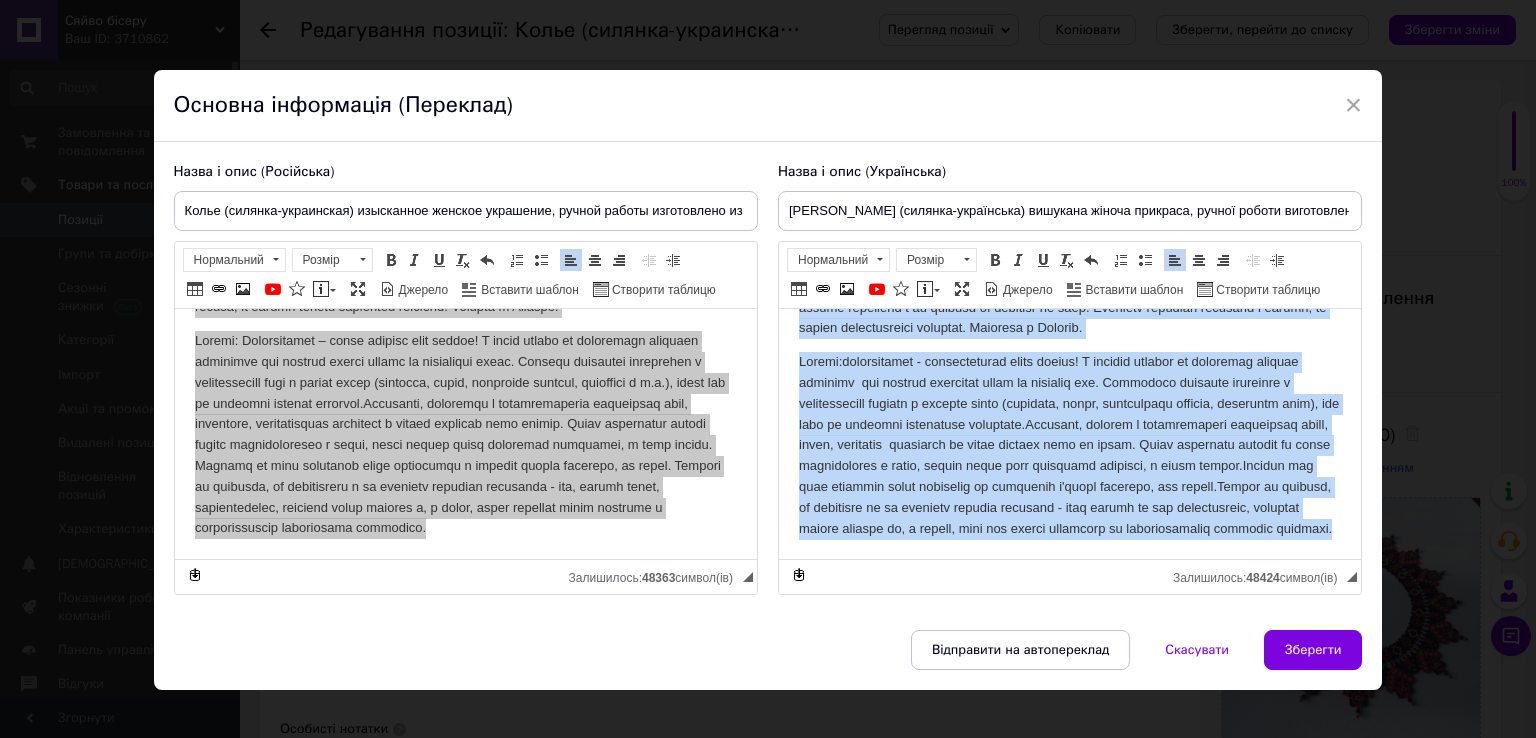 drag, startPoint x: 795, startPoint y: 341, endPoint x: 1148, endPoint y: 656, distance: 473.111 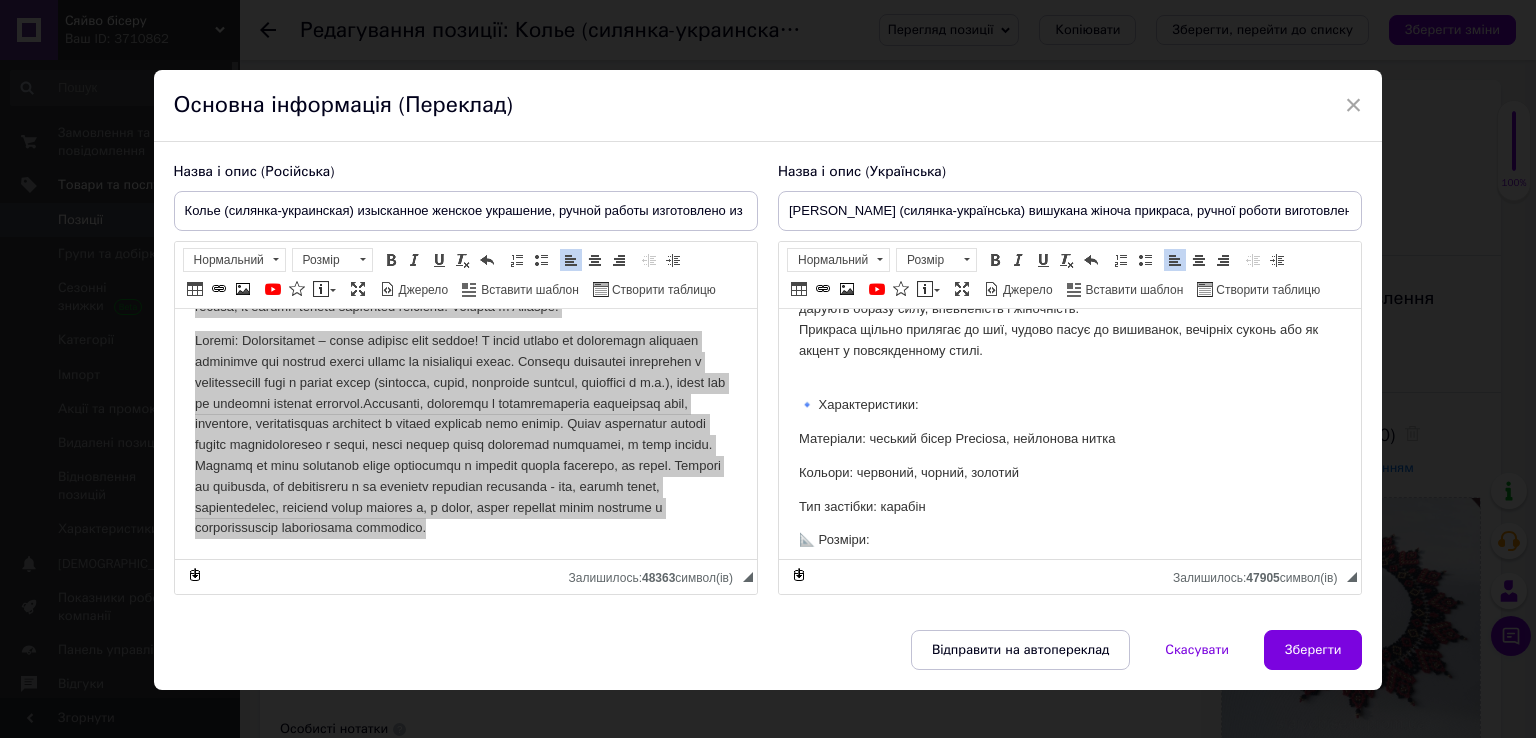 scroll, scrollTop: 0, scrollLeft: 0, axis: both 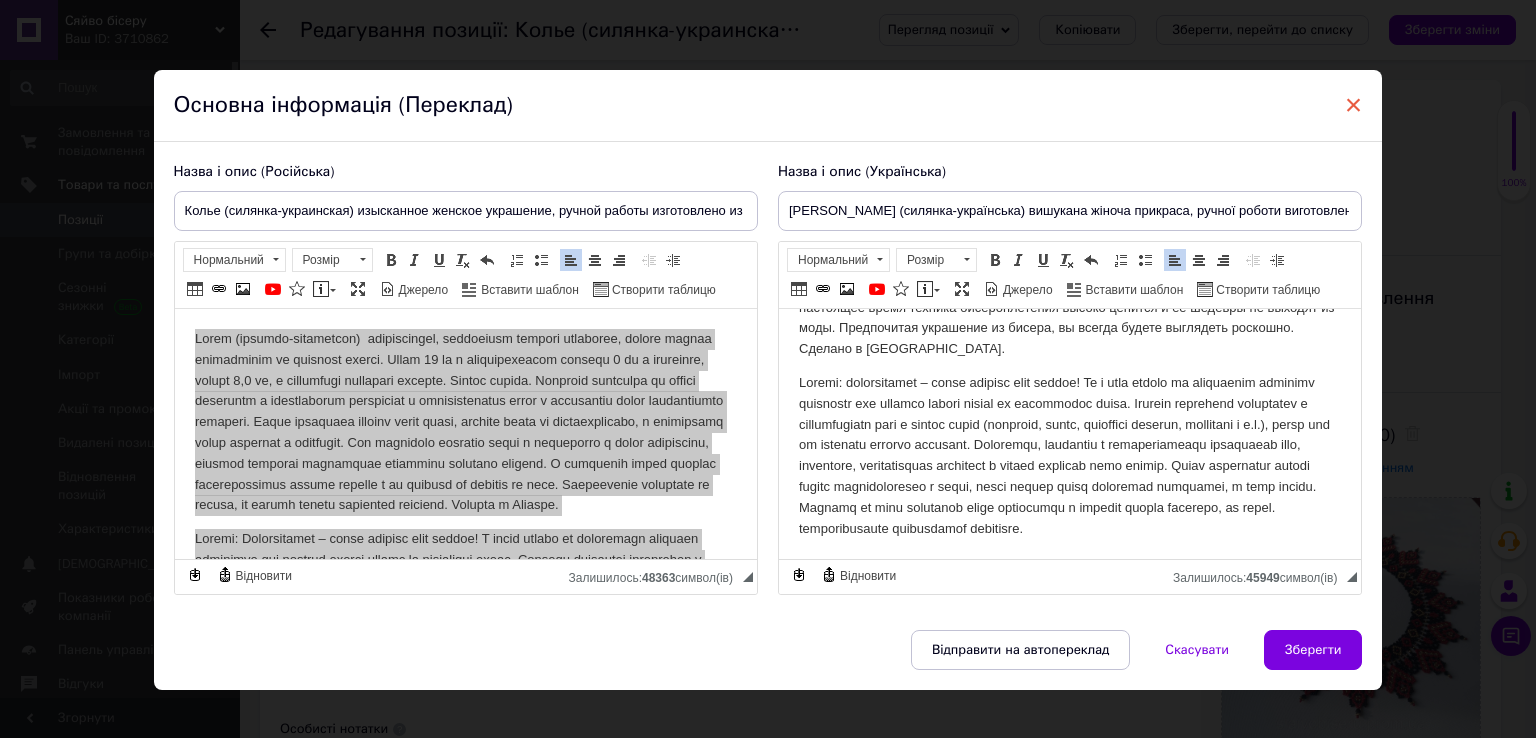click on "×" at bounding box center [1354, 105] 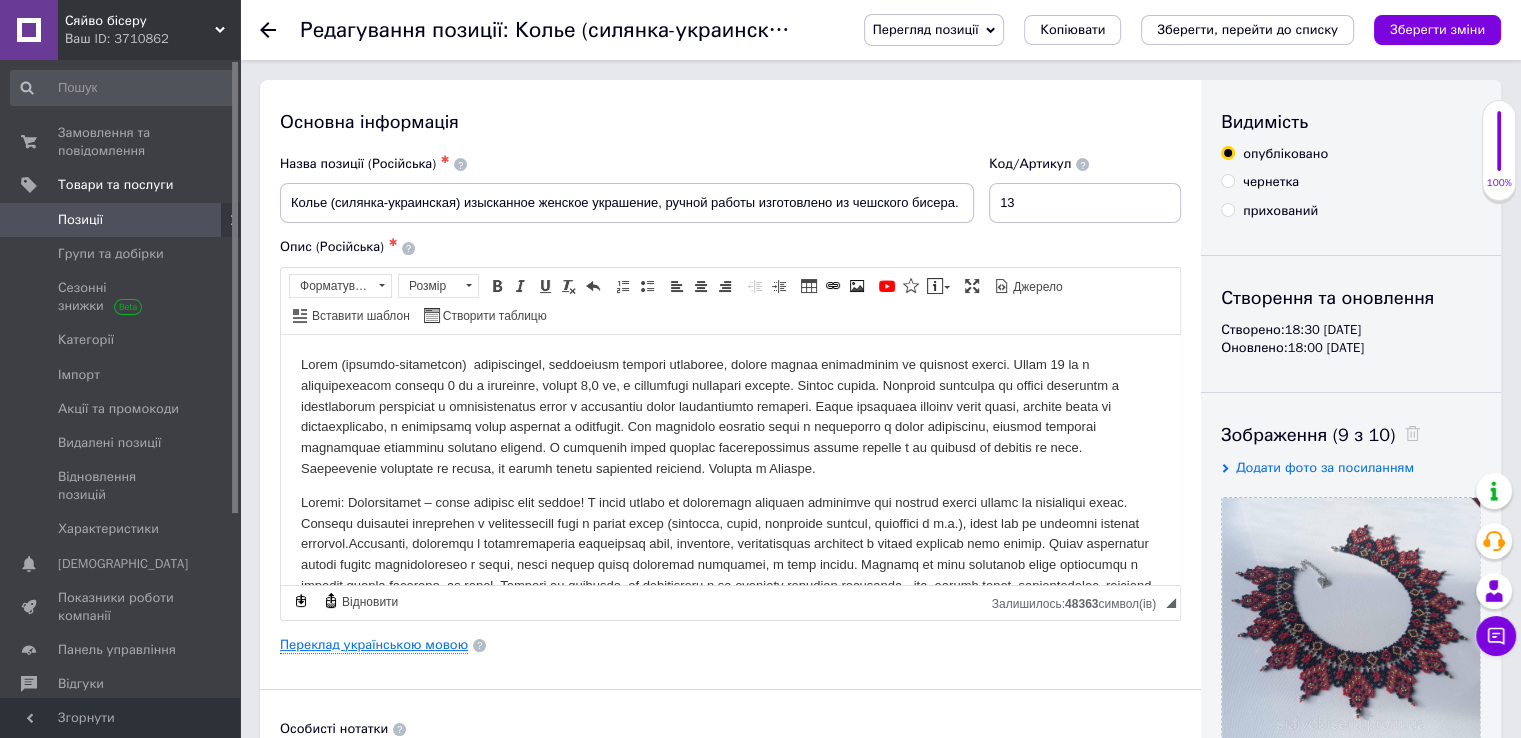 click on "Переклад українською мовою" at bounding box center [374, 645] 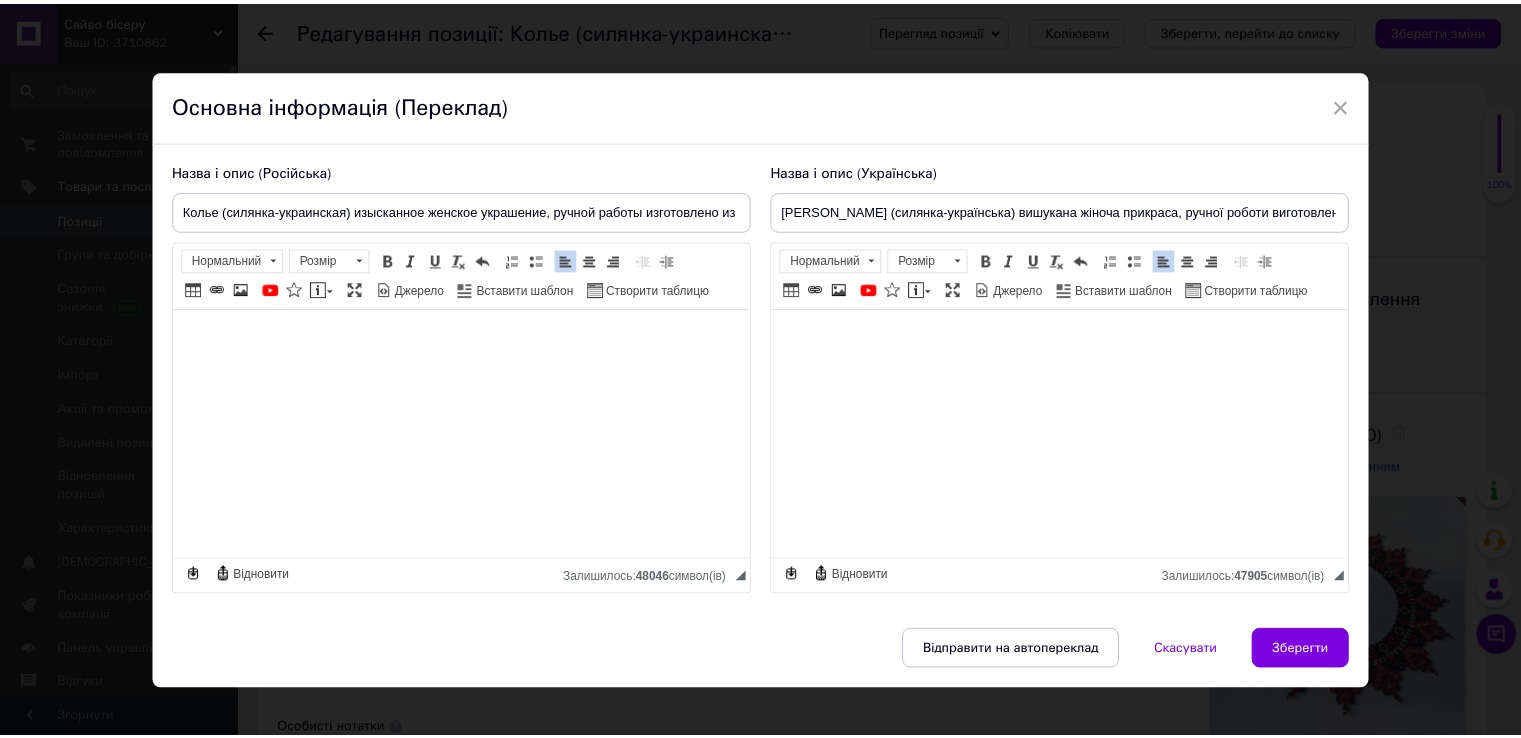 scroll, scrollTop: 0, scrollLeft: 0, axis: both 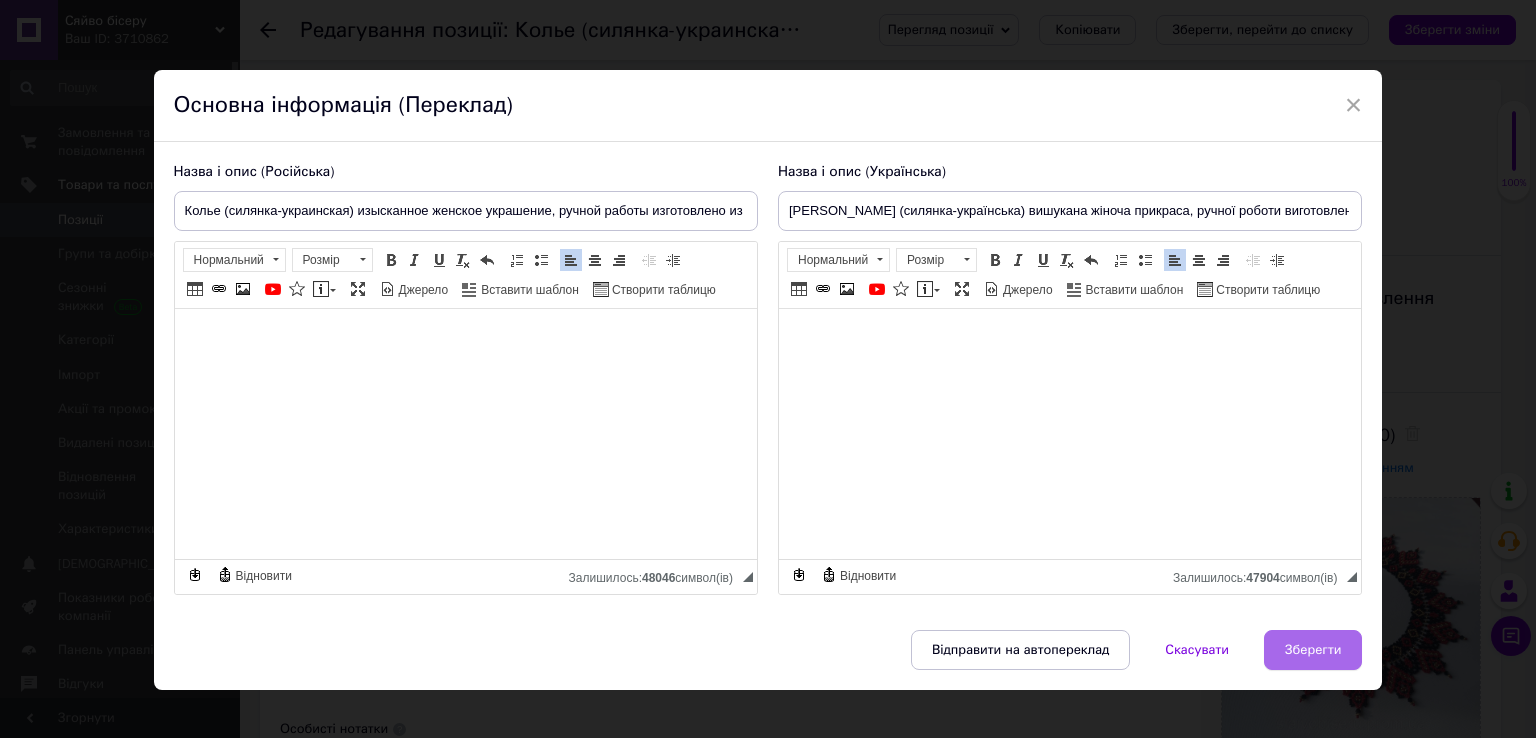 click on "Зберегти" at bounding box center (1313, 650) 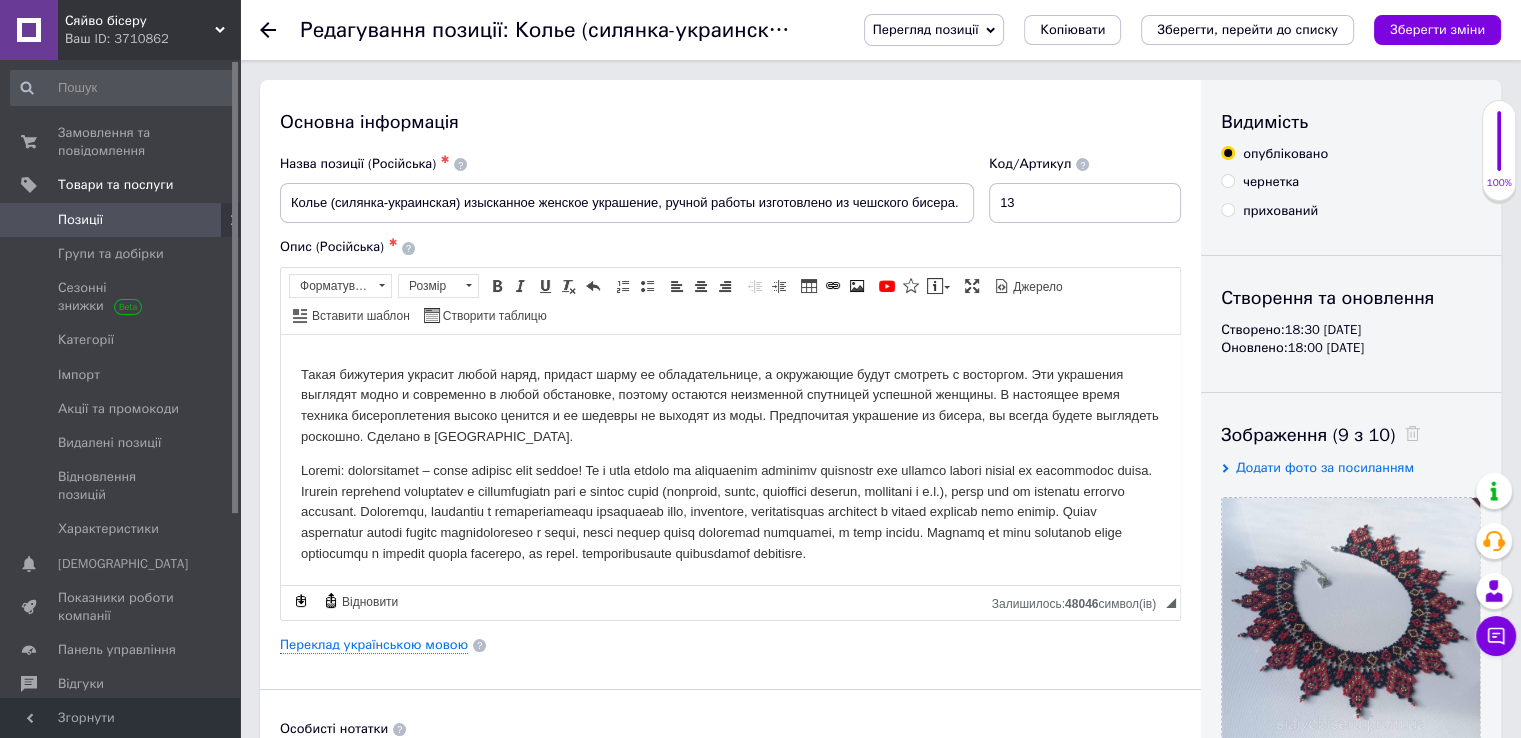 scroll, scrollTop: 533, scrollLeft: 0, axis: vertical 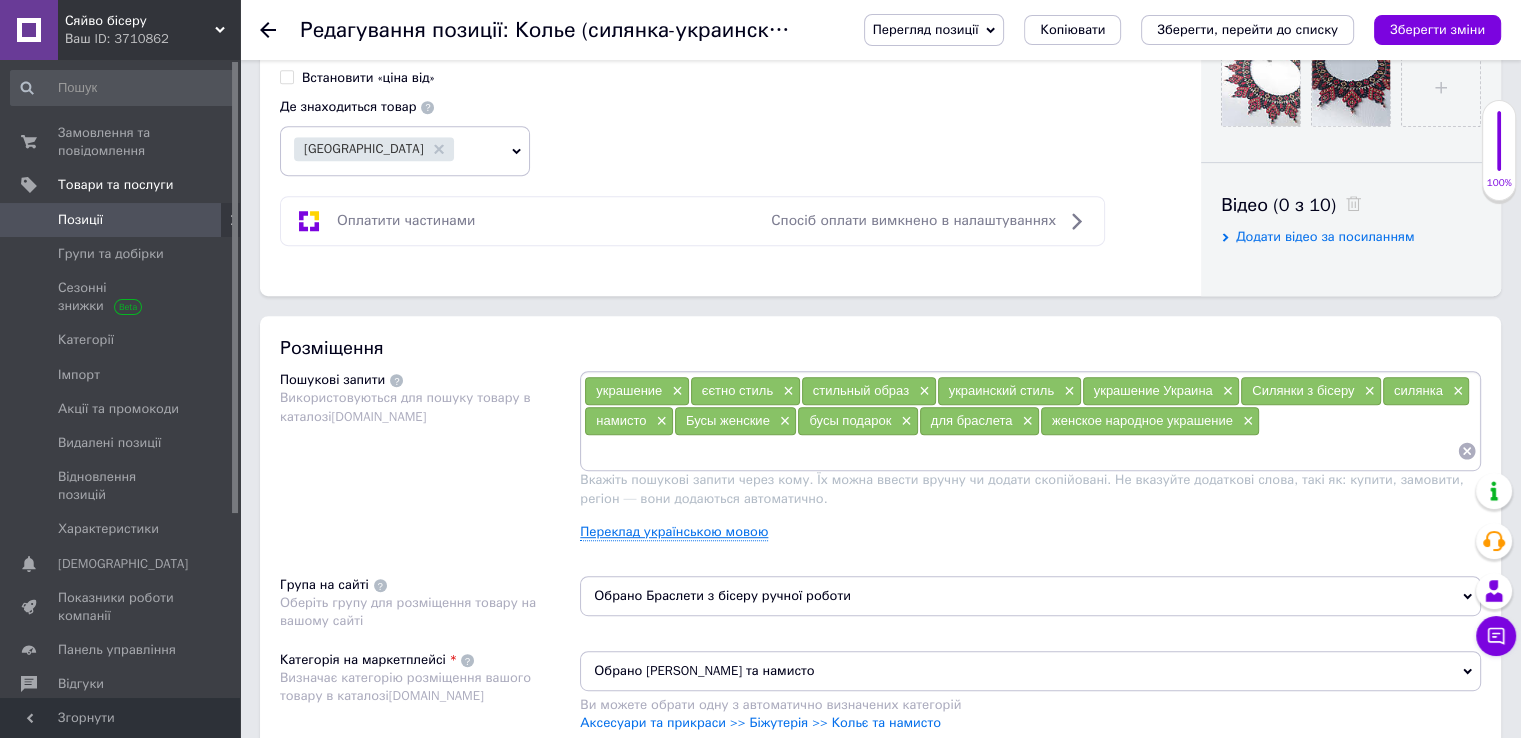 click on "Переклад українською мовою" at bounding box center (674, 532) 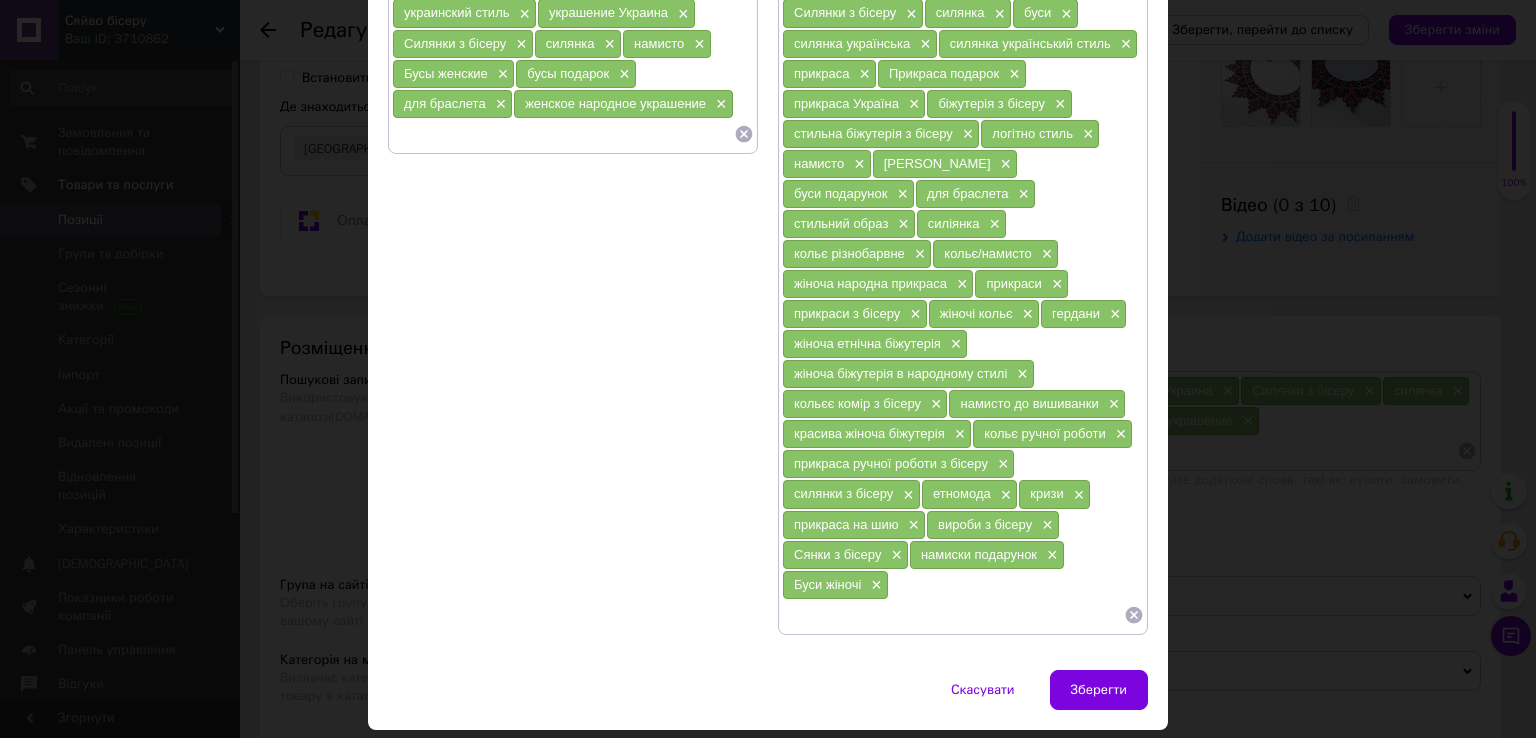 scroll, scrollTop: 248, scrollLeft: 0, axis: vertical 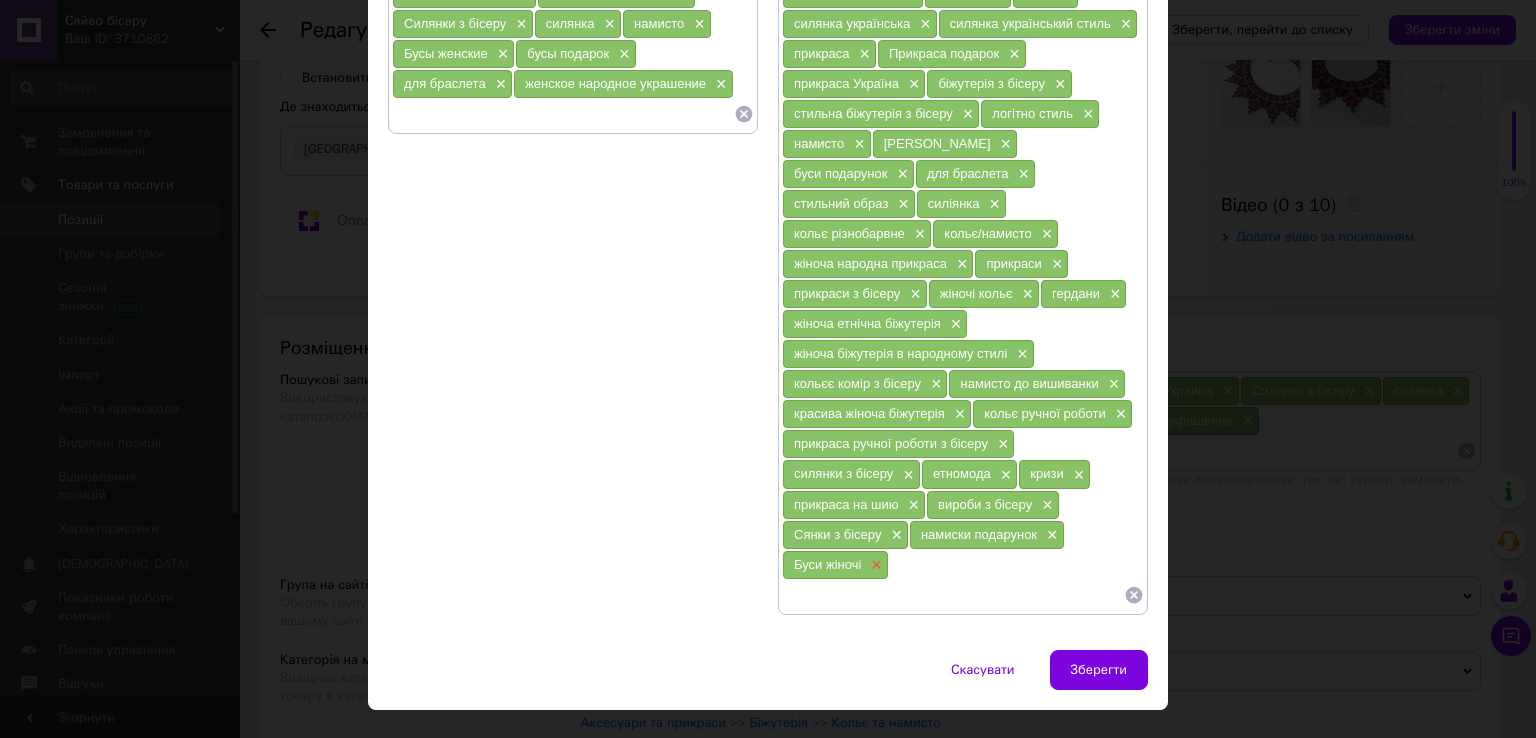 click on "×" at bounding box center (874, 565) 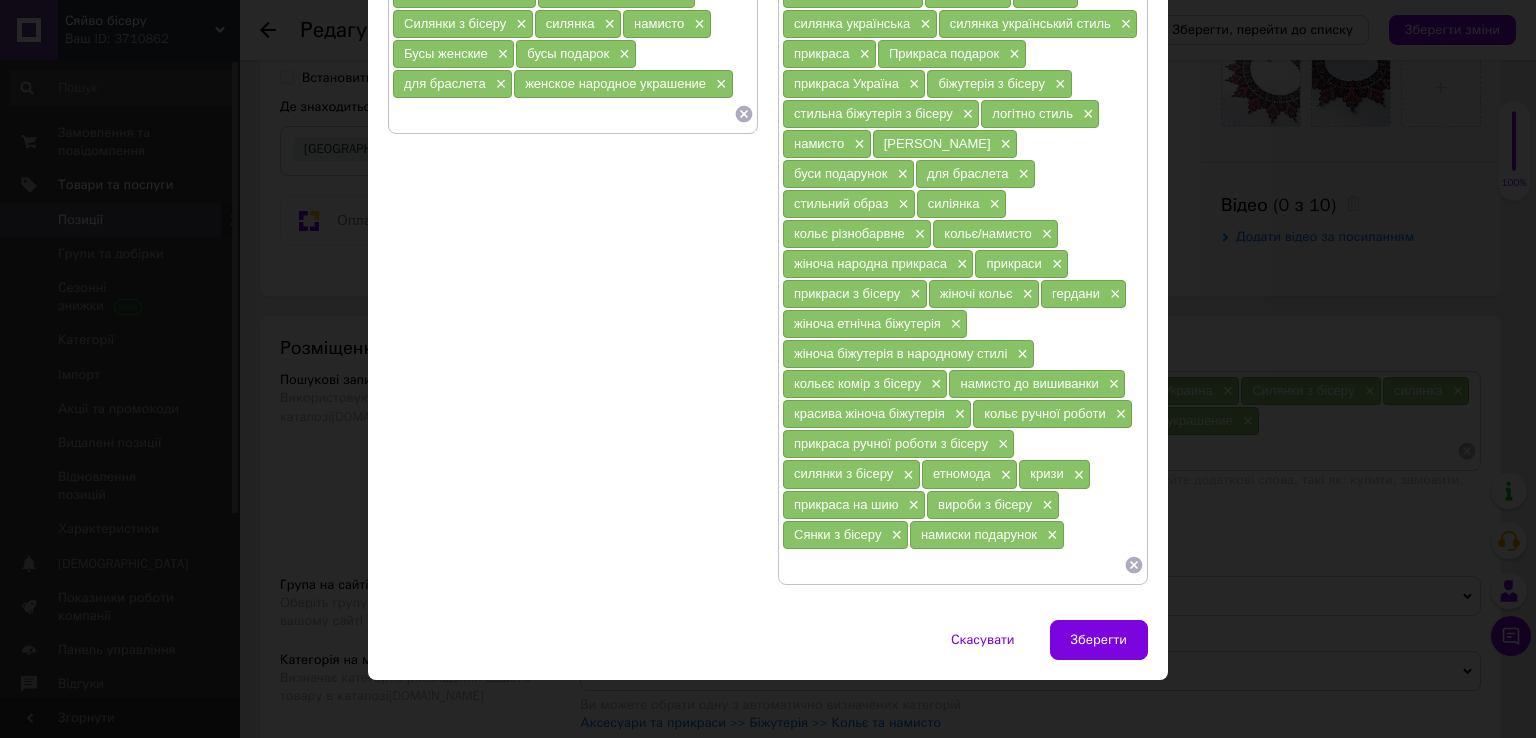scroll, scrollTop: 219, scrollLeft: 0, axis: vertical 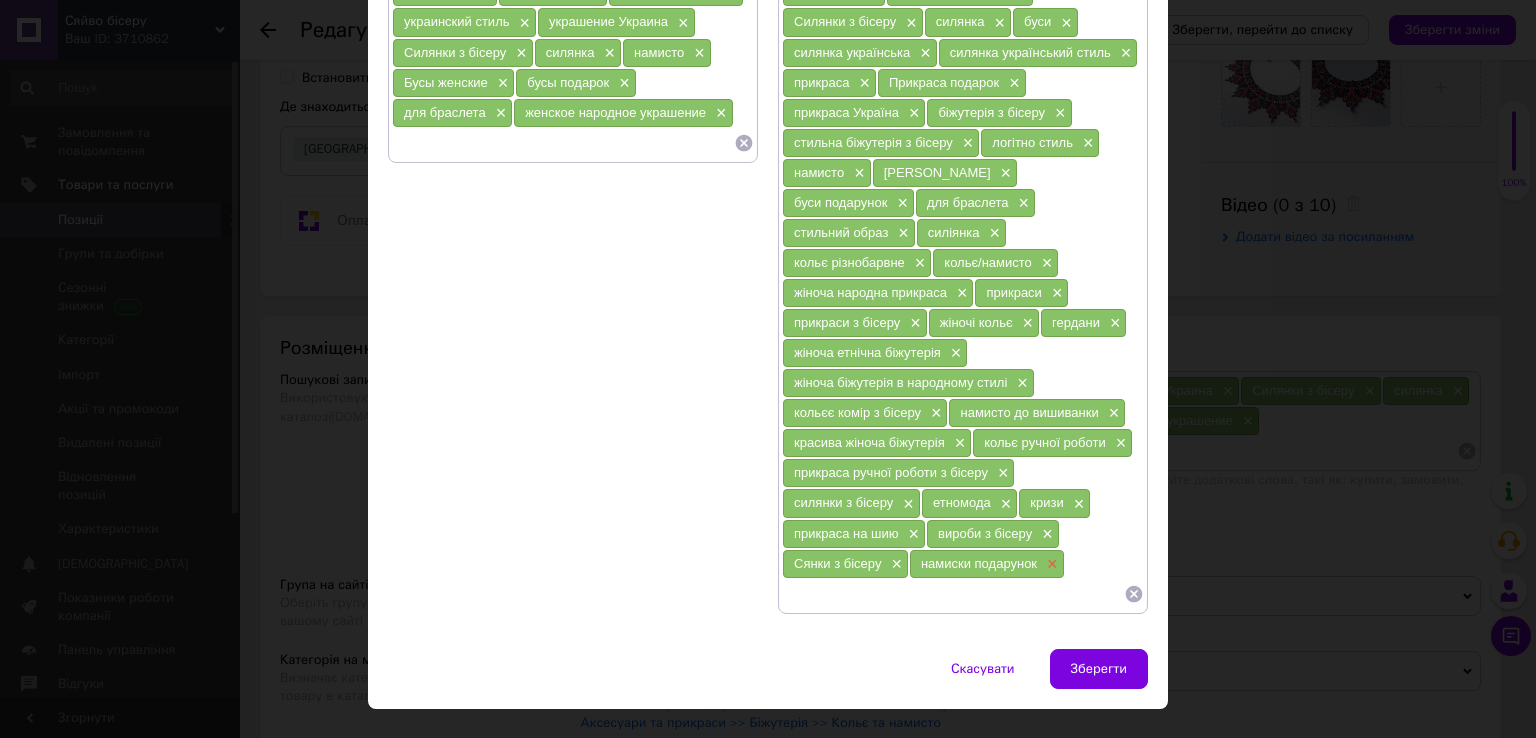 click on "×" at bounding box center (1050, 564) 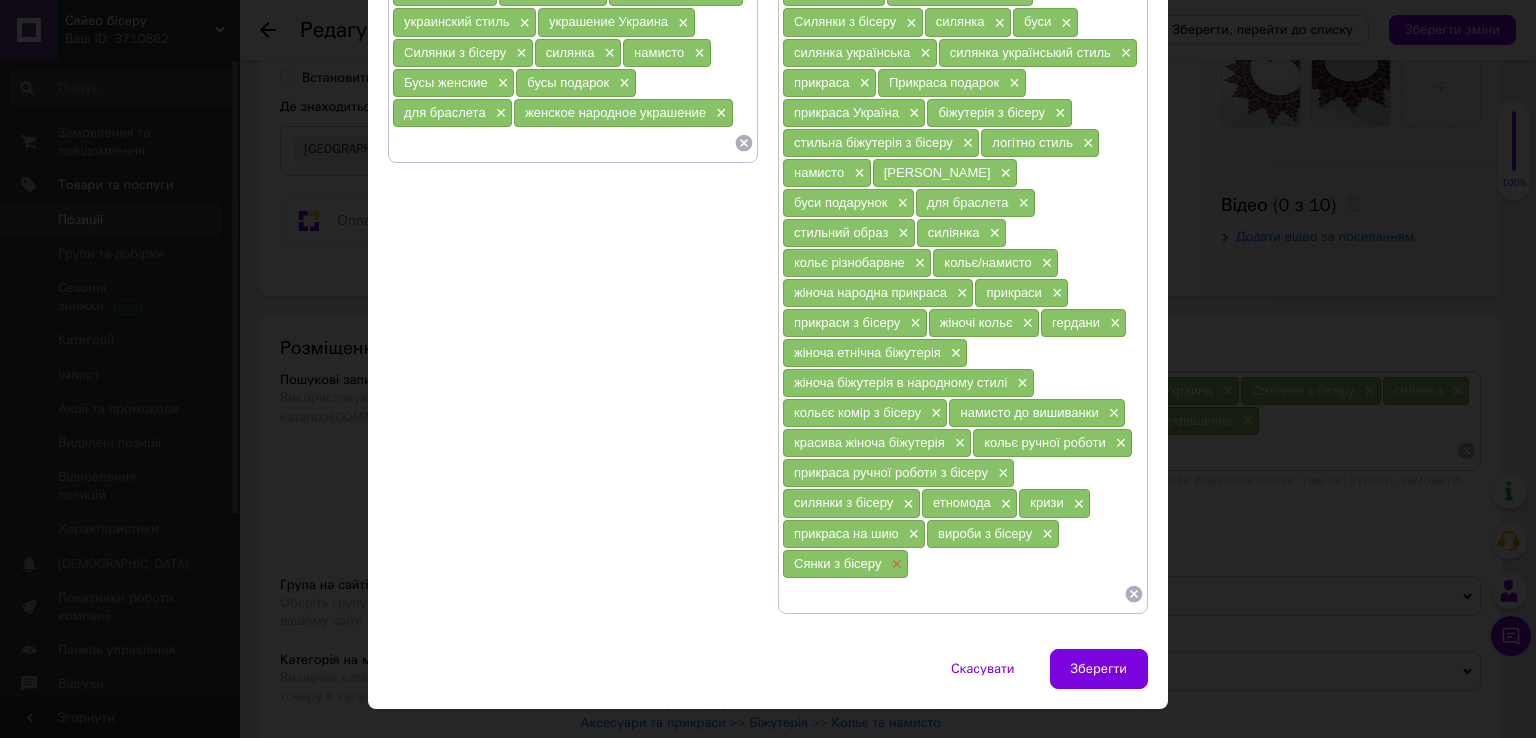 click on "×" at bounding box center (894, 564) 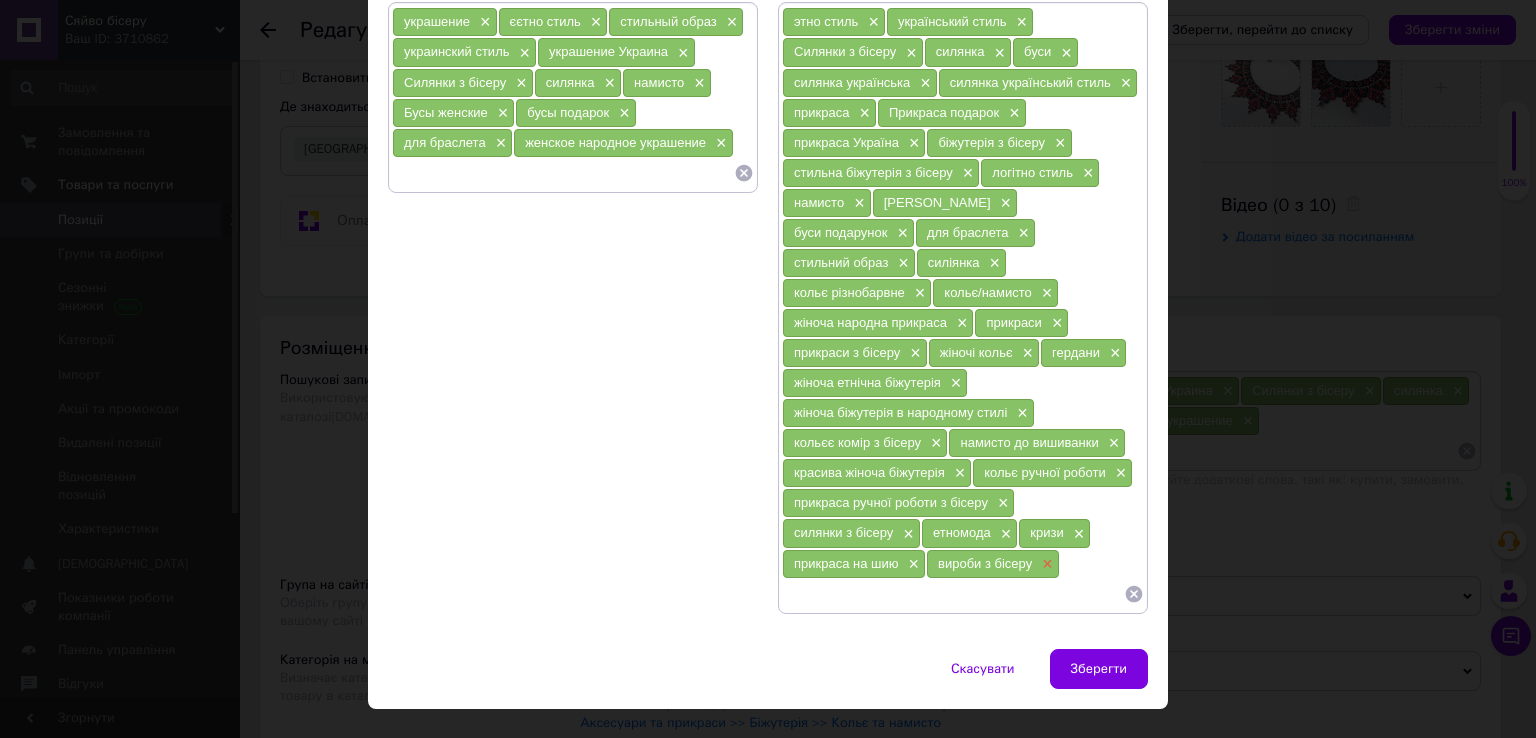 click on "×" at bounding box center (1045, 564) 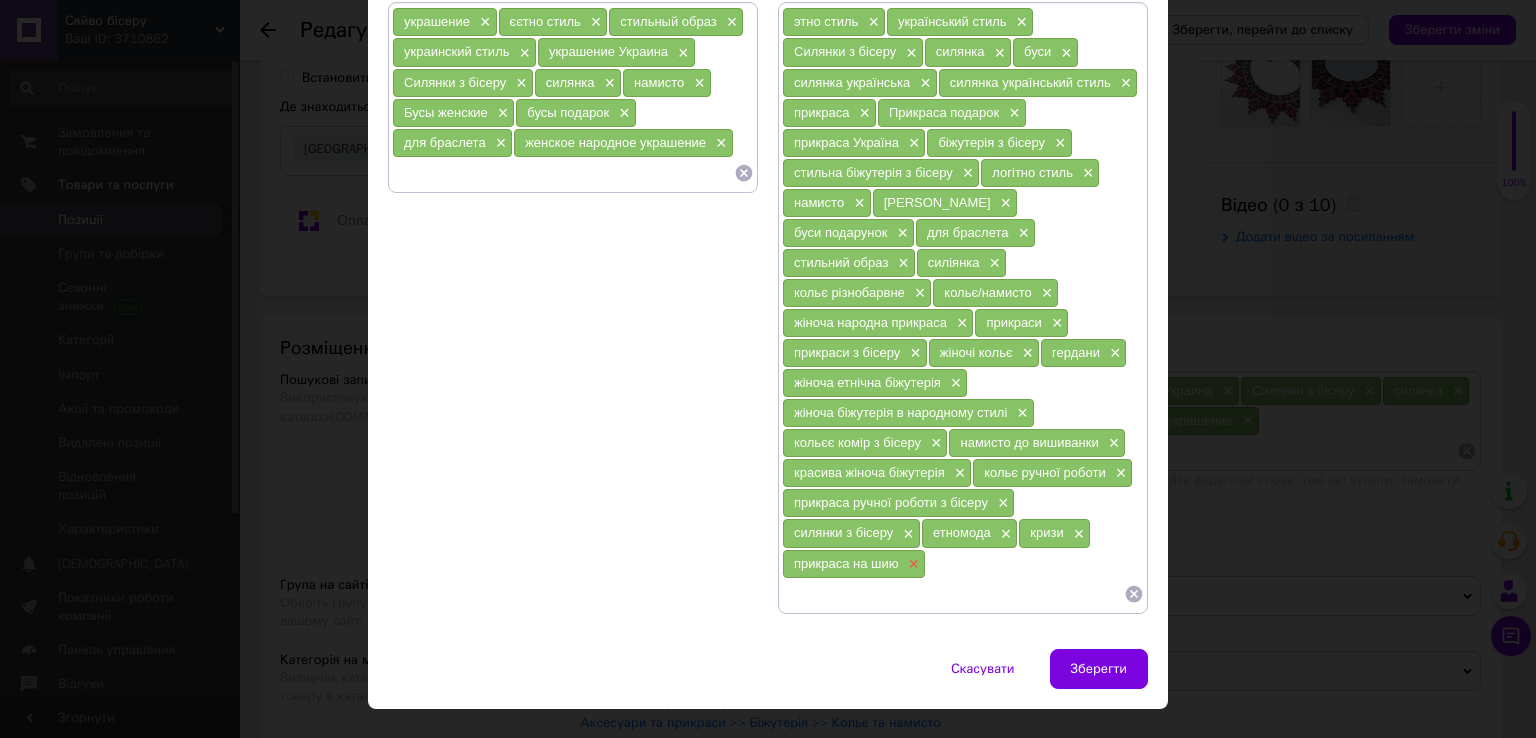 click on "×" at bounding box center (911, 564) 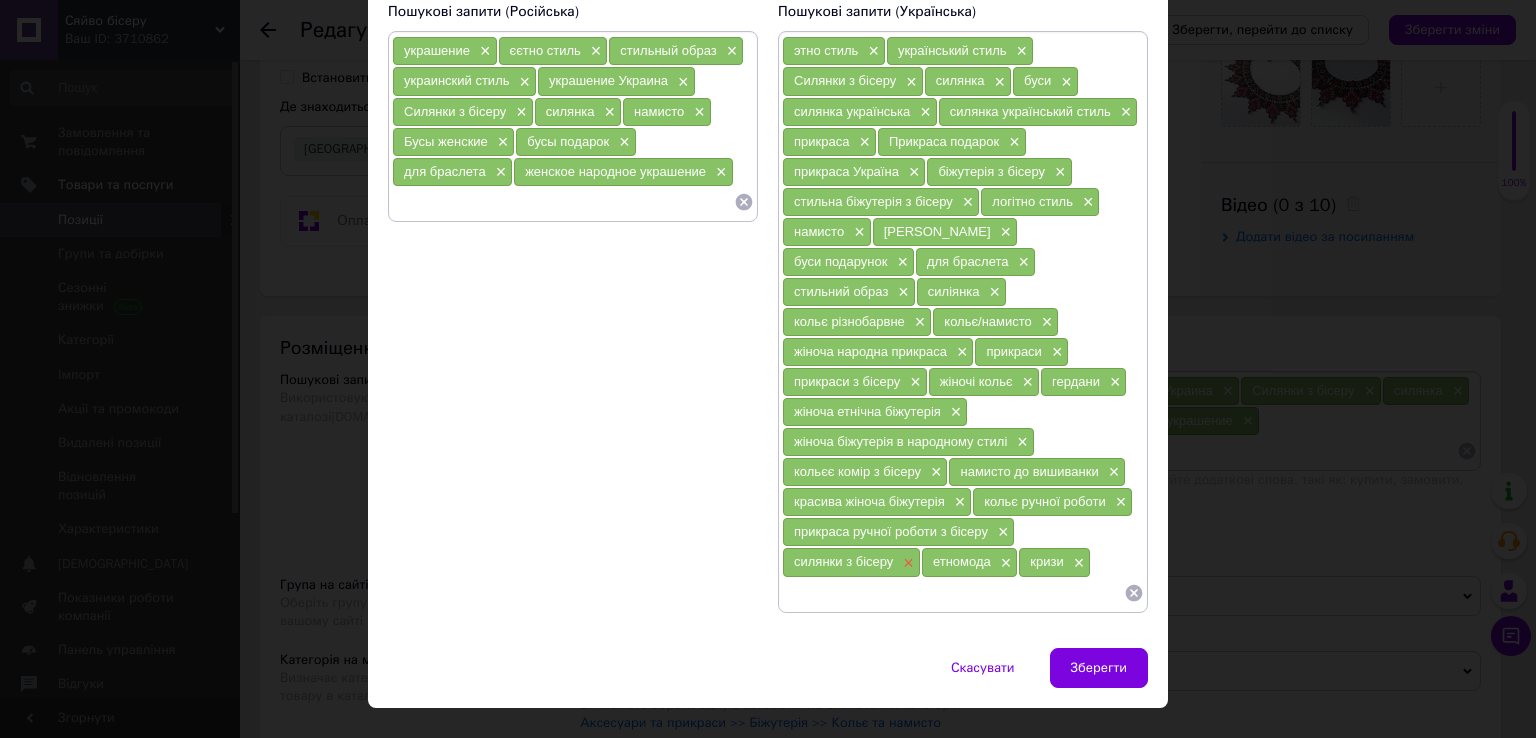 click on "×" at bounding box center [906, 563] 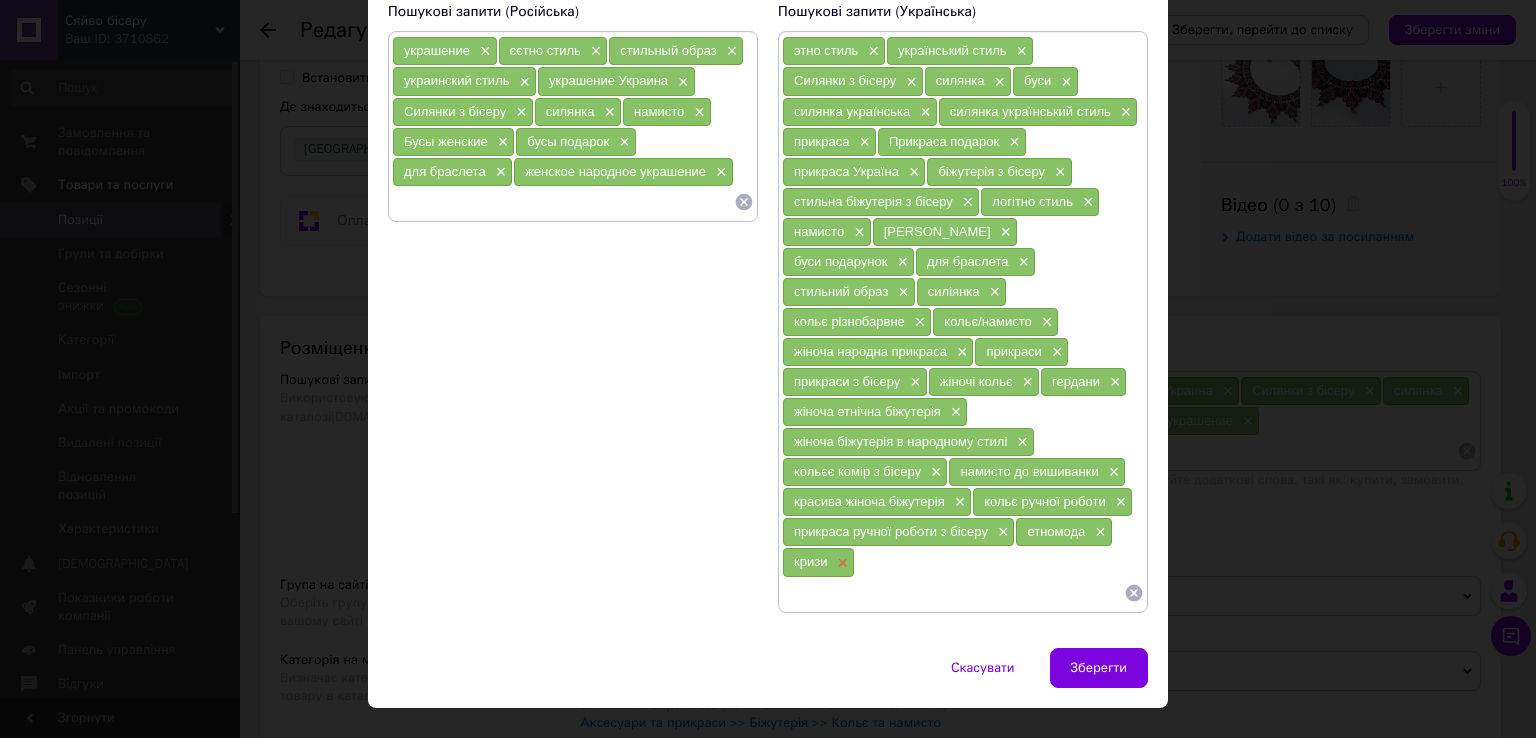 click on "×" at bounding box center (840, 563) 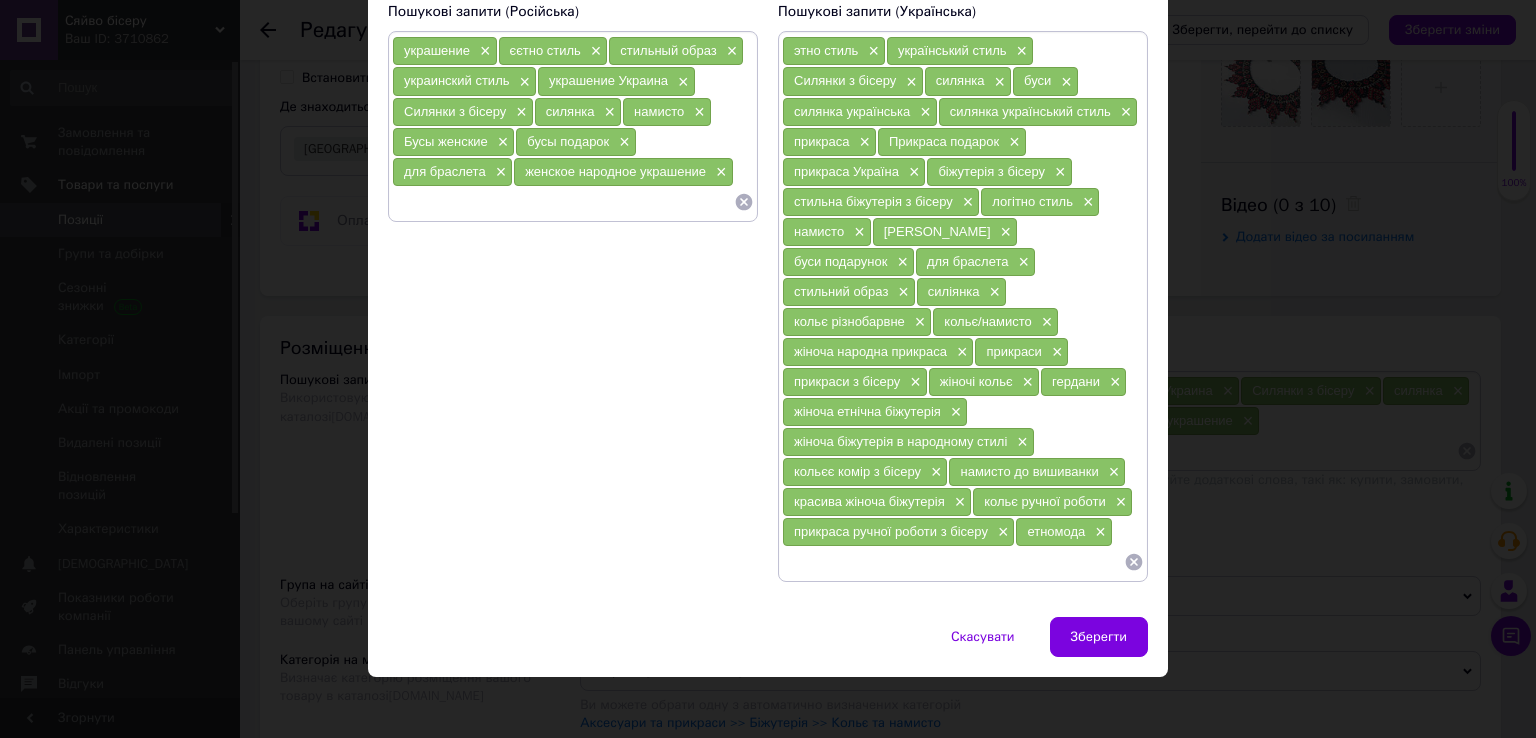 scroll, scrollTop: 130, scrollLeft: 0, axis: vertical 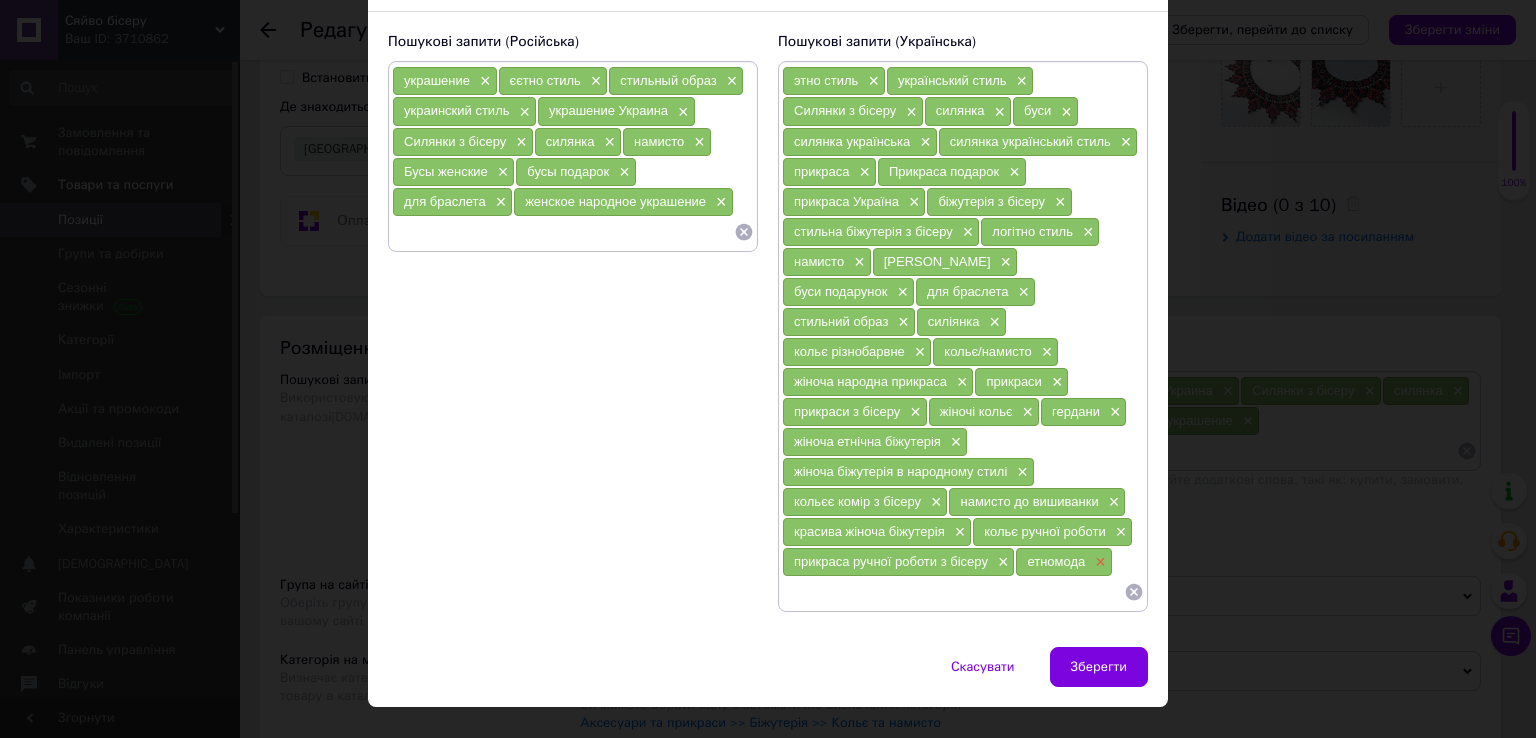 click on "×" at bounding box center (1098, 562) 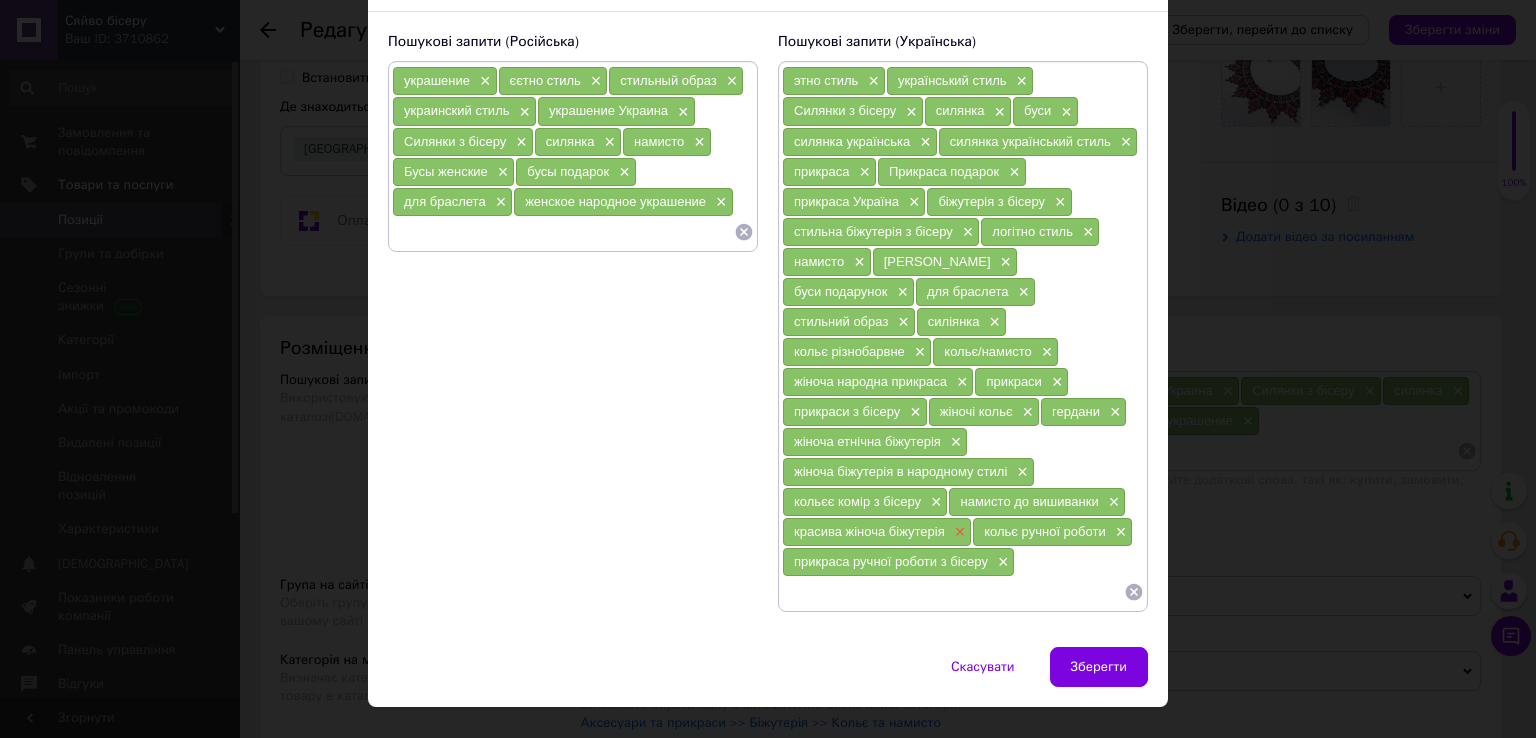 click on "×" at bounding box center (958, 532) 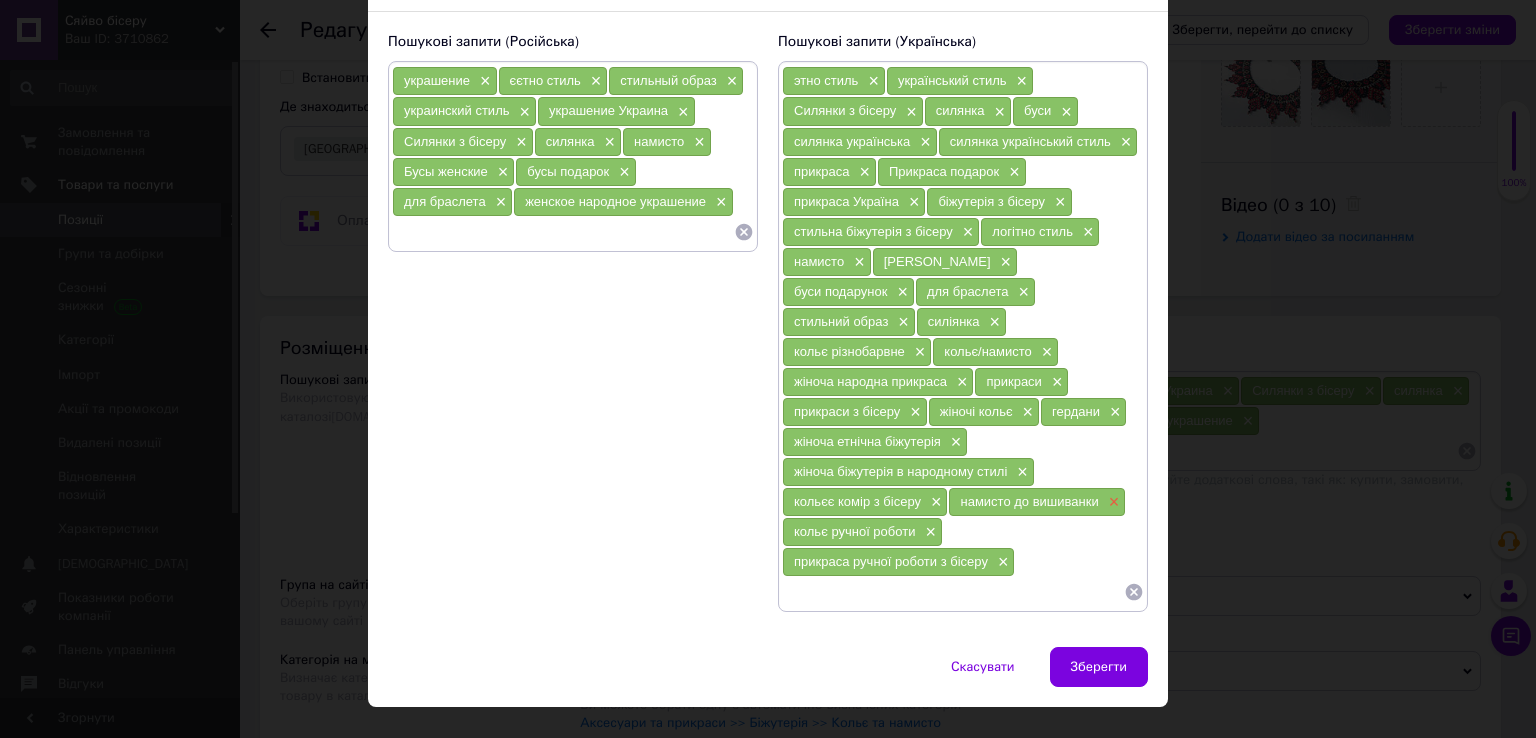 click on "×" at bounding box center (1112, 502) 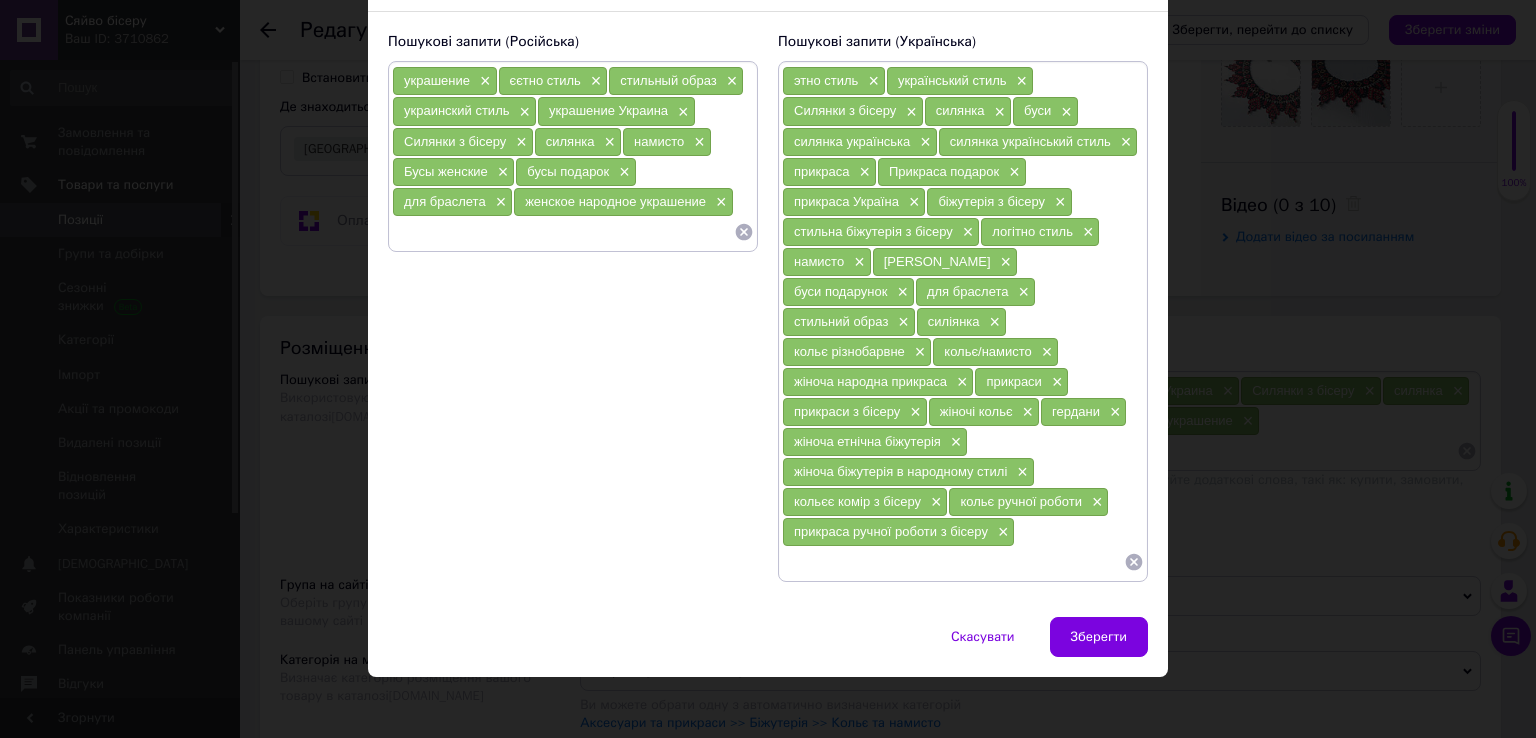 scroll, scrollTop: 100, scrollLeft: 0, axis: vertical 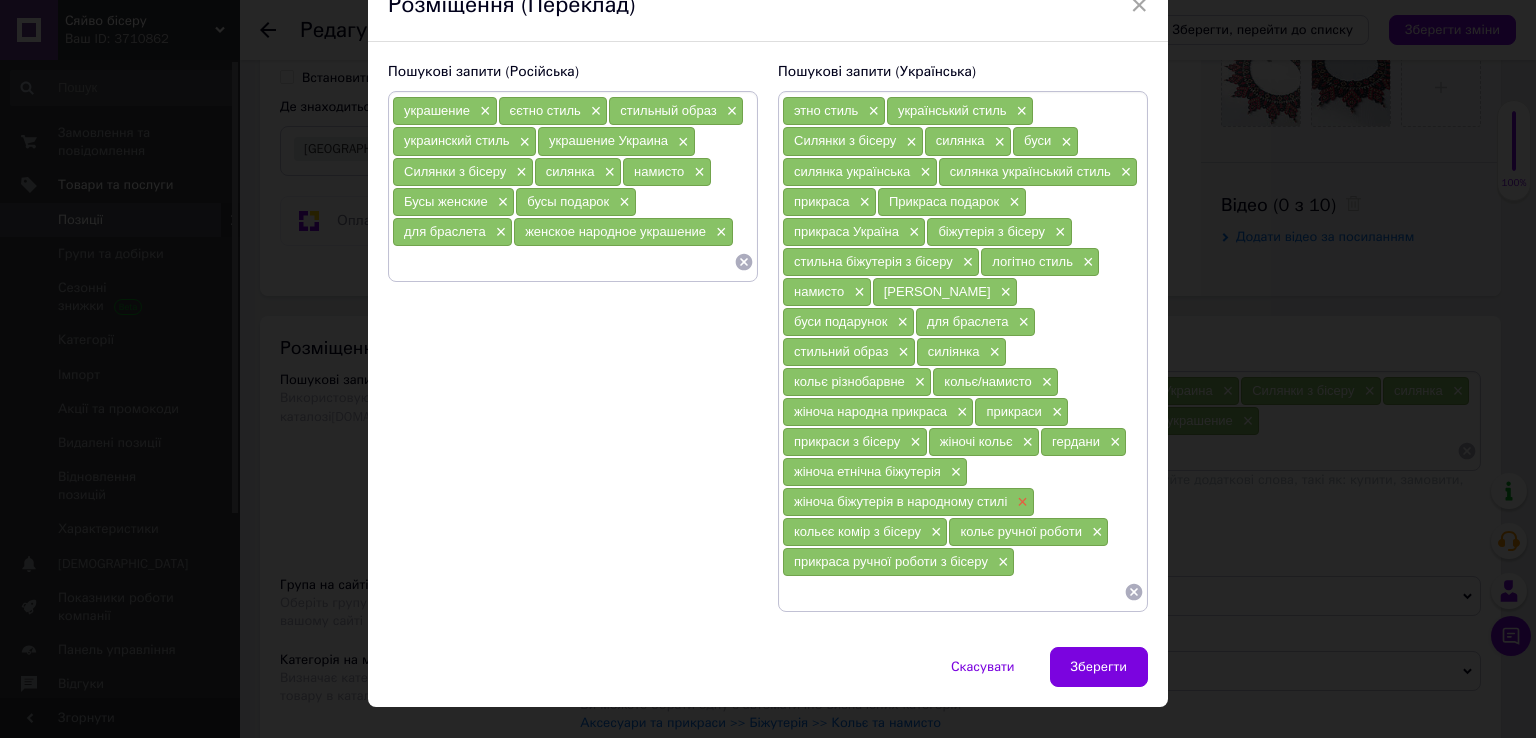 click on "×" at bounding box center [1020, 502] 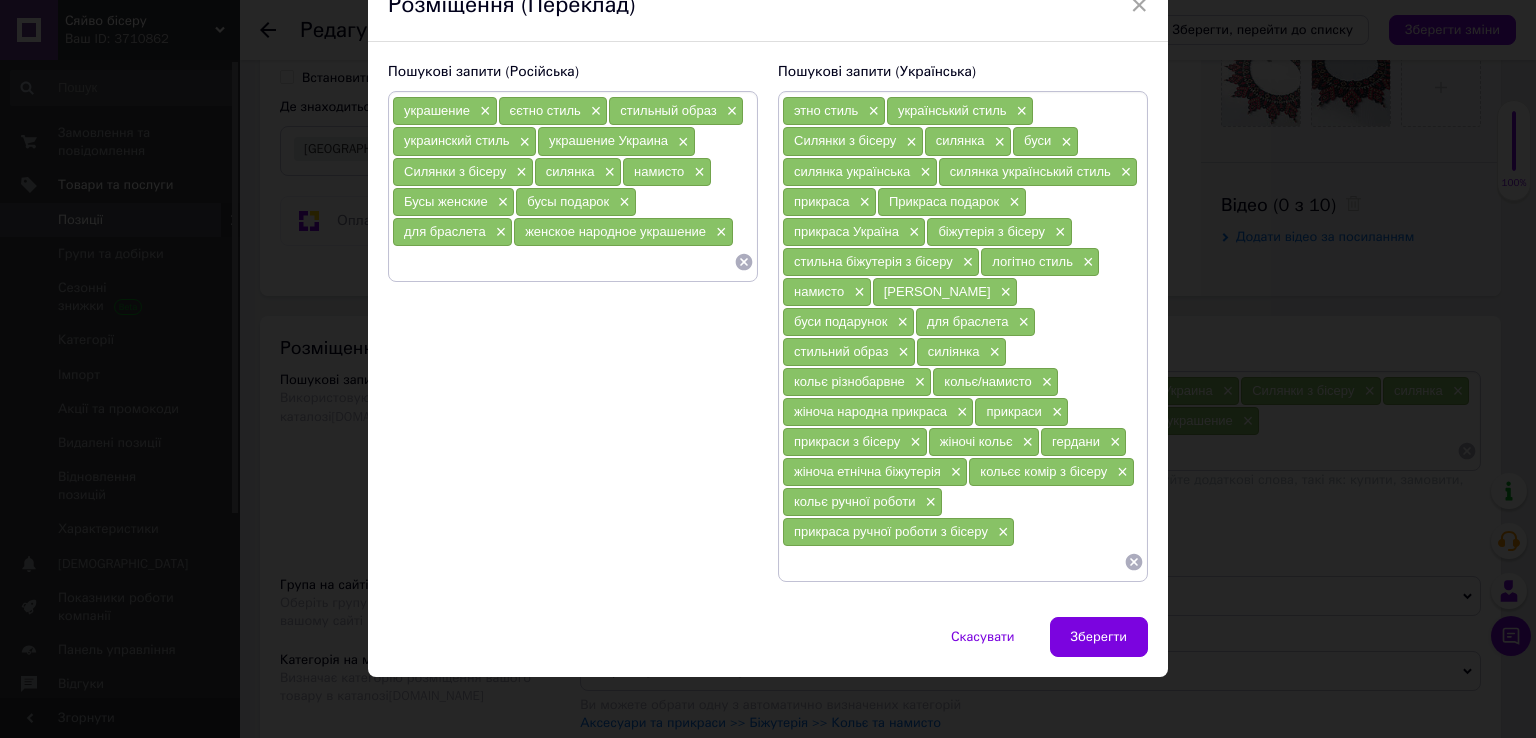 scroll, scrollTop: 71, scrollLeft: 0, axis: vertical 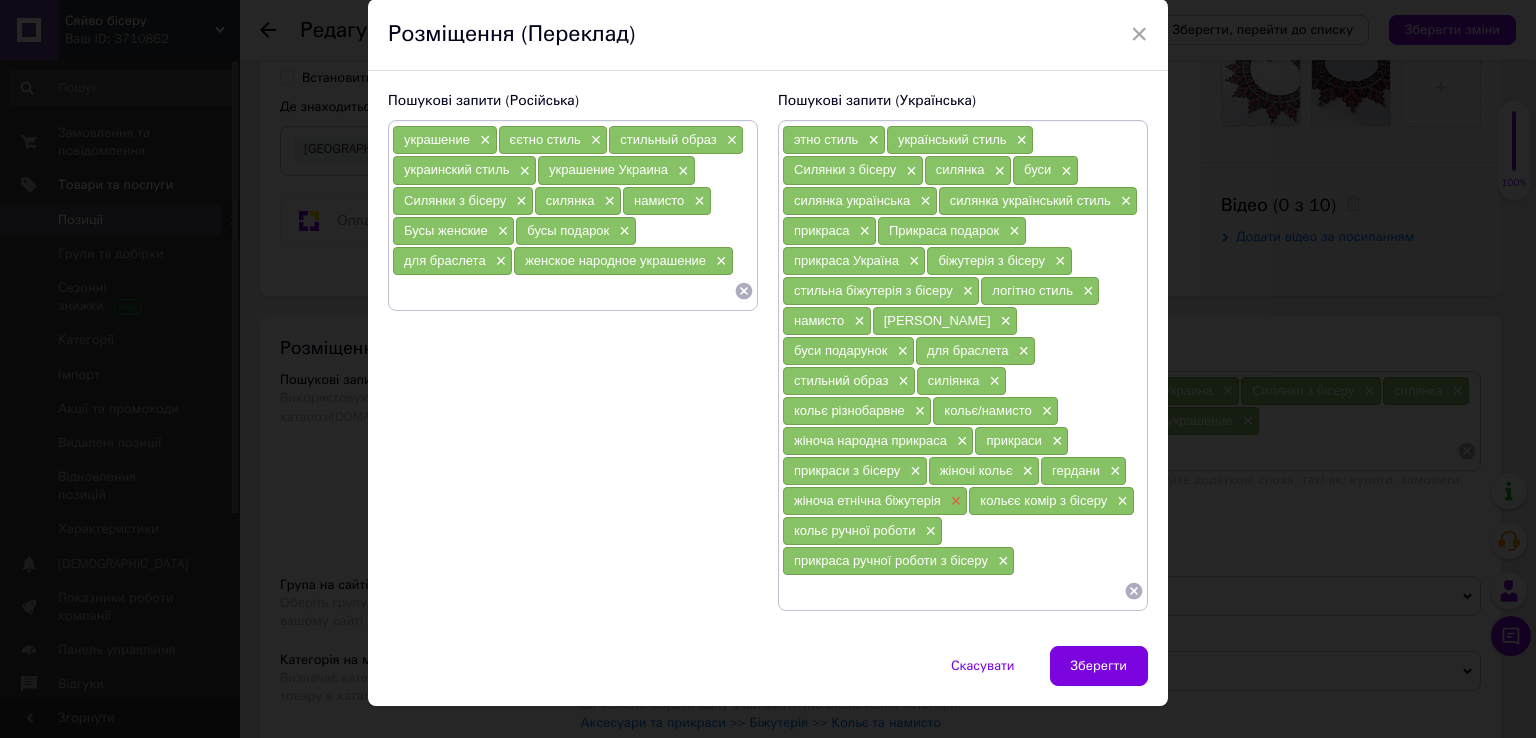 click on "×" at bounding box center (954, 501) 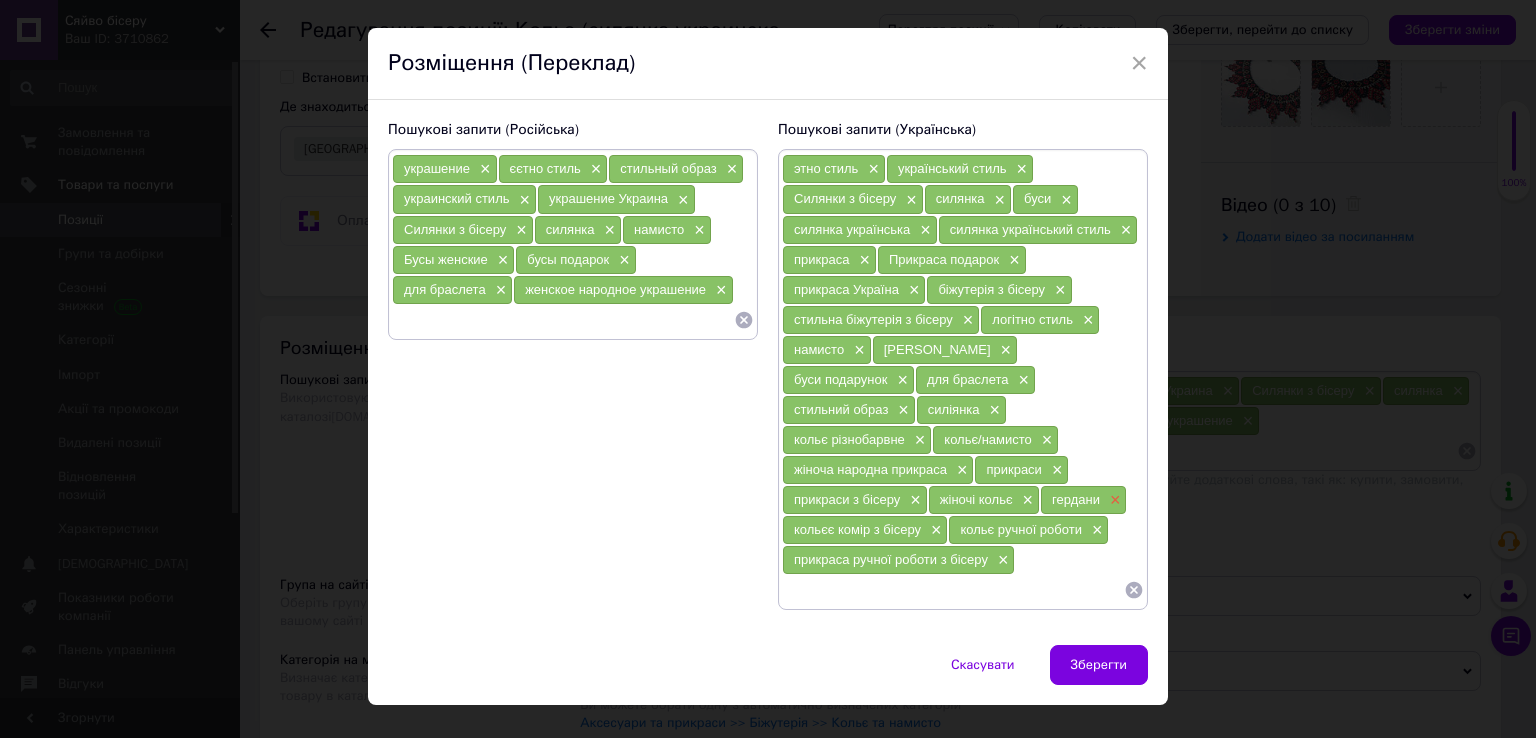 click on "×" at bounding box center [1113, 500] 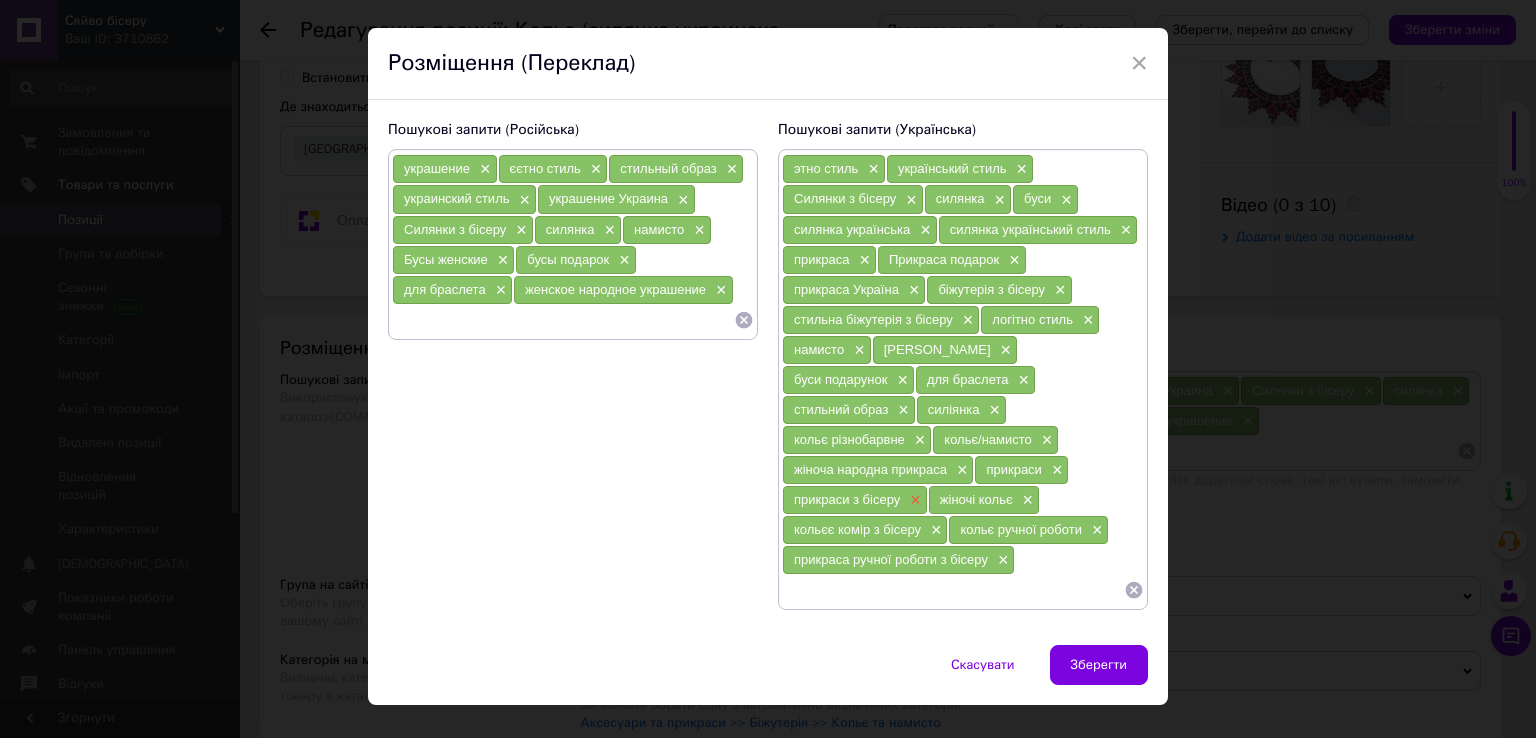 click on "×" at bounding box center [913, 500] 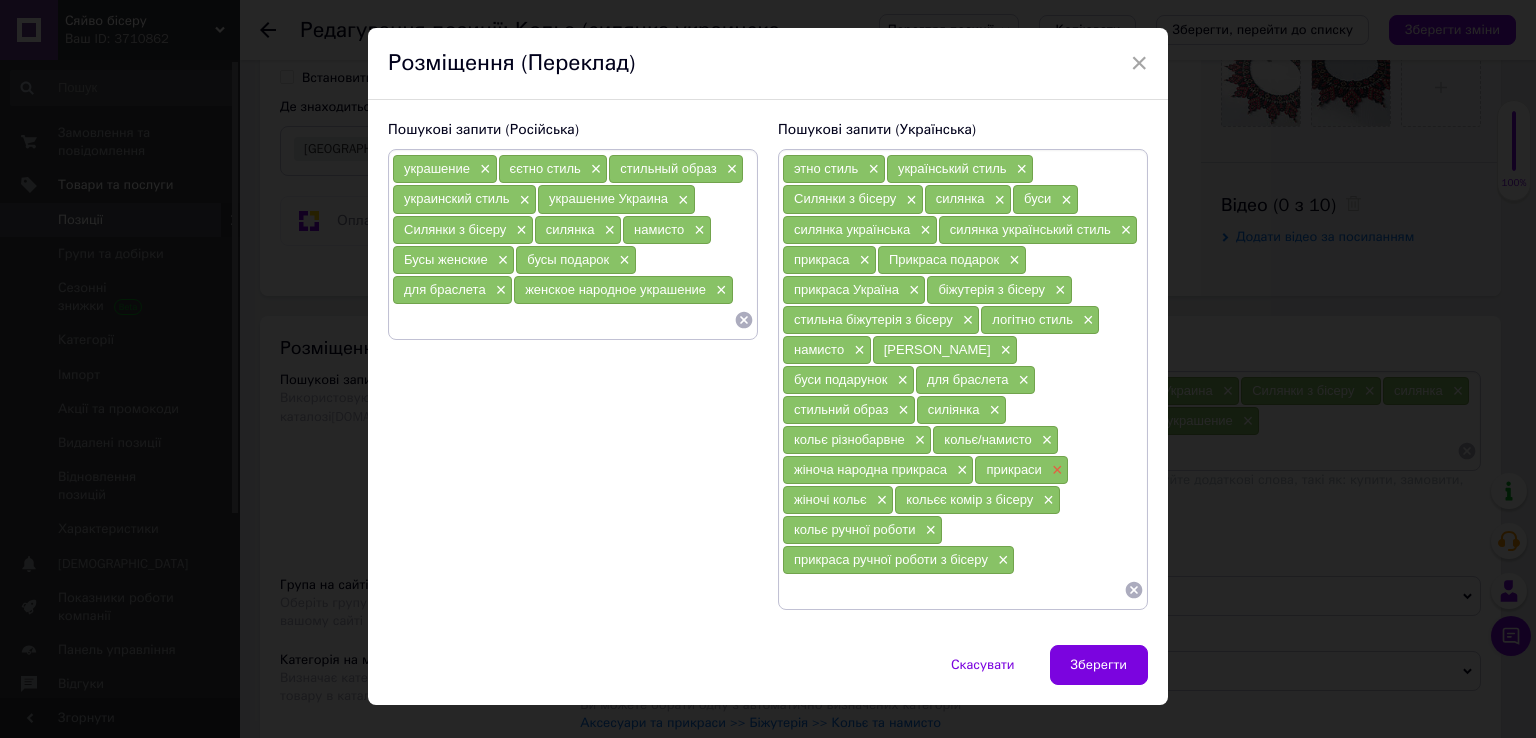 click on "×" at bounding box center (1055, 470) 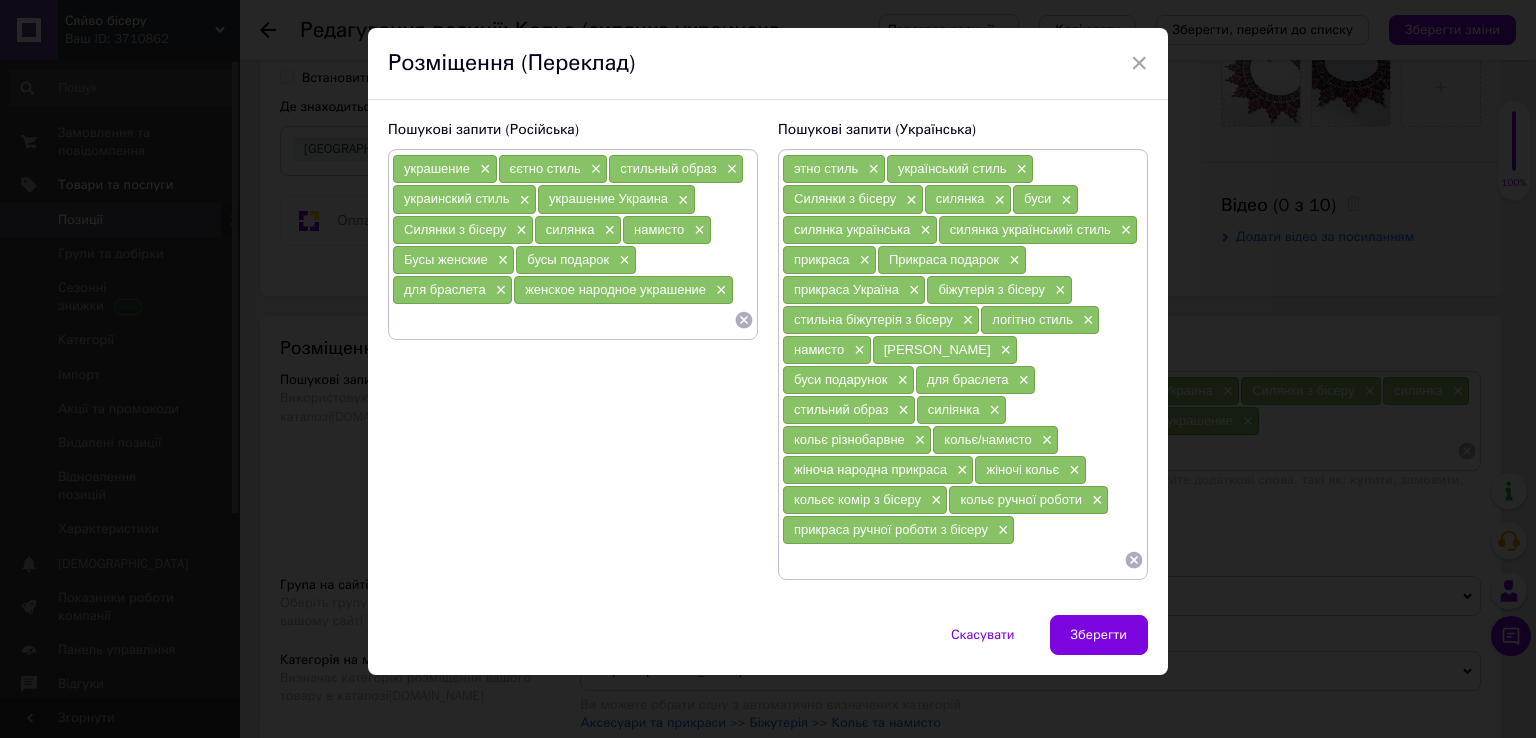 scroll, scrollTop: 12, scrollLeft: 0, axis: vertical 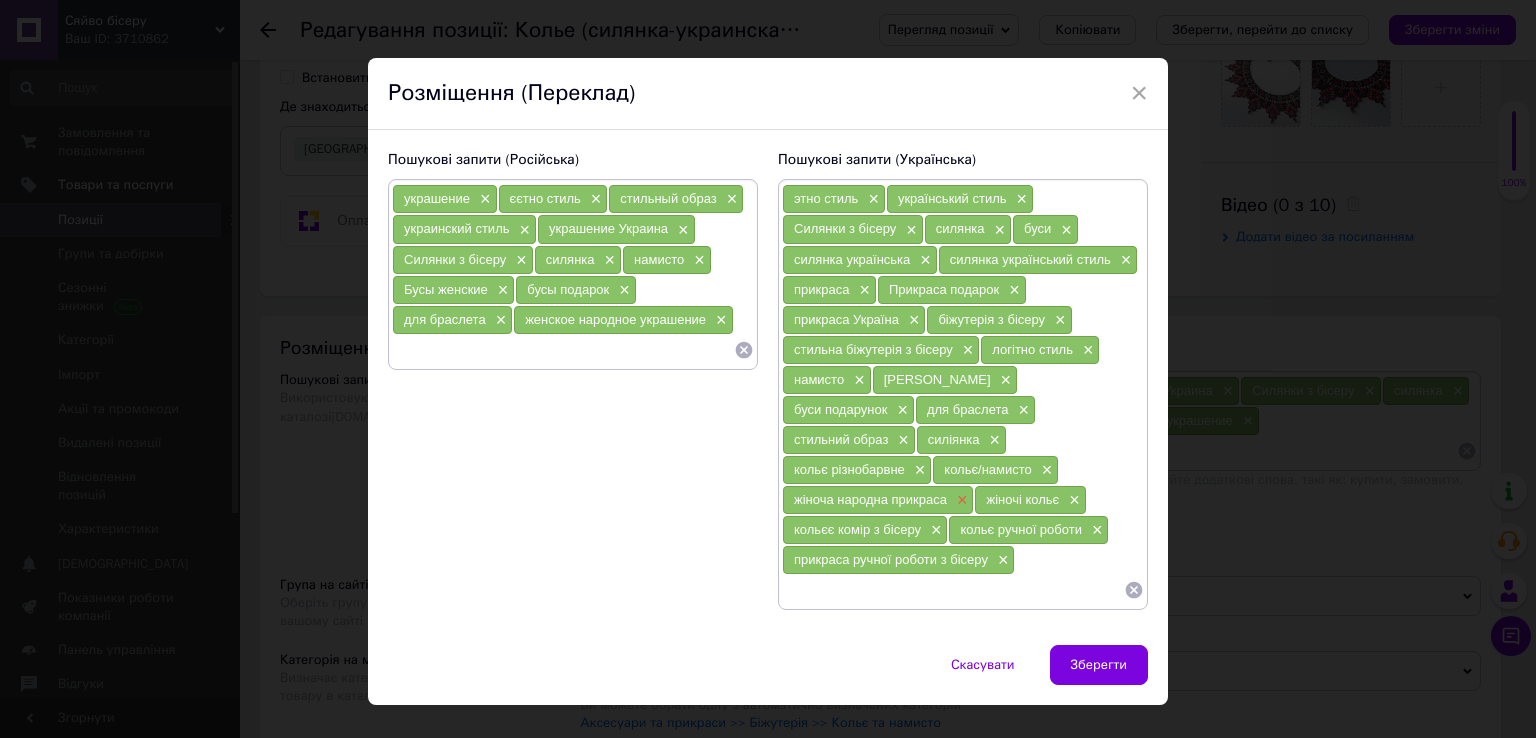 click on "×" at bounding box center [960, 500] 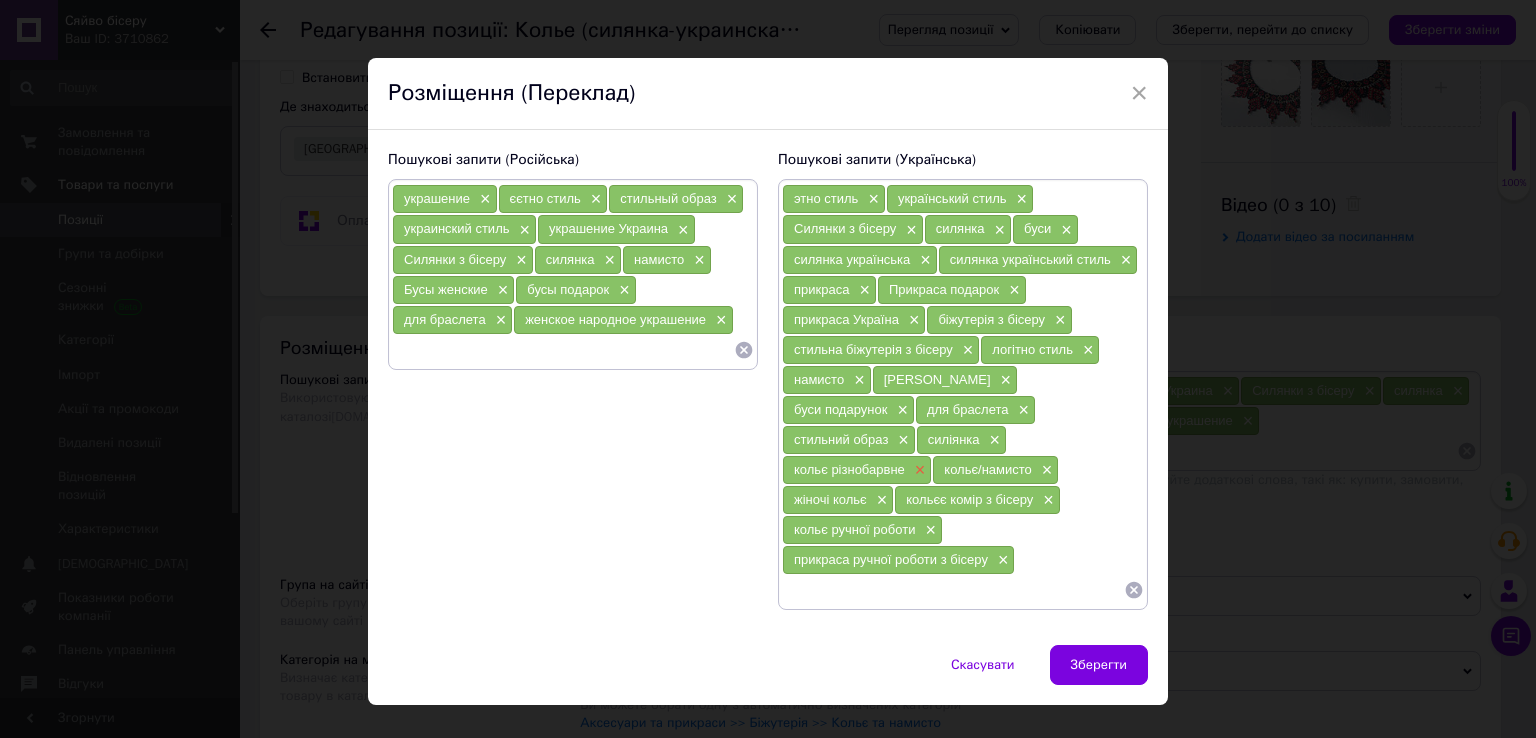 click on "×" at bounding box center (918, 470) 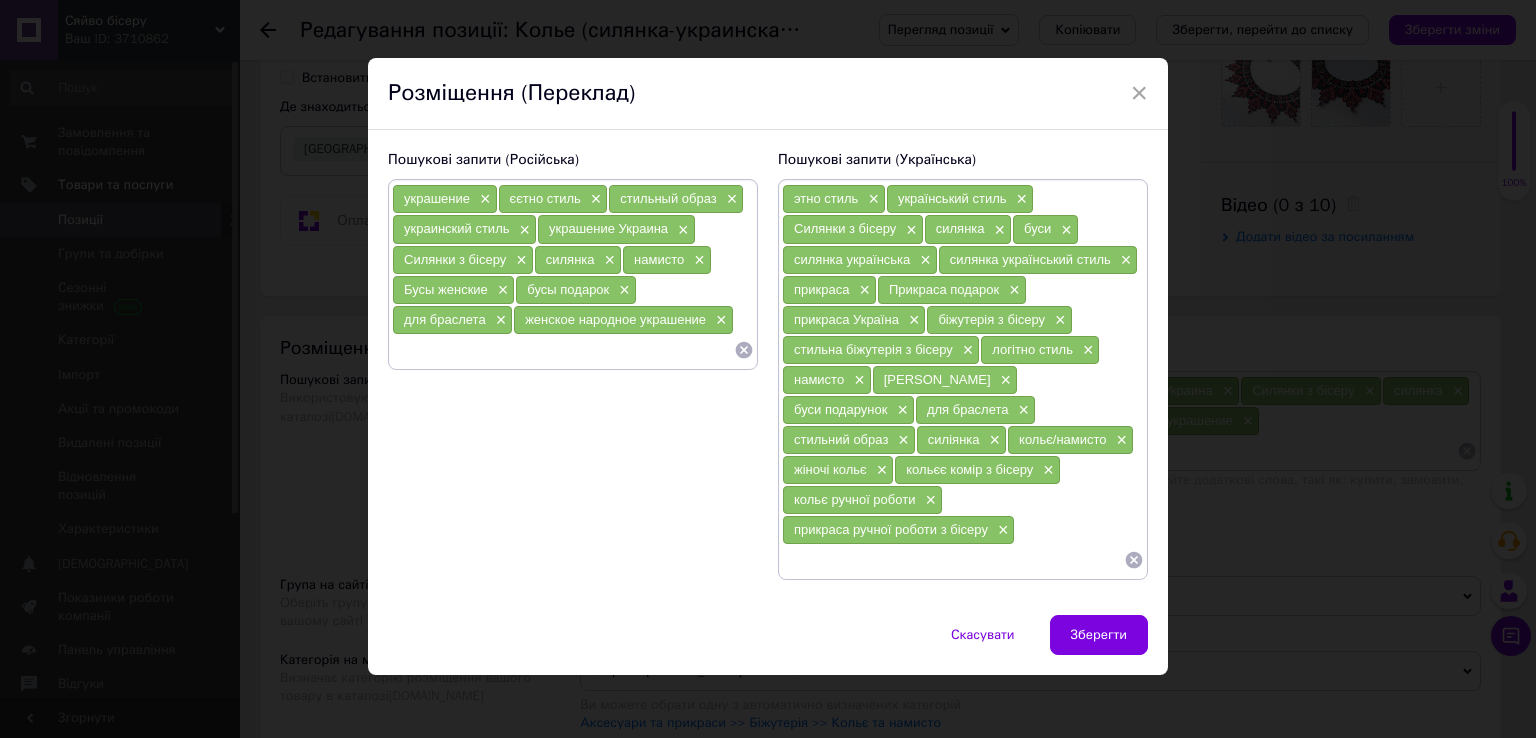 scroll, scrollTop: 0, scrollLeft: 0, axis: both 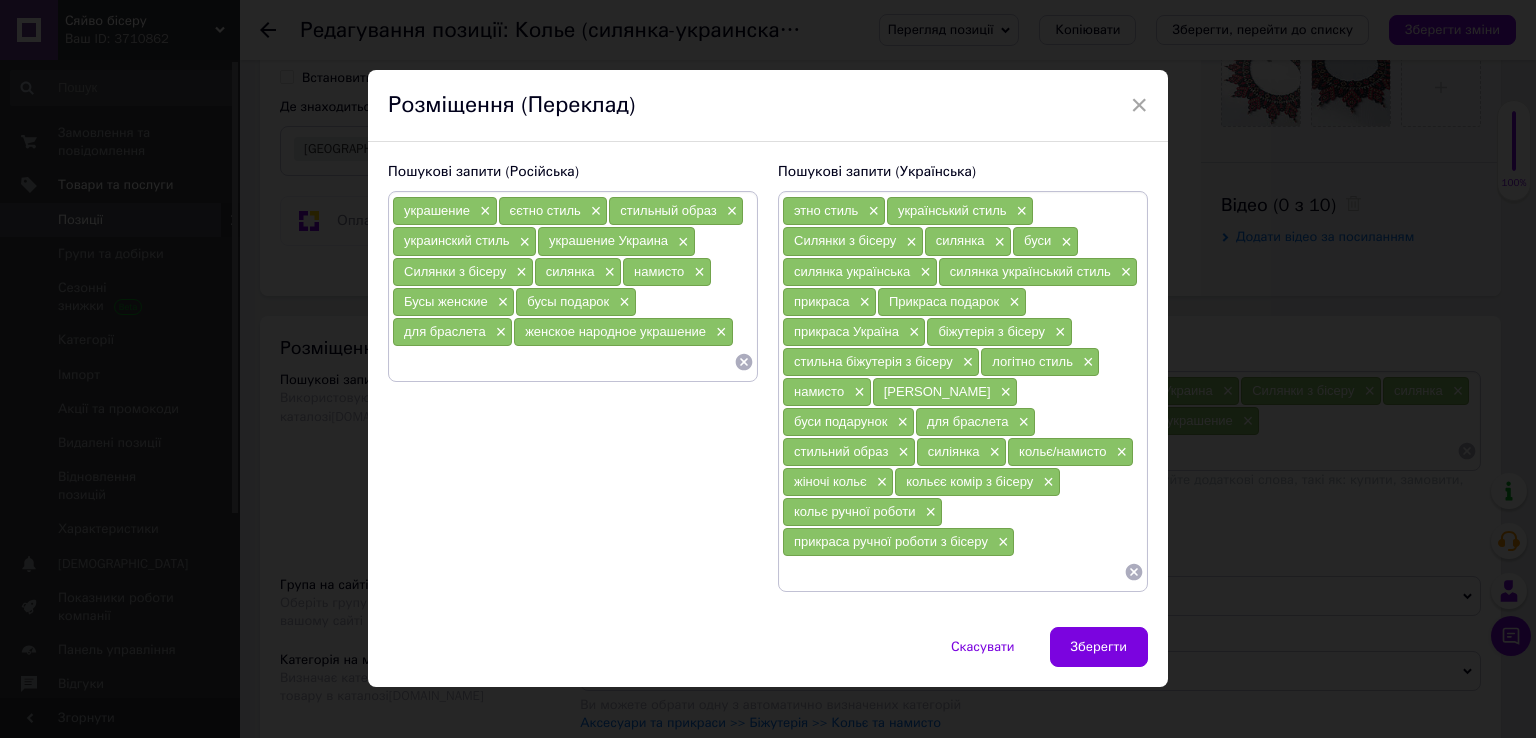 click at bounding box center (953, 572) 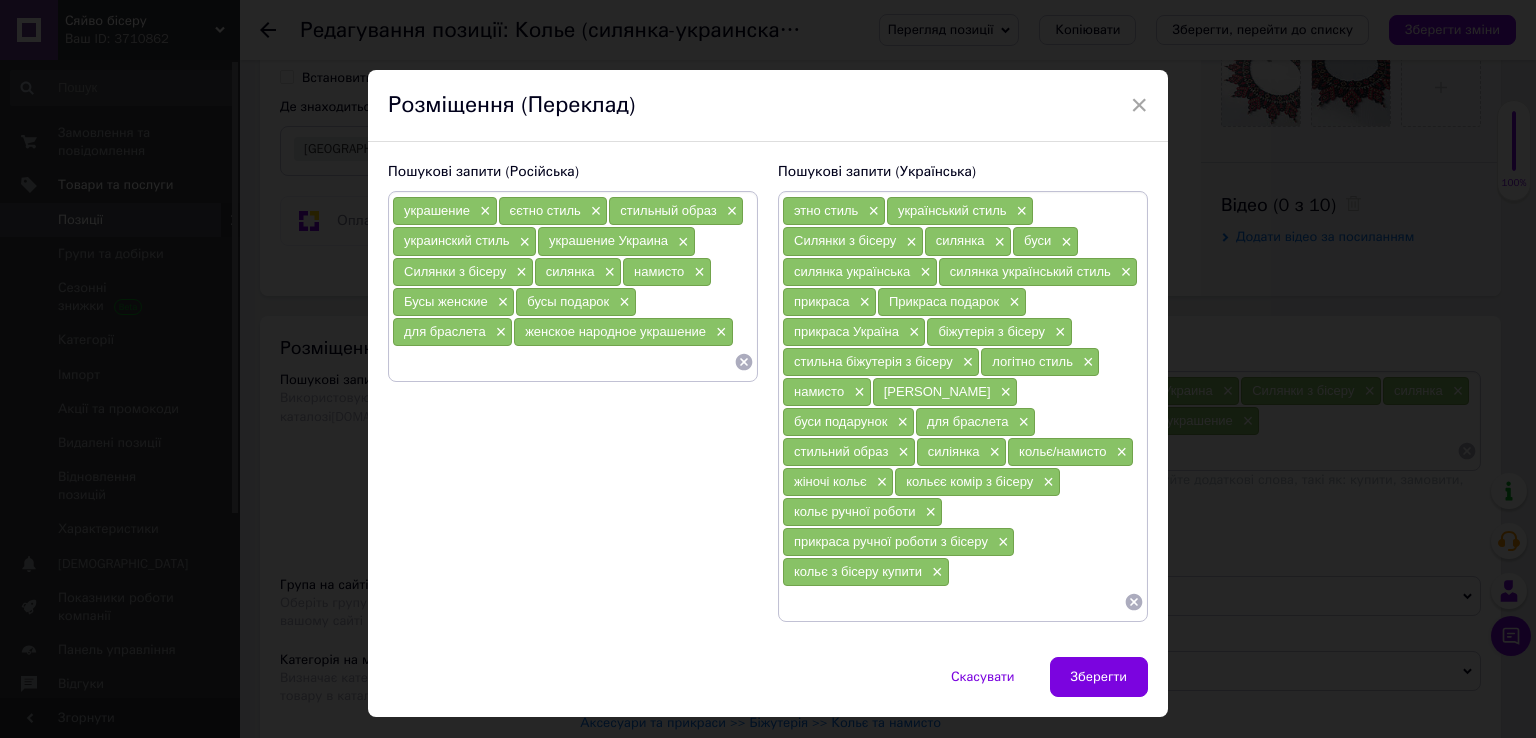 paste on "прикраси ручної роботи" 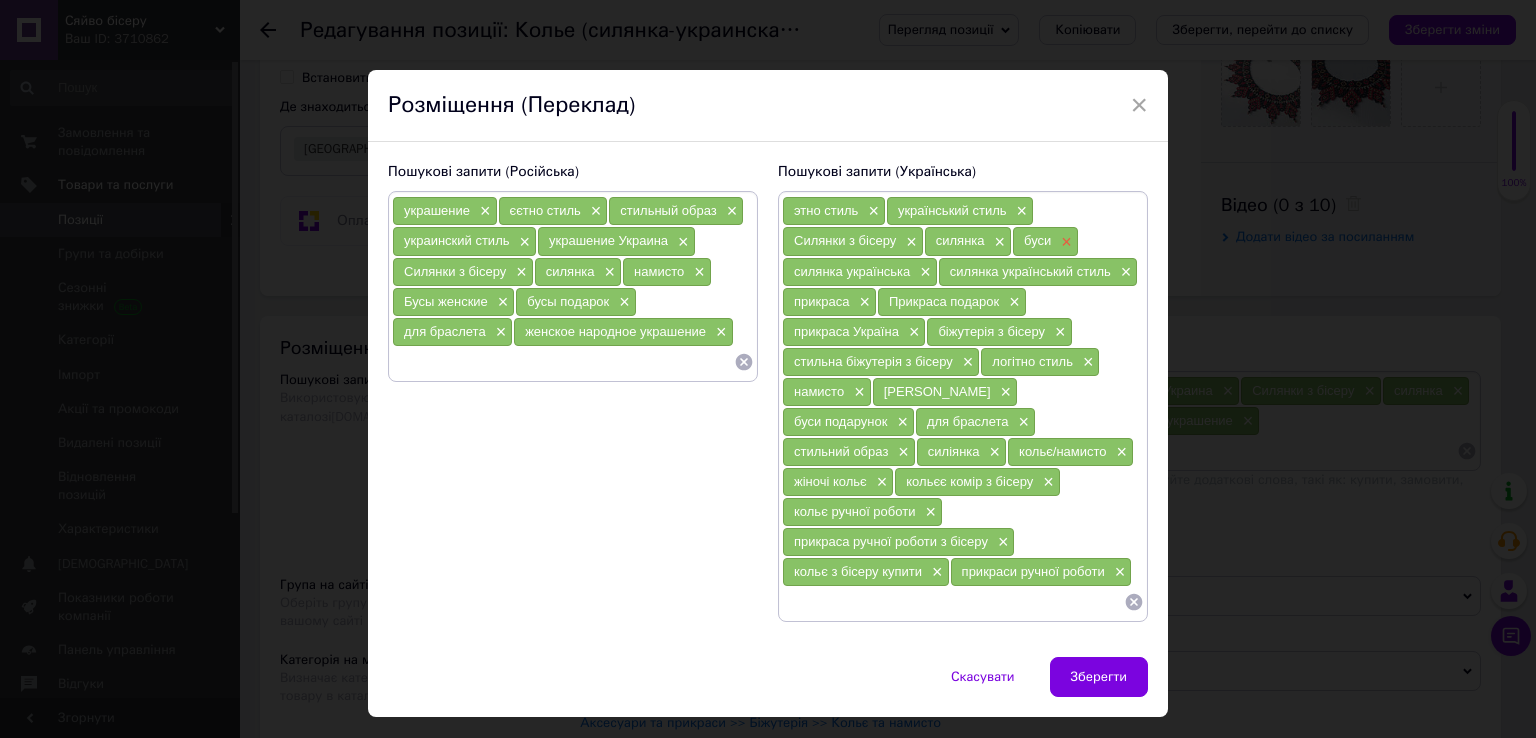click on "×" at bounding box center [1064, 242] 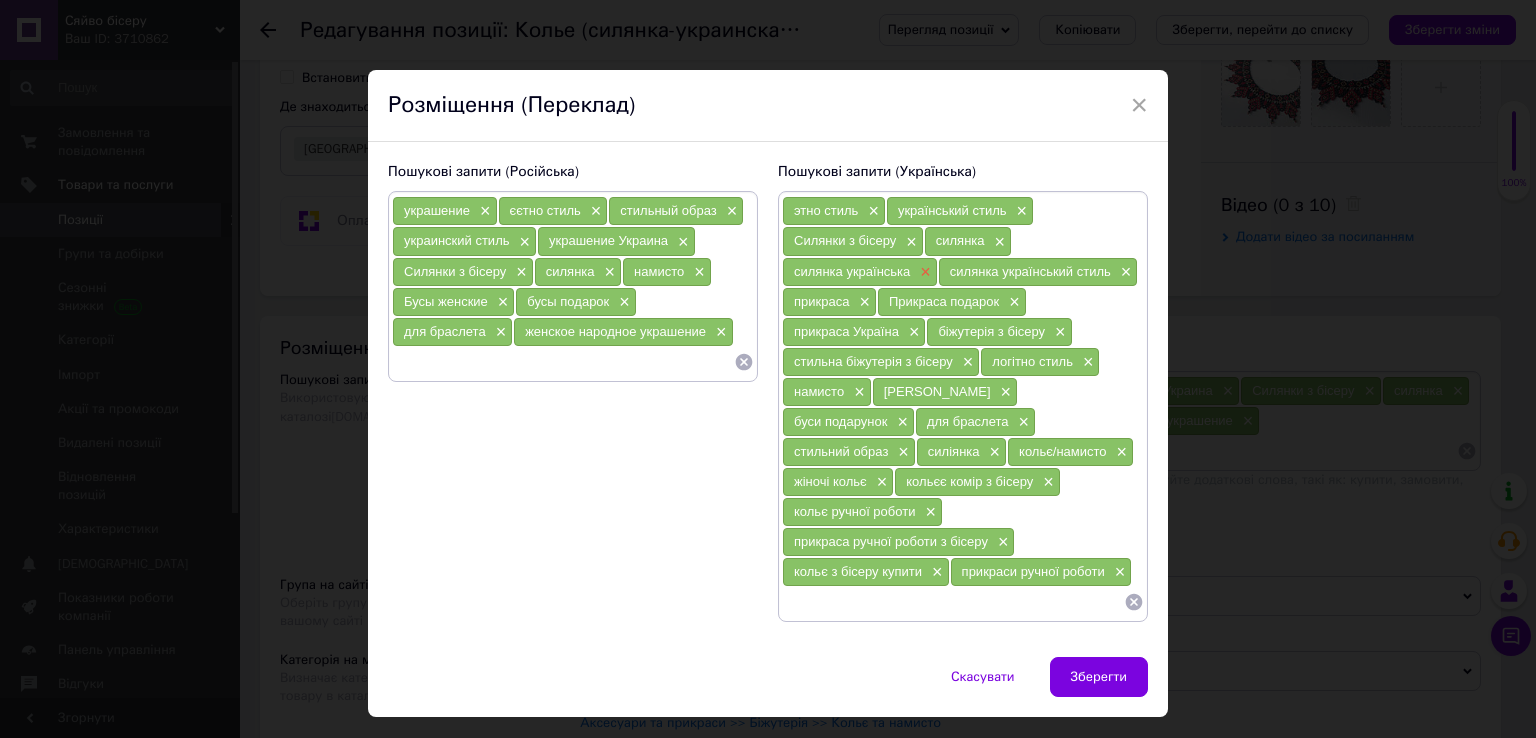 click on "×" at bounding box center [923, 272] 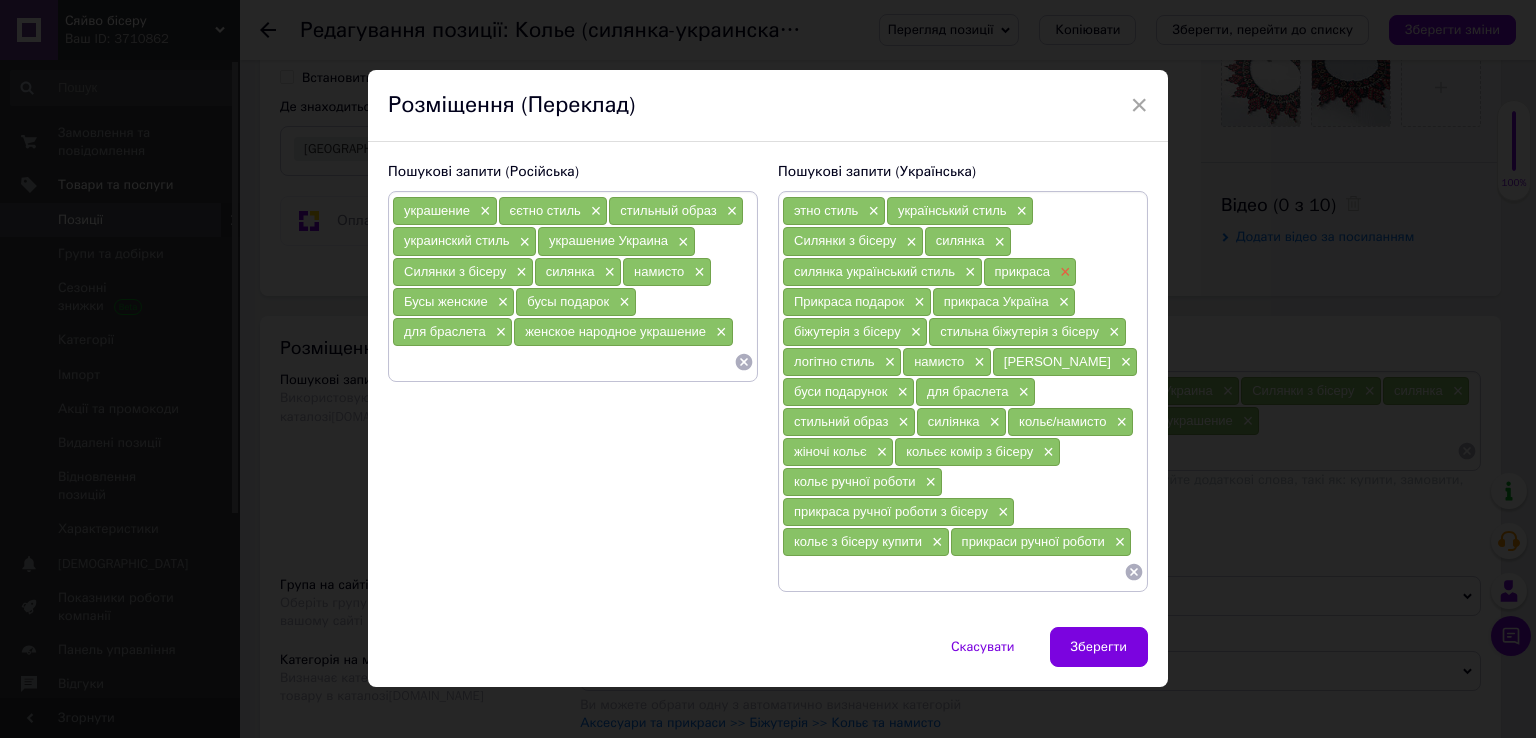 click on "×" at bounding box center [1063, 272] 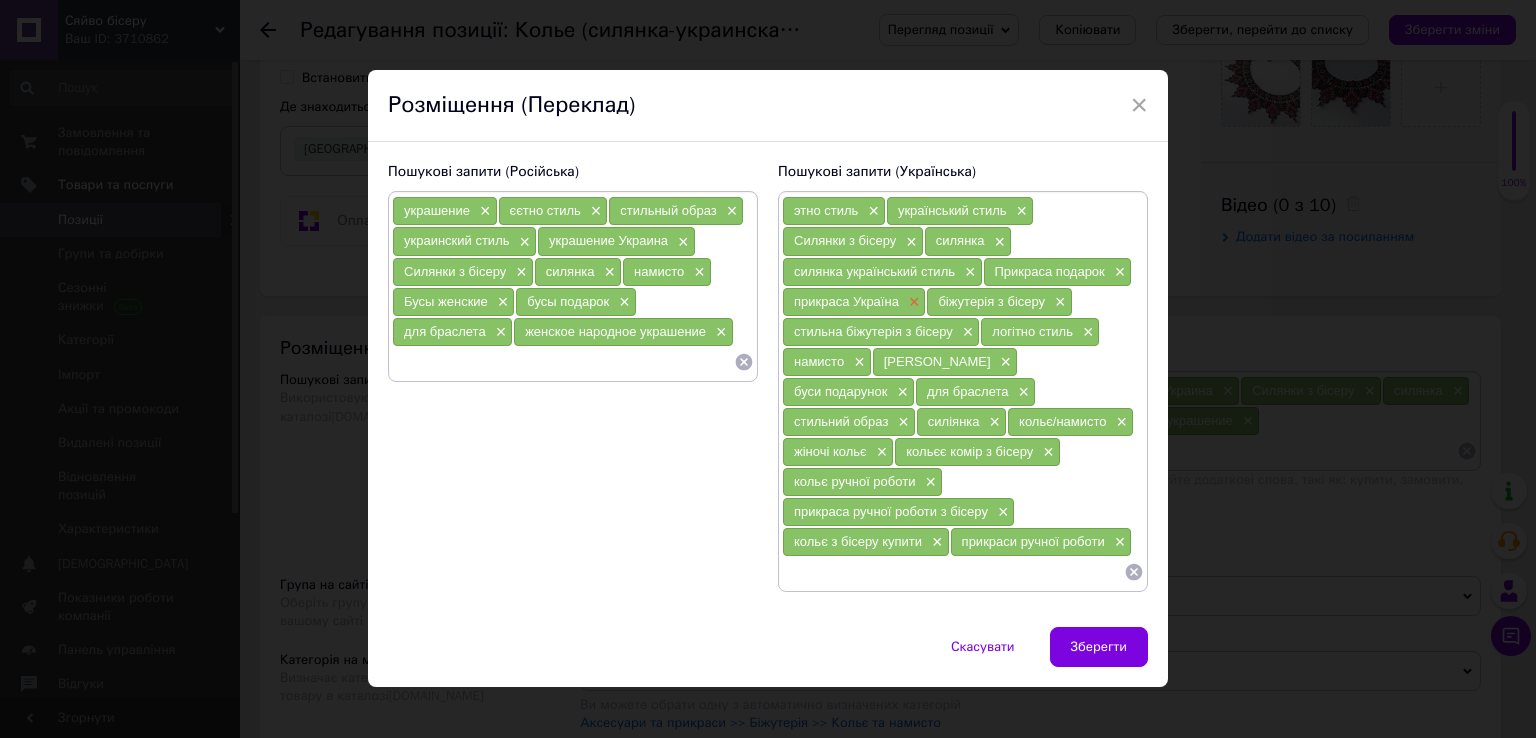 click on "×" at bounding box center [912, 302] 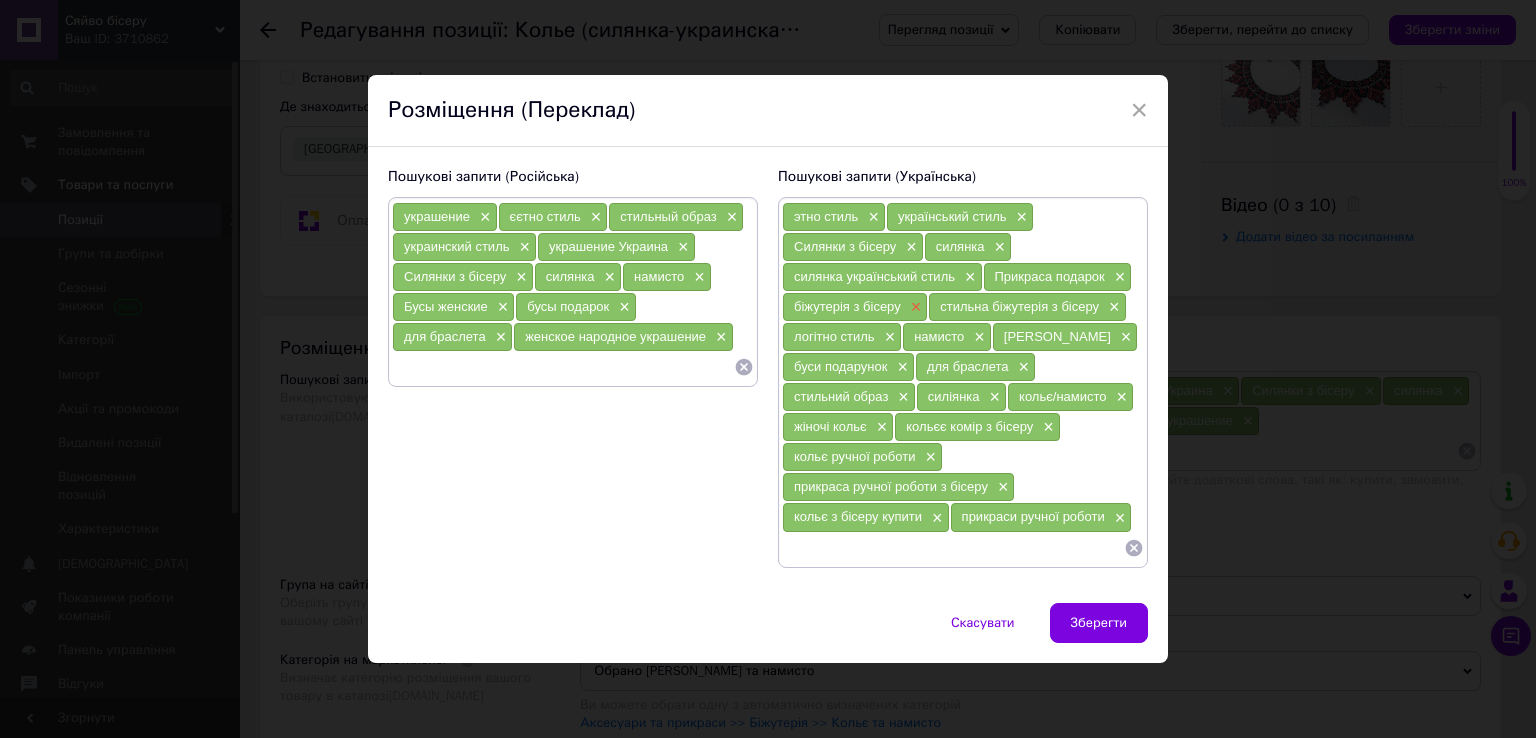 click on "×" at bounding box center [914, 307] 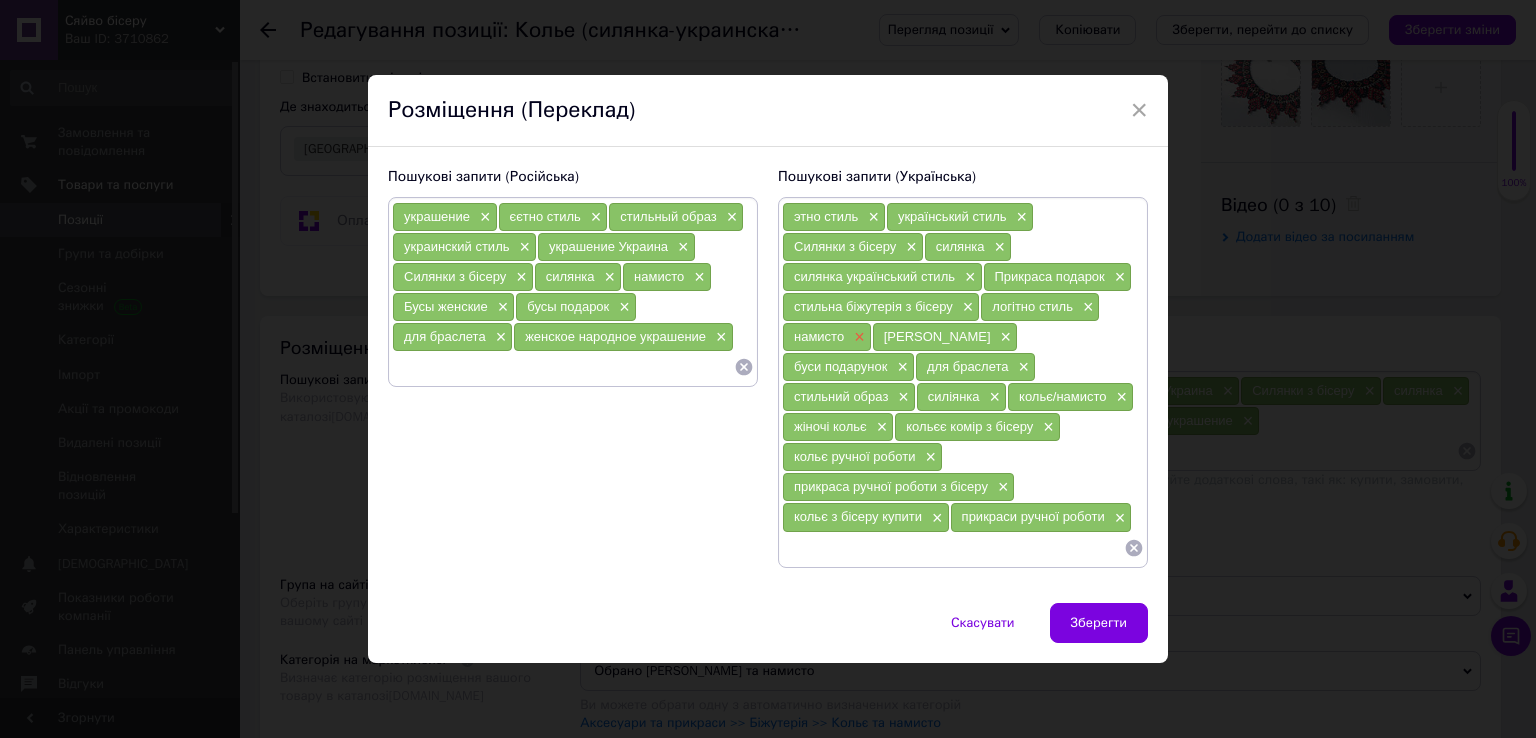 click on "×" at bounding box center [857, 337] 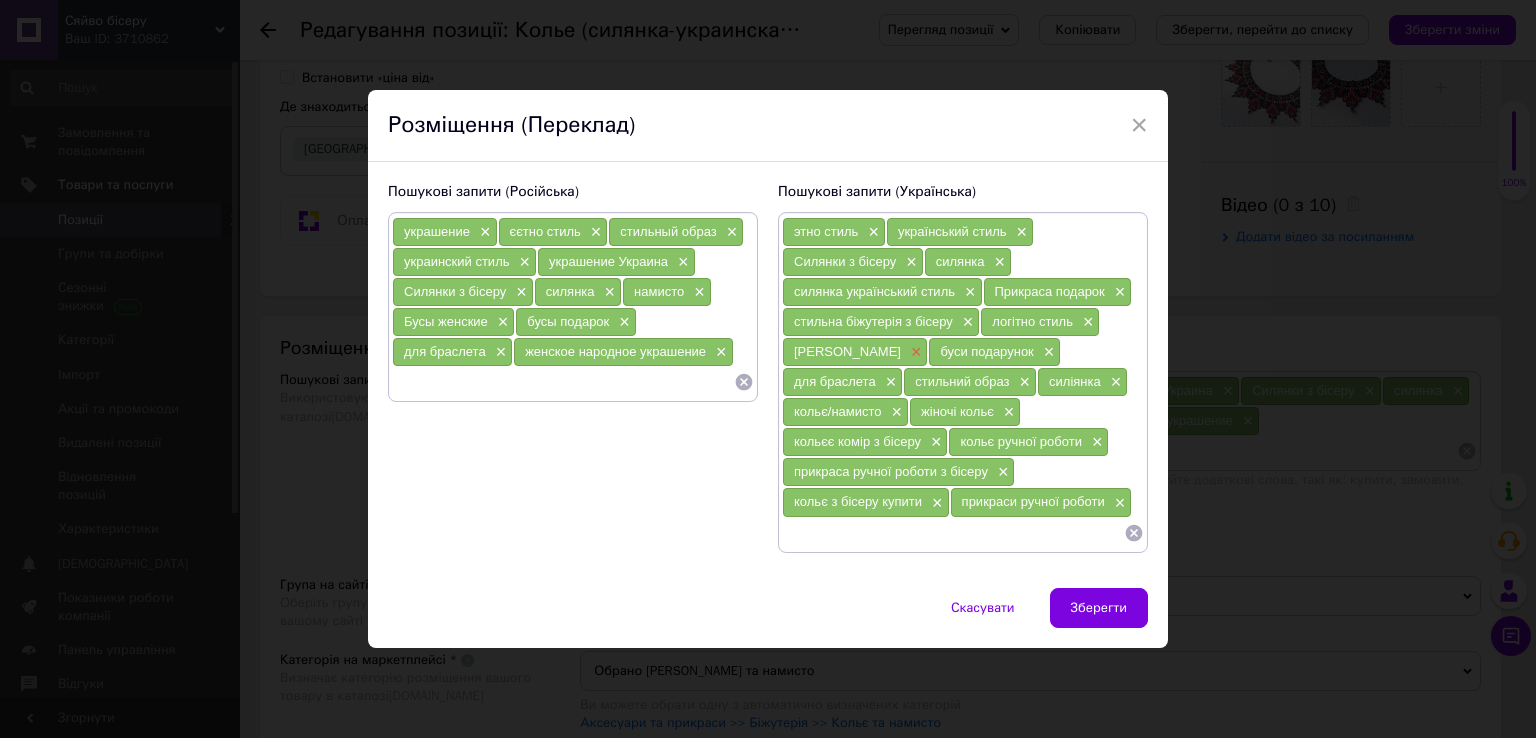 click on "×" at bounding box center (914, 352) 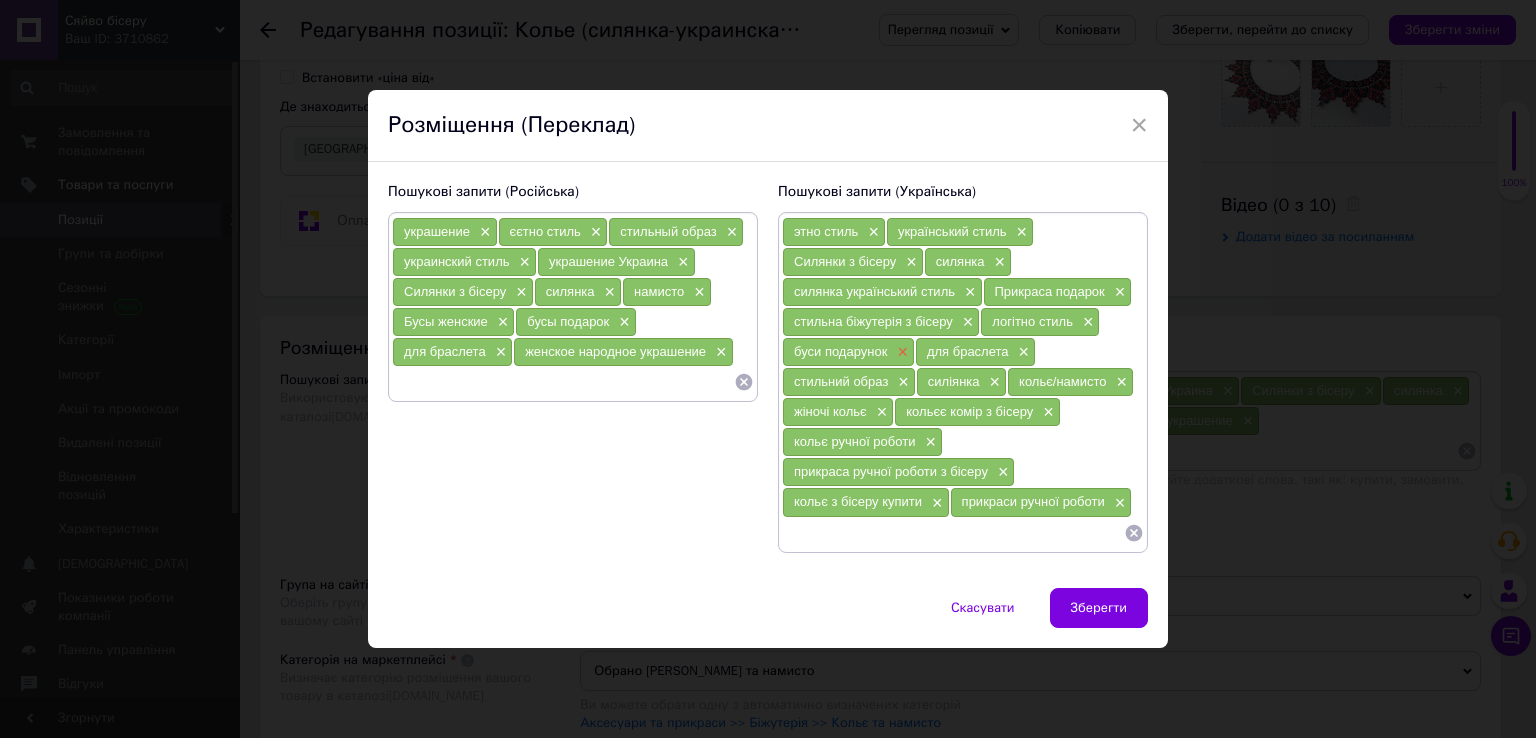 click on "×" at bounding box center (900, 352) 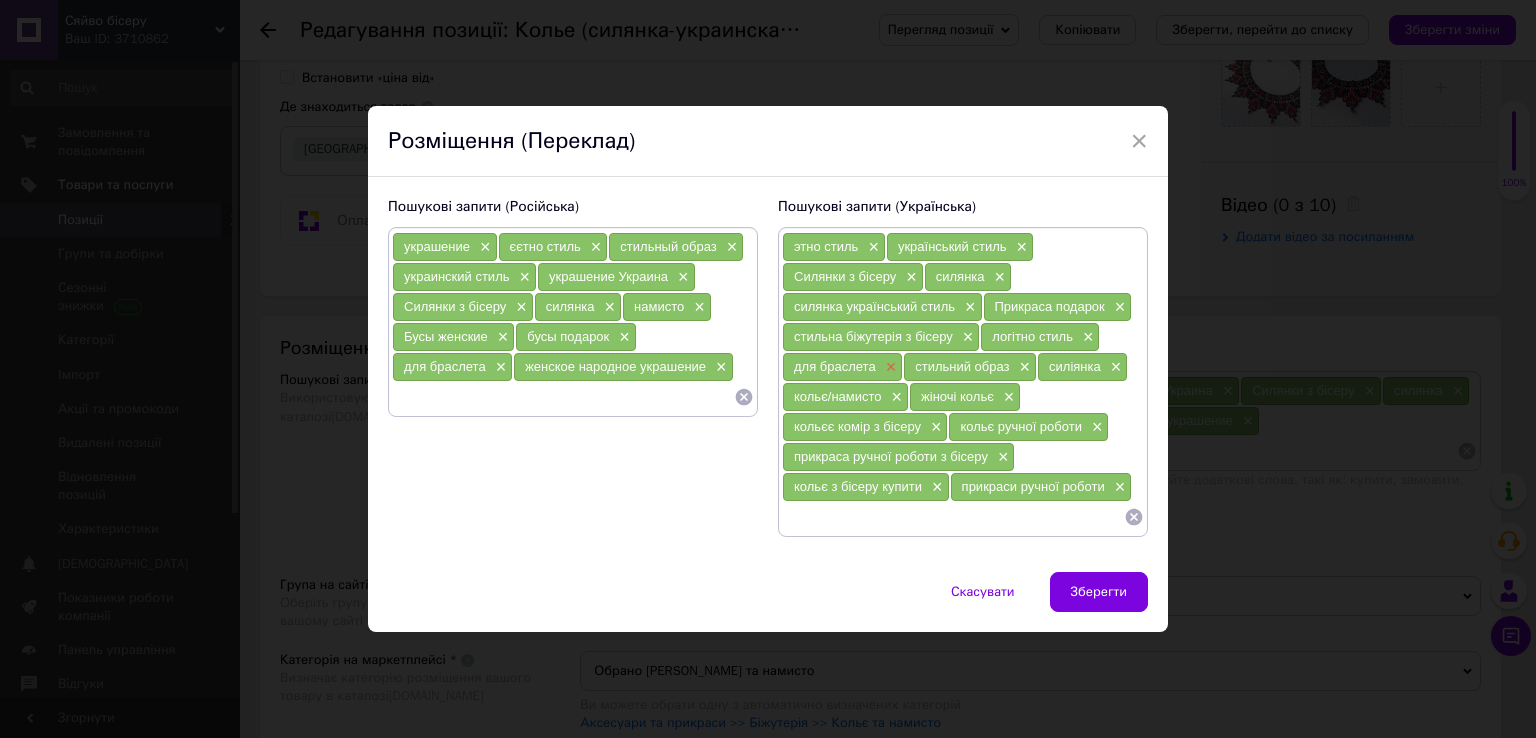 click on "×" at bounding box center [889, 367] 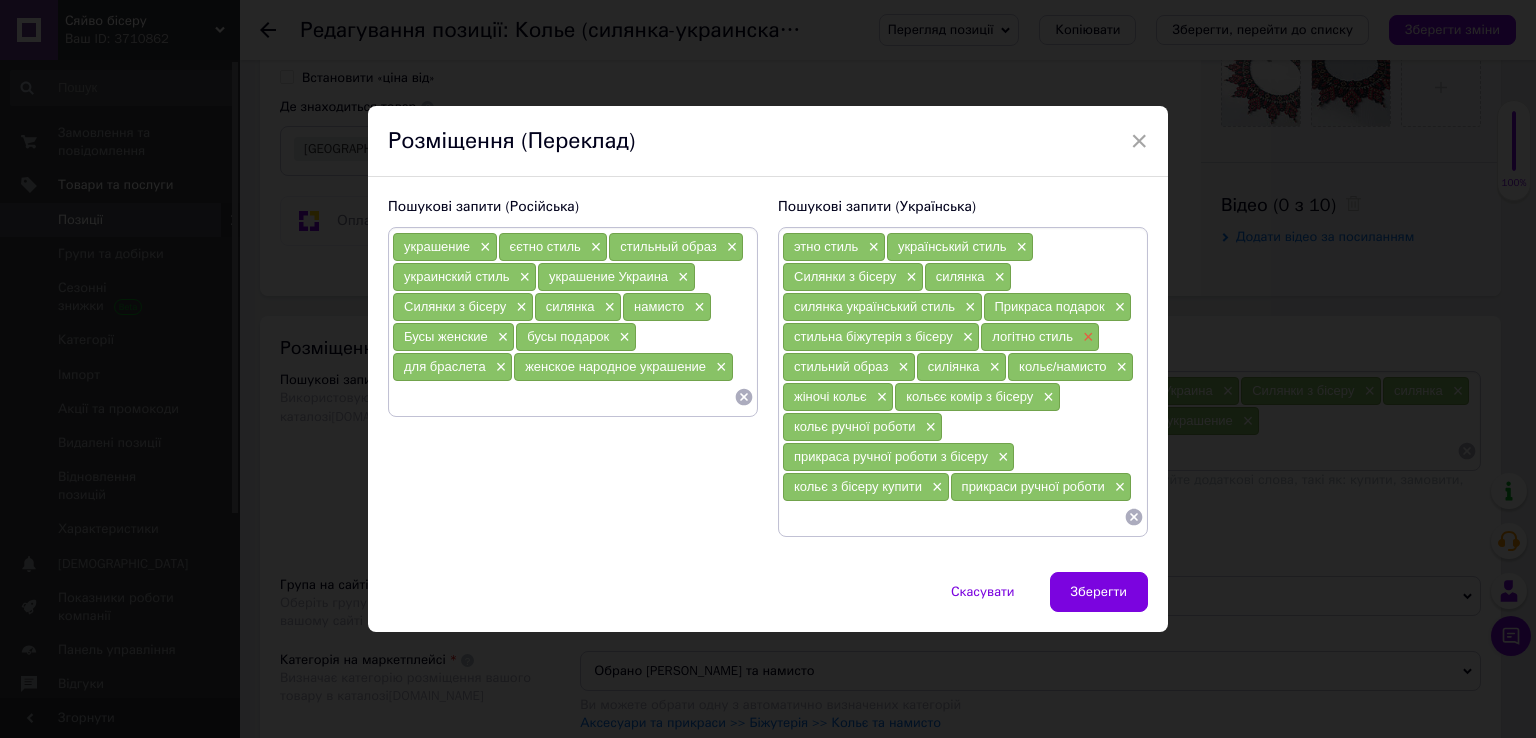click on "×" at bounding box center (1086, 337) 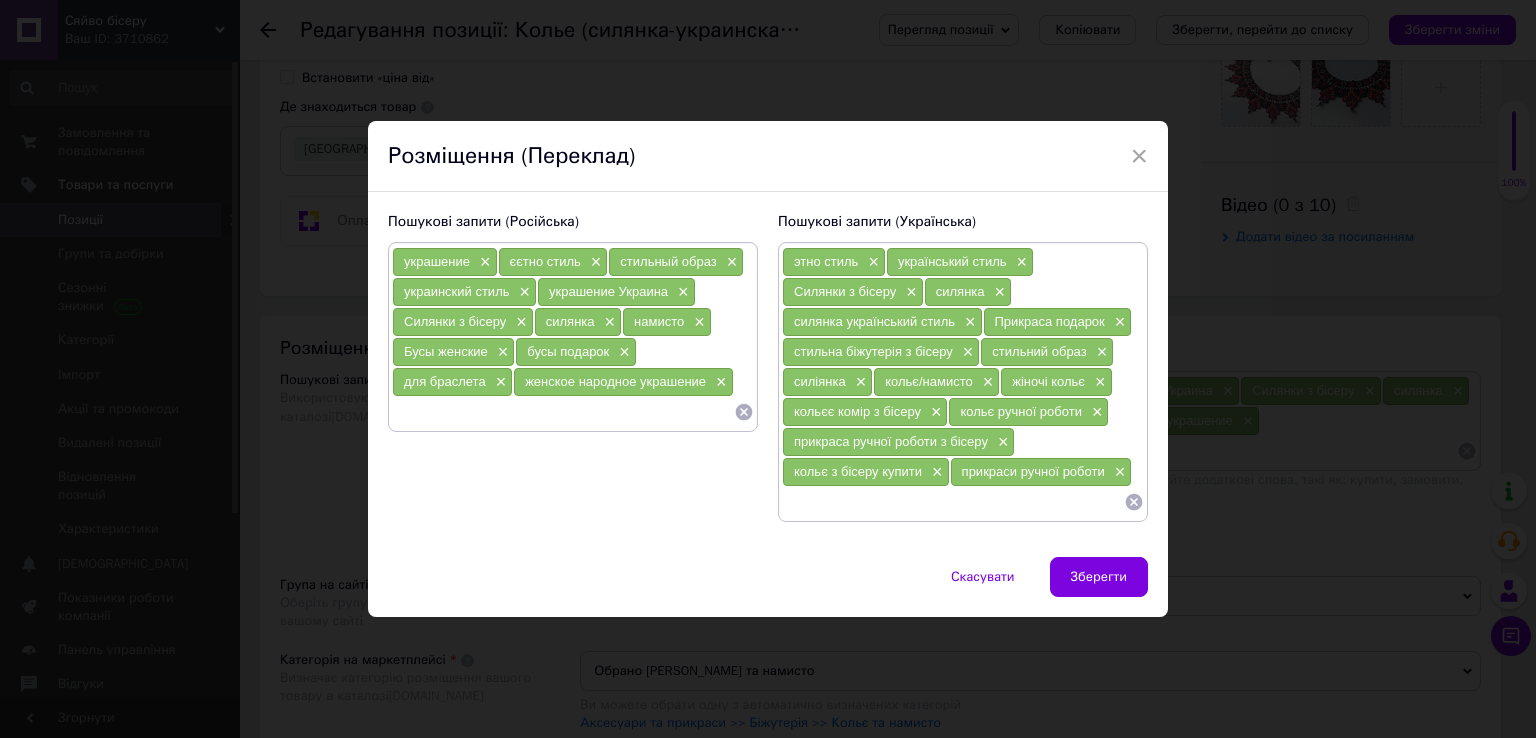 paste on "українське етно кольє" 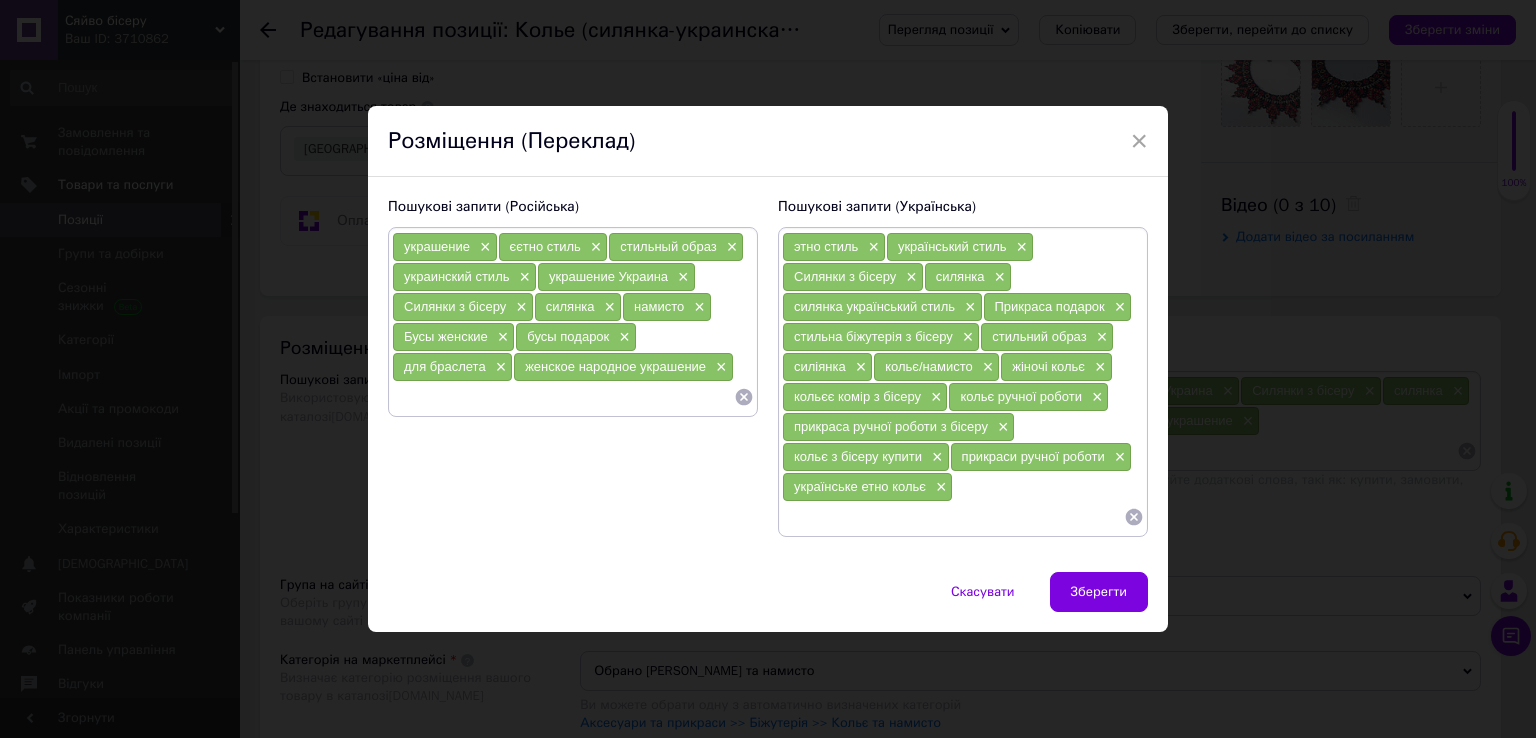 paste on "бісерне кольє червоне" 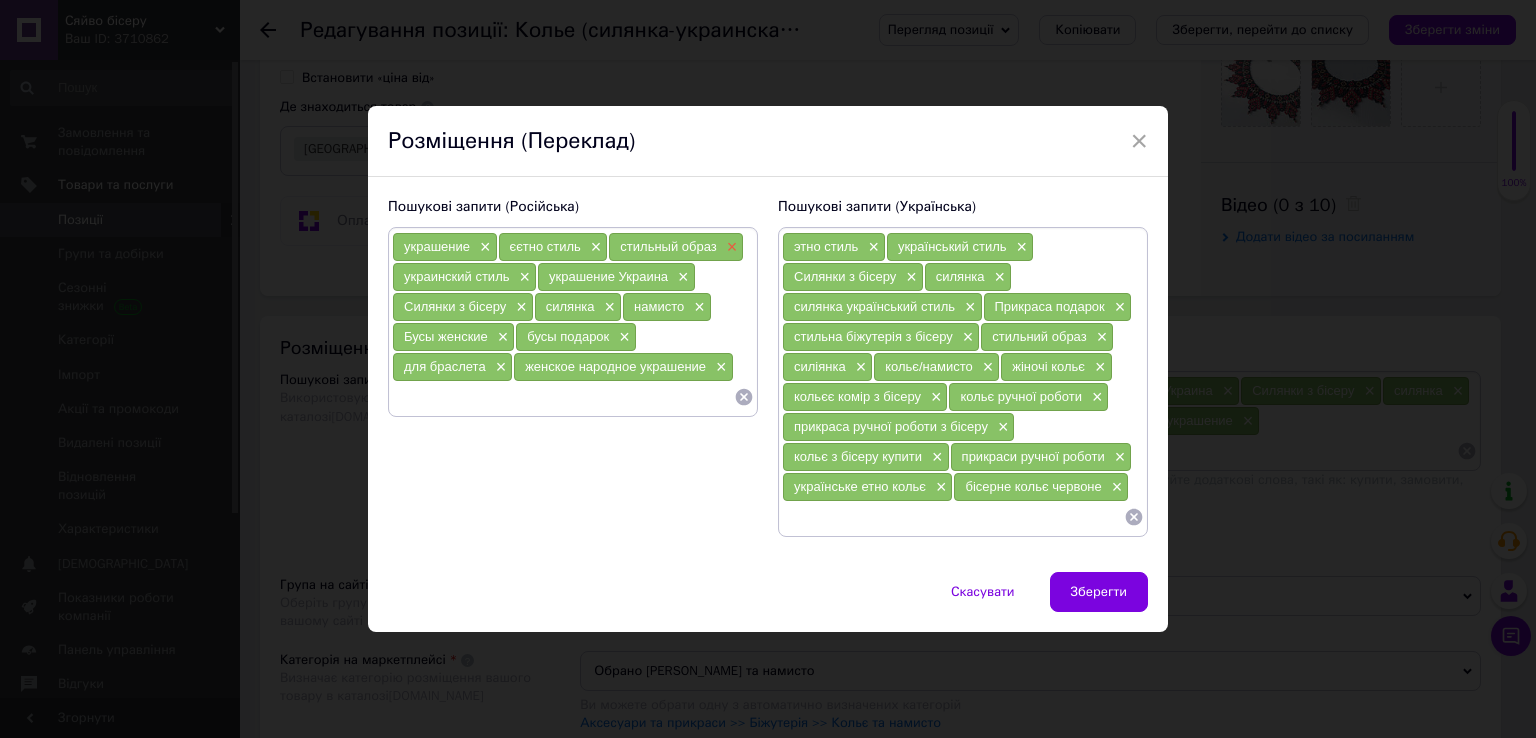 click on "×" at bounding box center [730, 247] 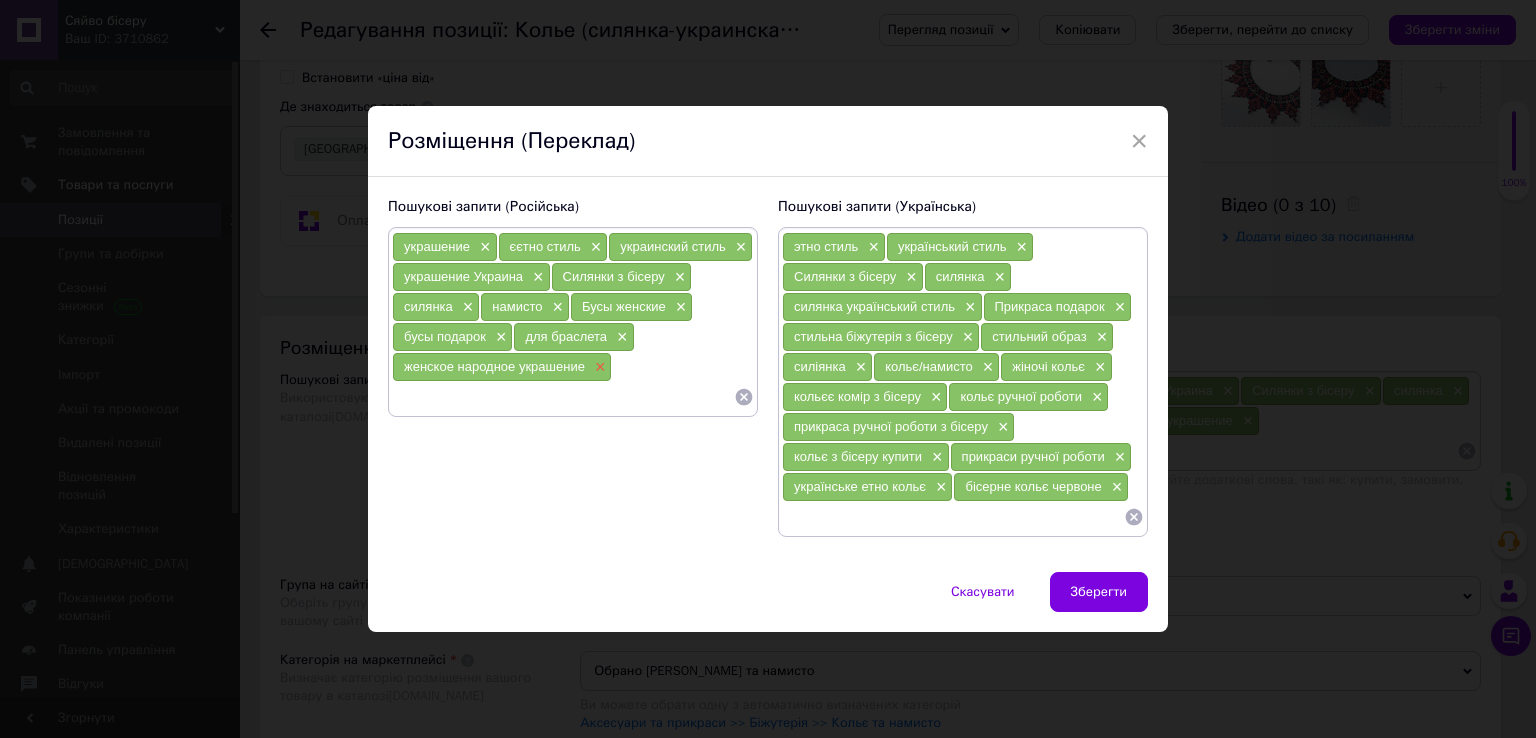 click on "×" at bounding box center [598, 367] 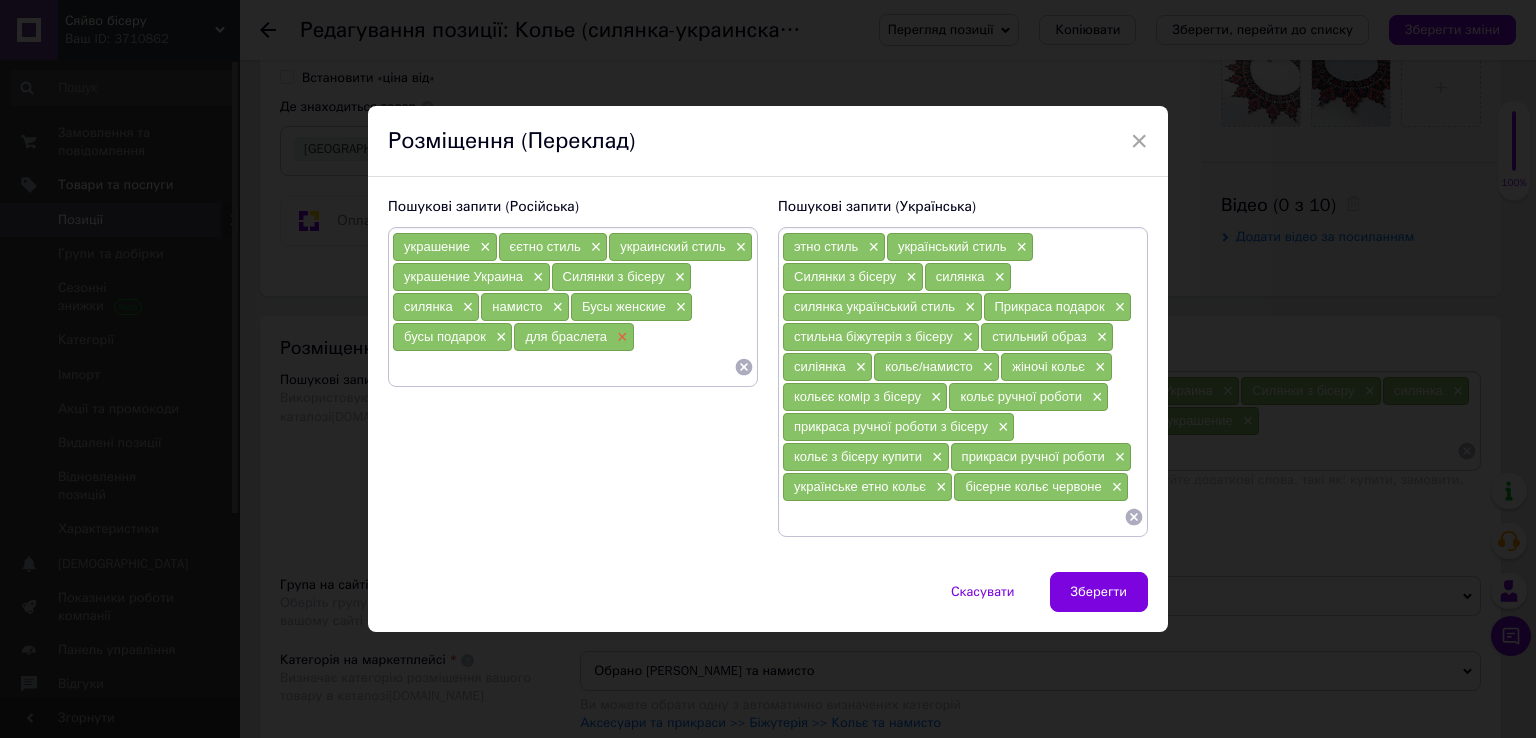 click on "×" at bounding box center (620, 337) 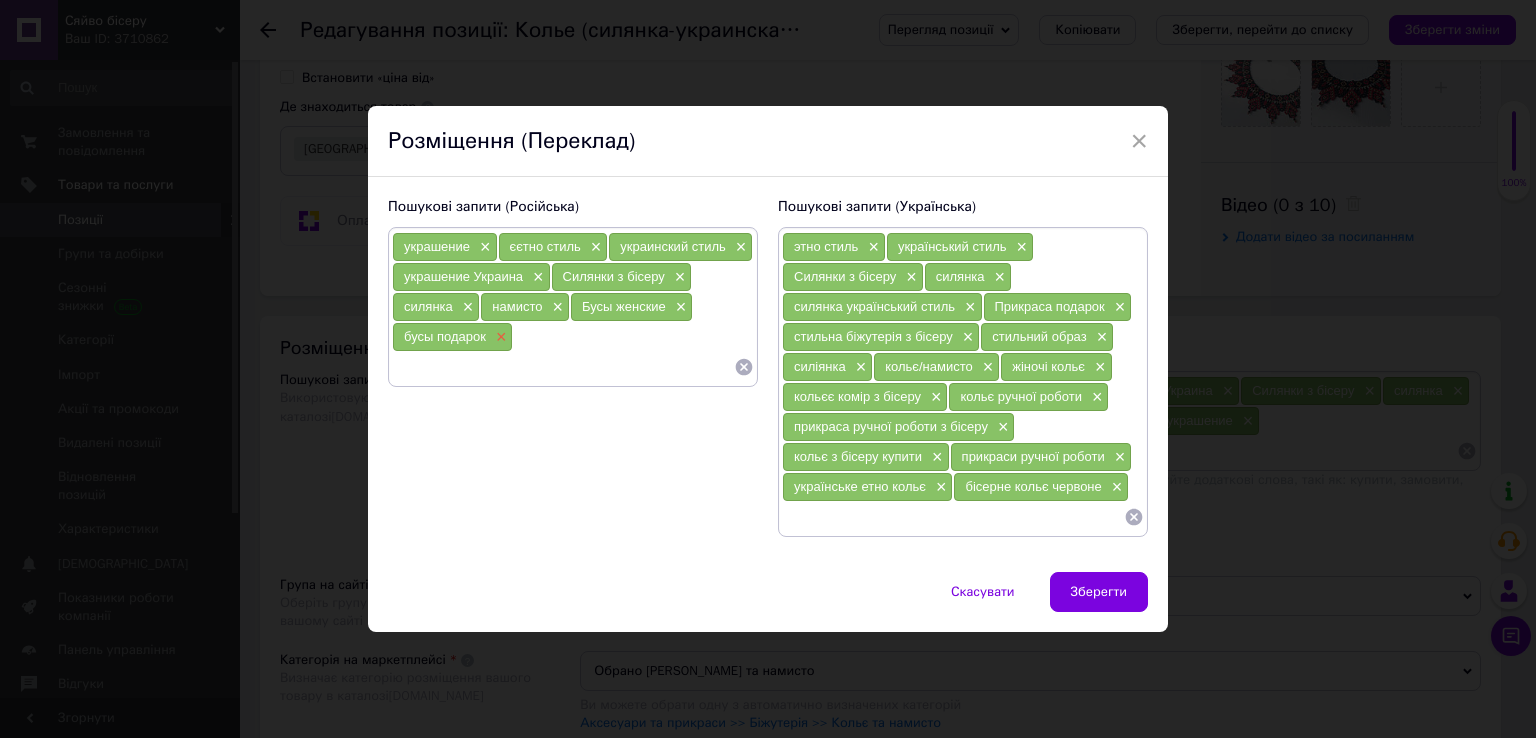click on "×" at bounding box center (499, 337) 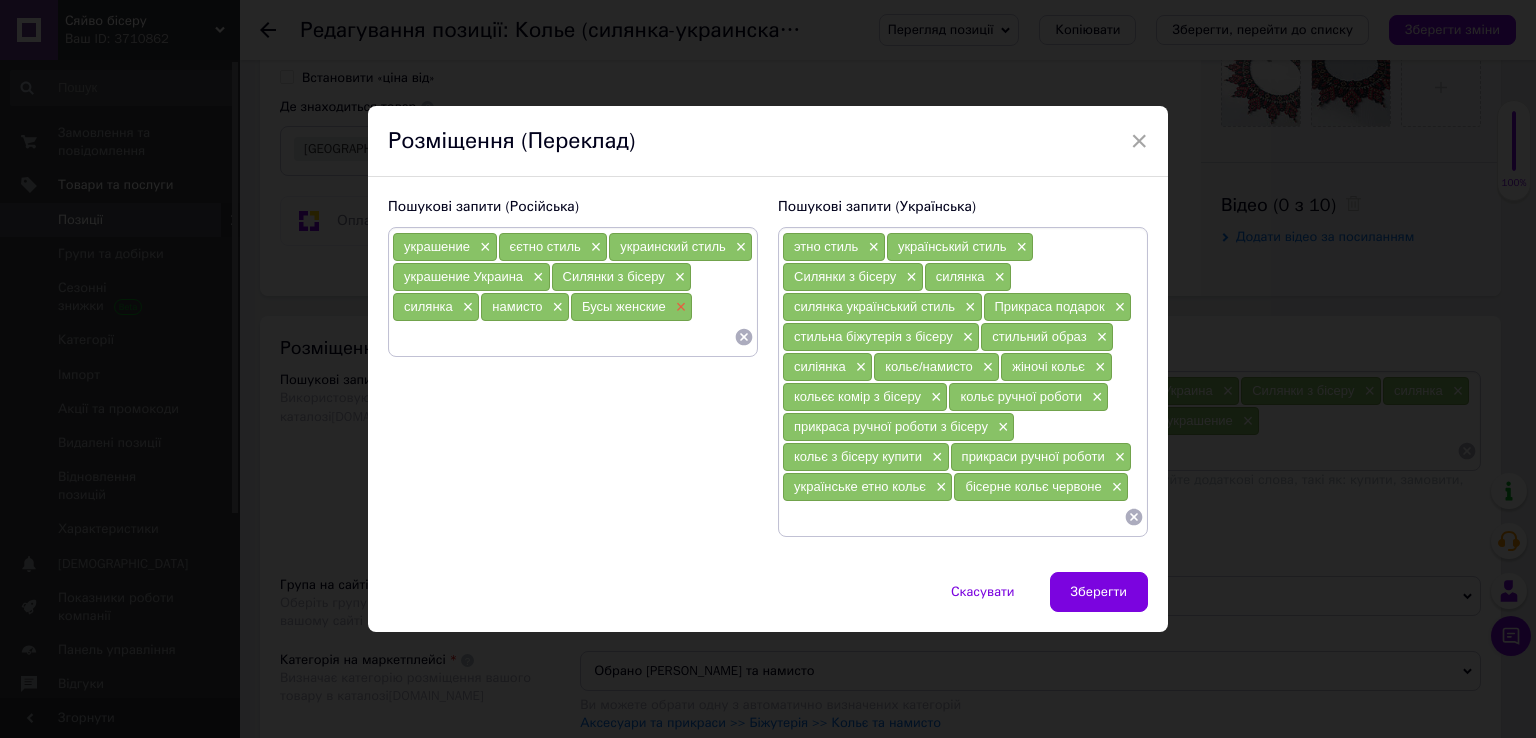 click on "×" at bounding box center (679, 307) 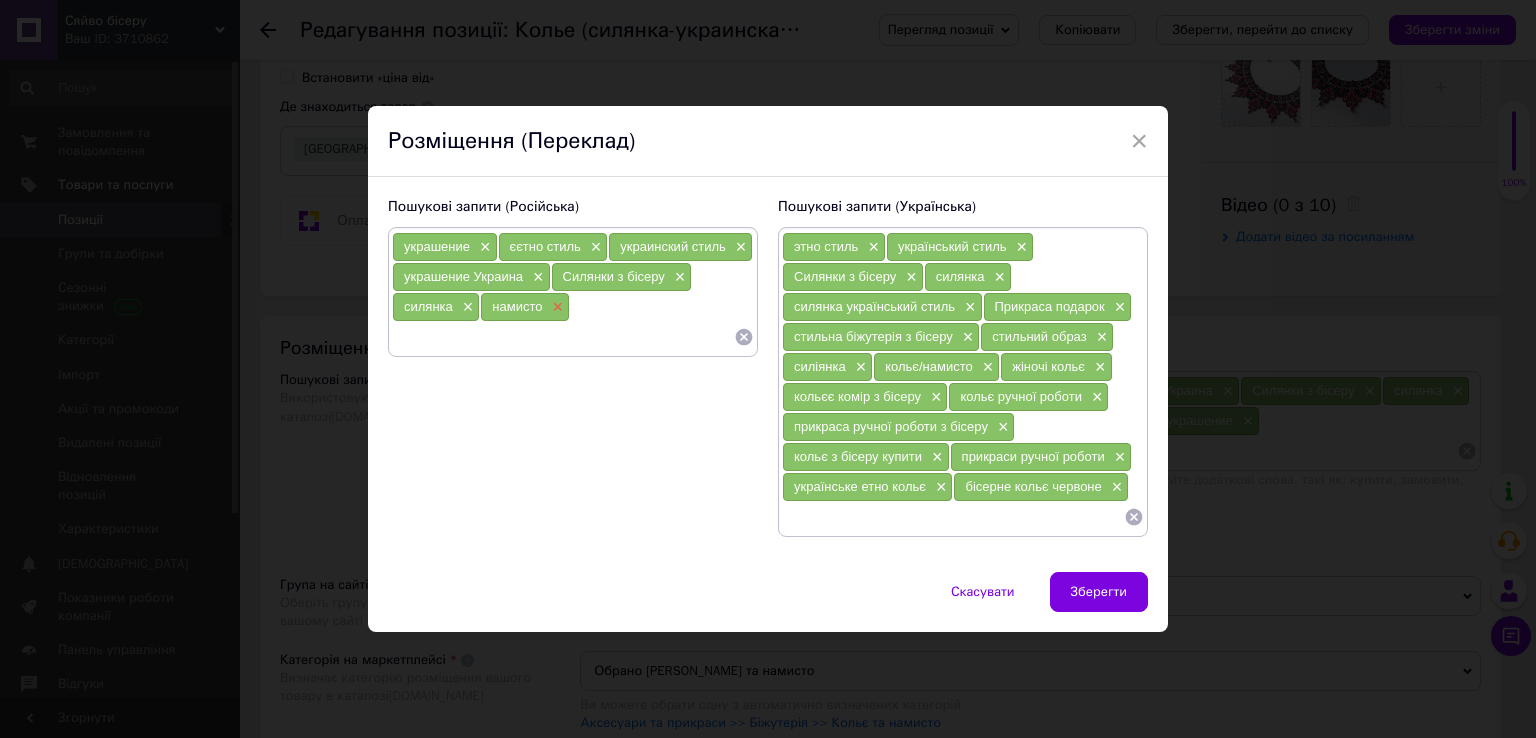 click on "×" at bounding box center [555, 307] 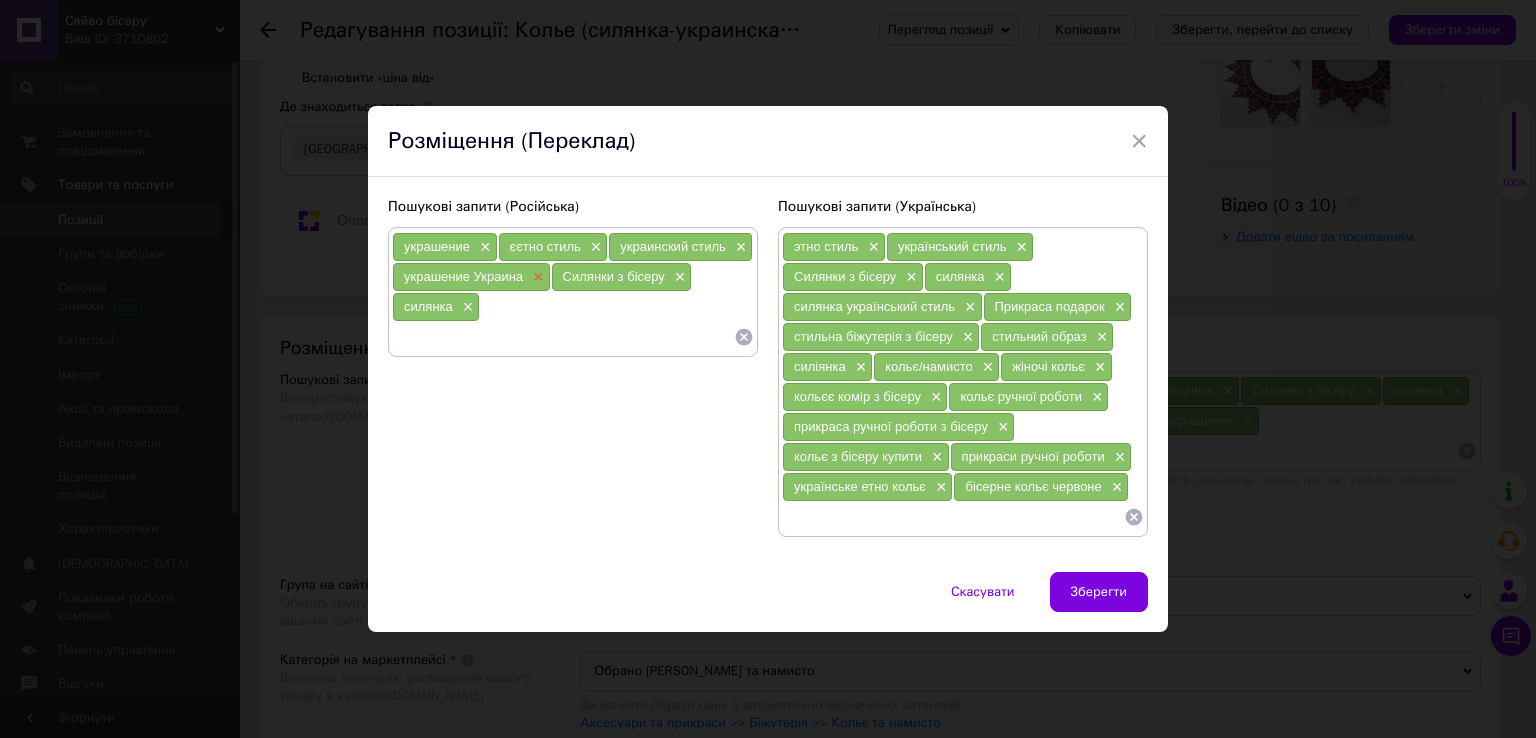 click on "×" at bounding box center [536, 277] 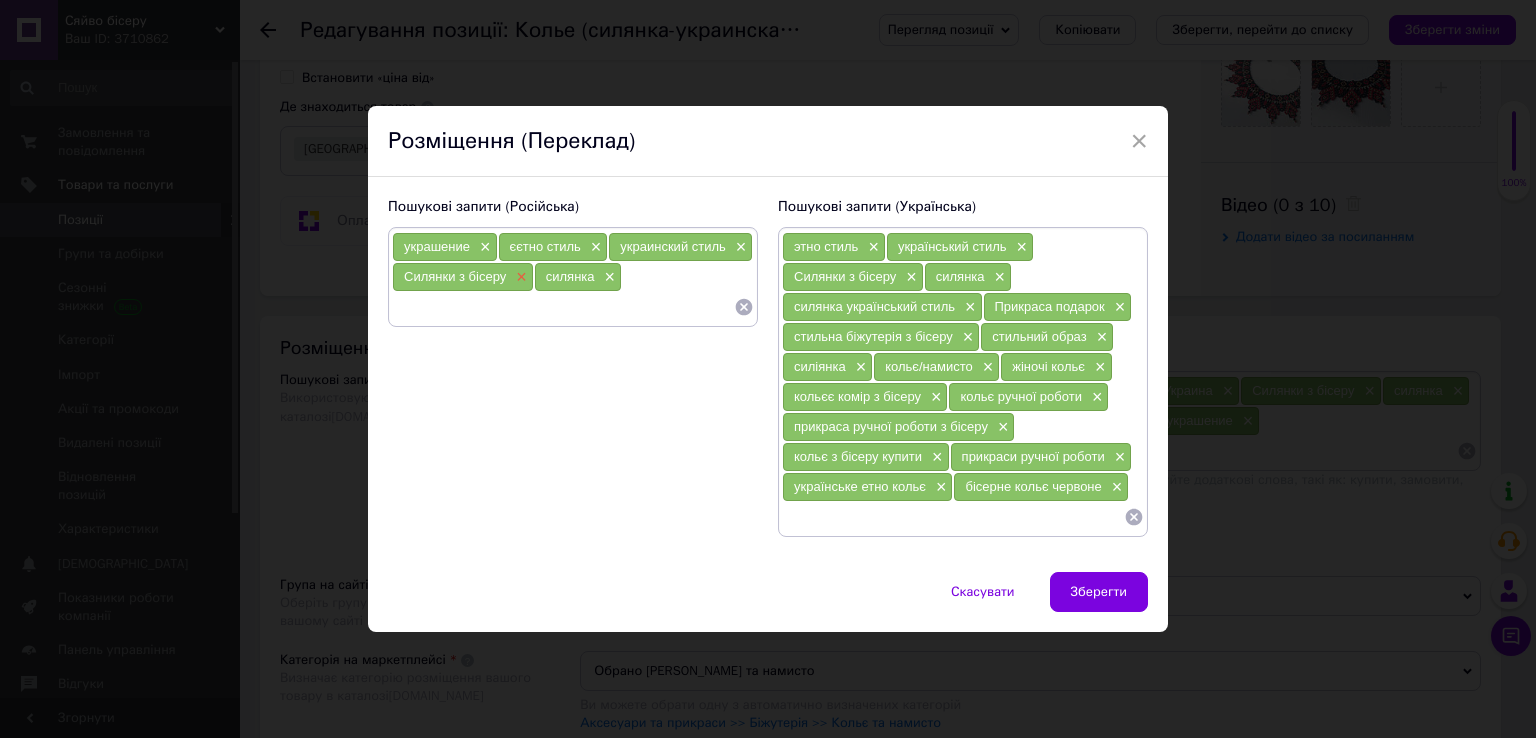 click on "×" at bounding box center (519, 277) 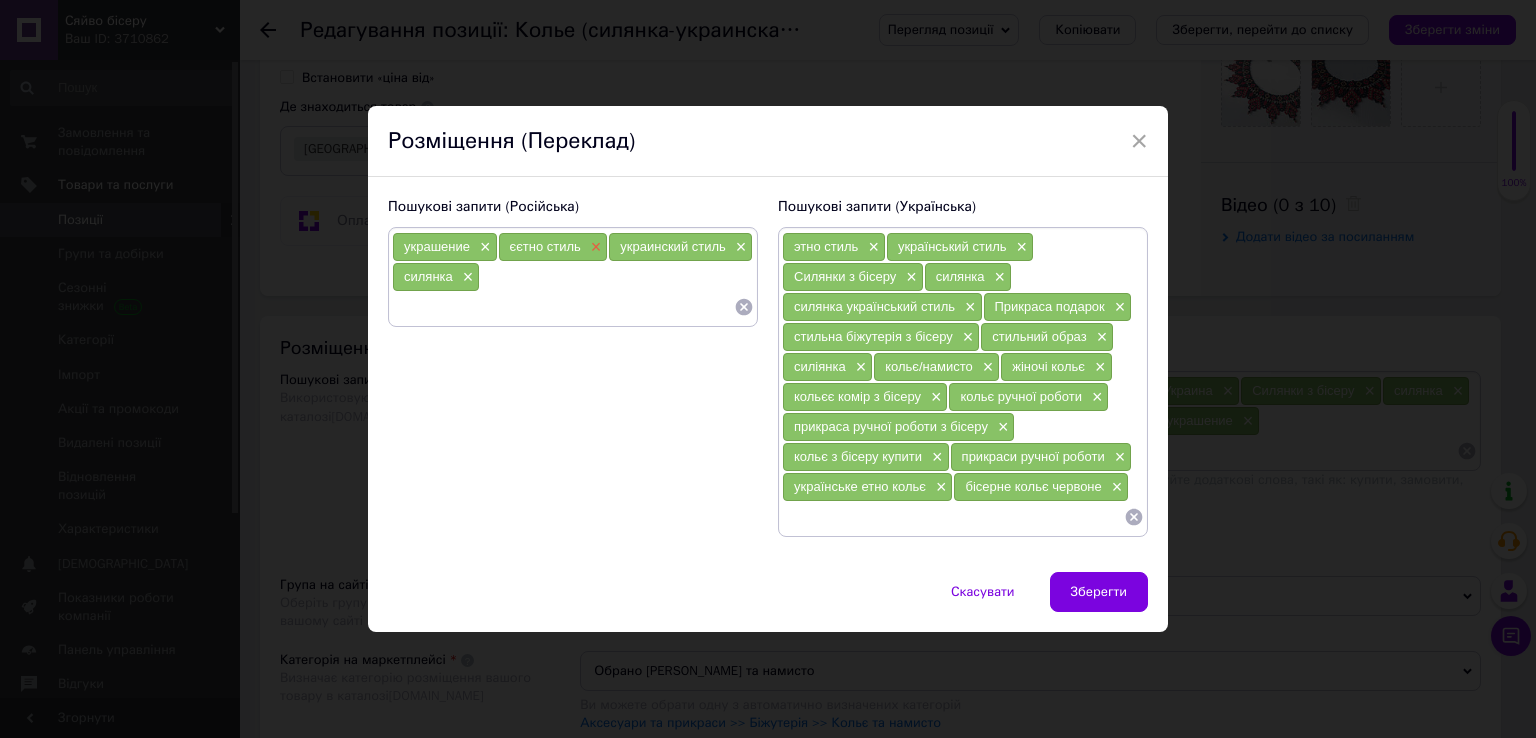 click on "×" at bounding box center [594, 247] 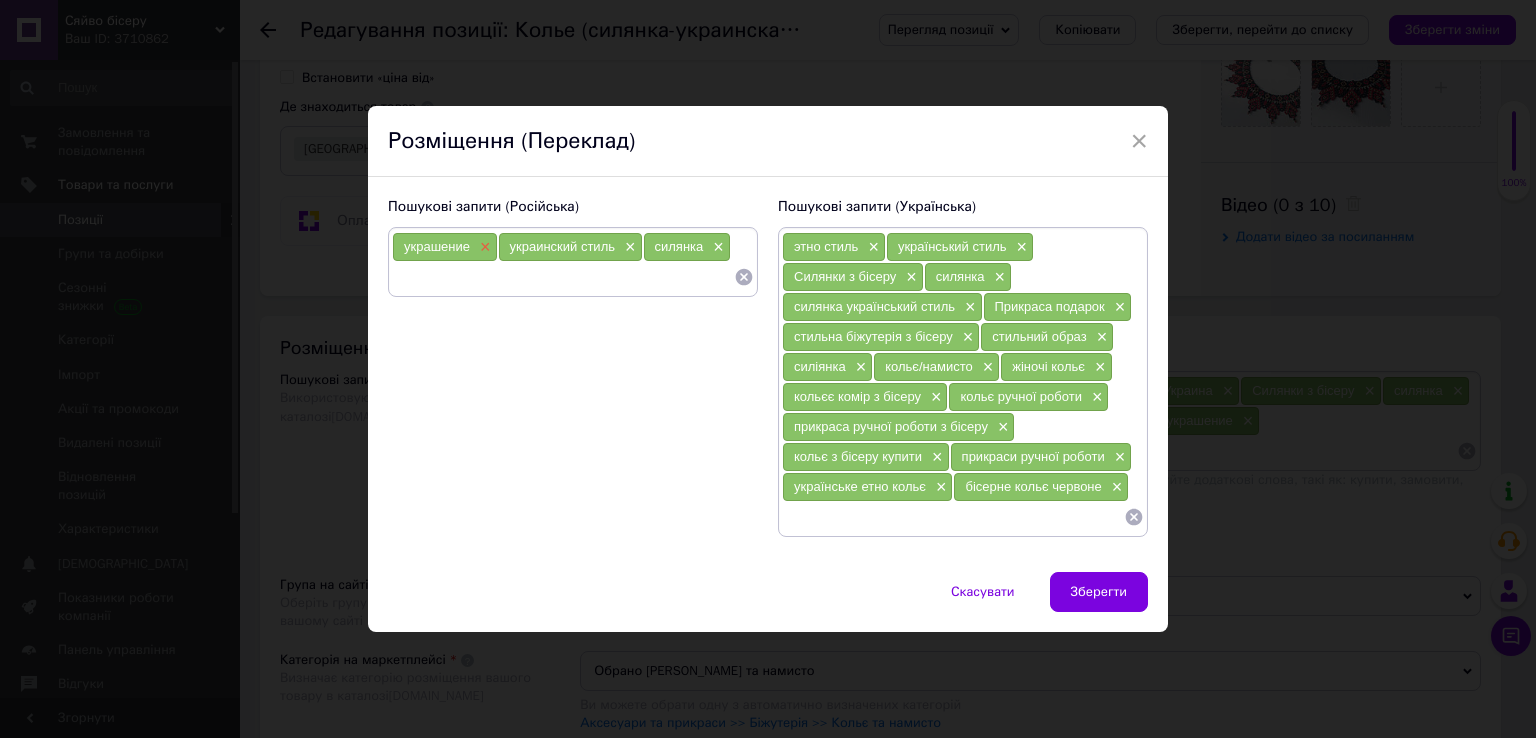 click on "×" at bounding box center [483, 247] 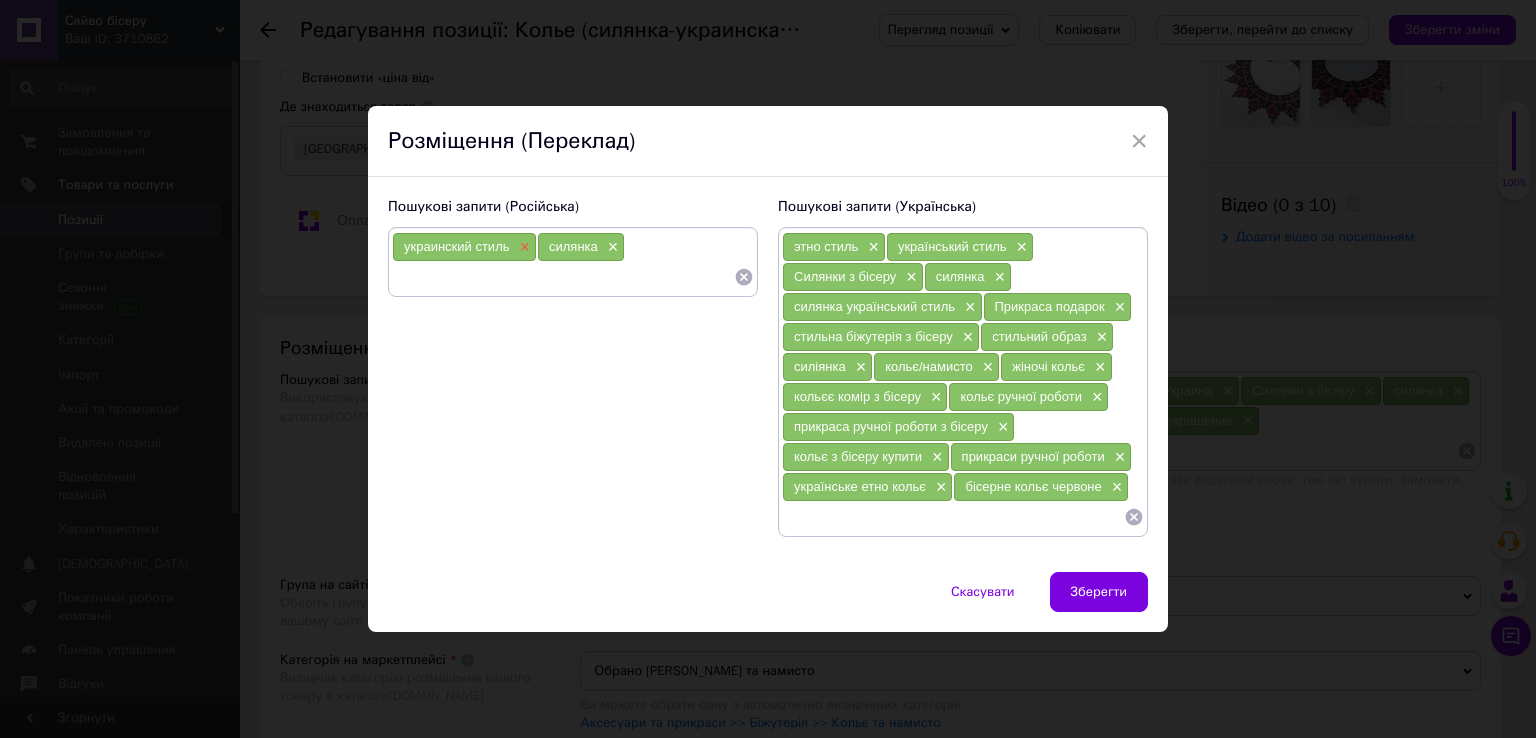 click on "×" at bounding box center (523, 247) 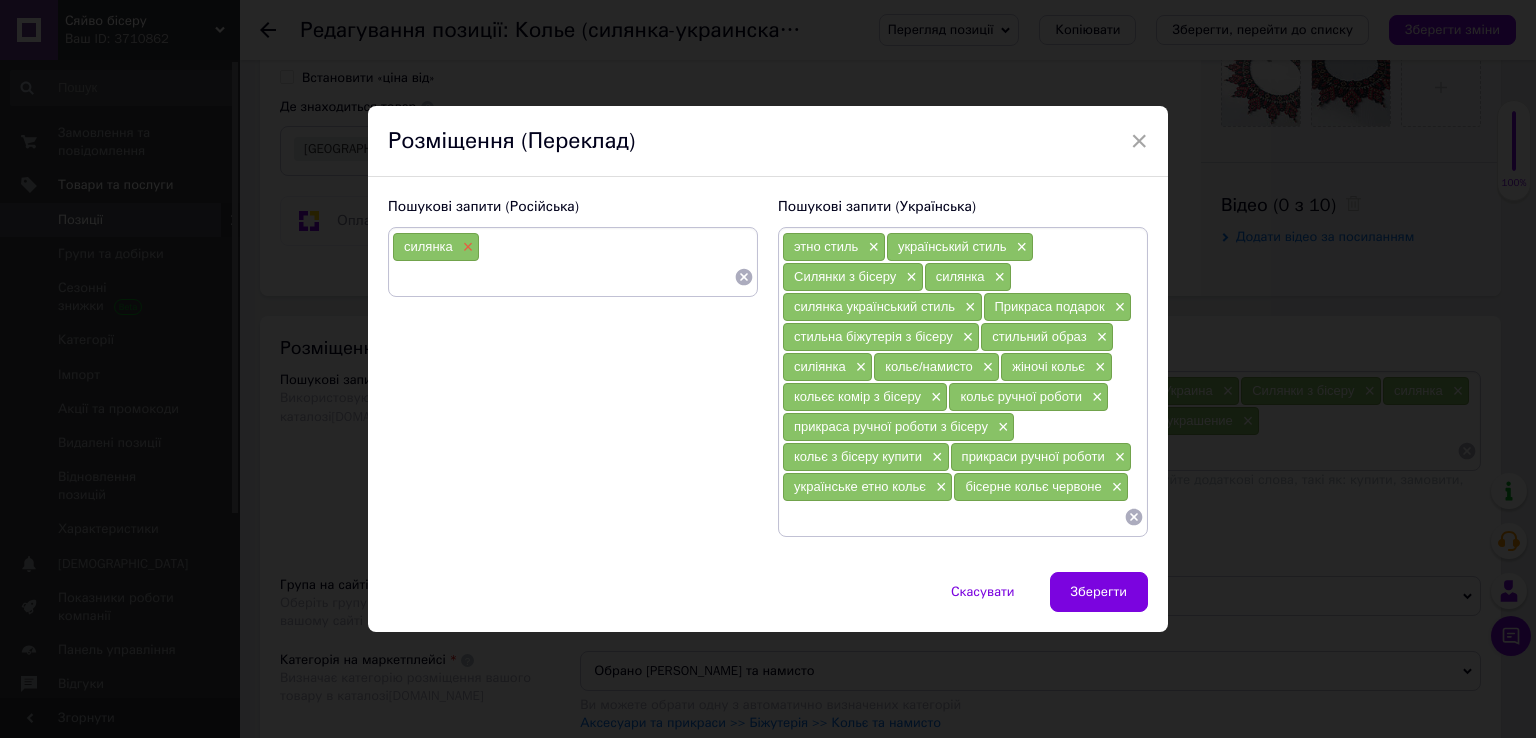 click on "×" at bounding box center (466, 247) 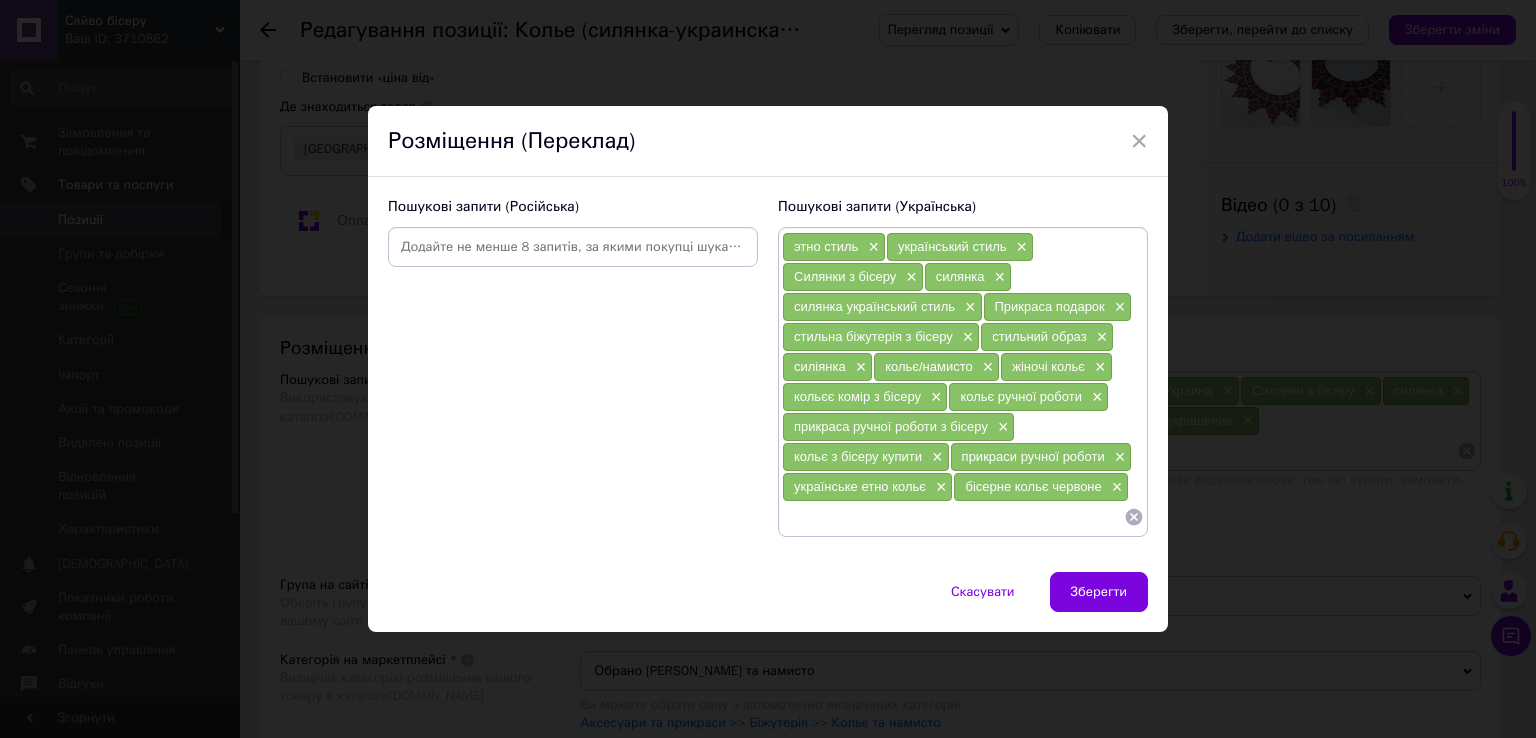drag, startPoint x: 403, startPoint y: 246, endPoint x: 913, endPoint y: 523, distance: 580.3697 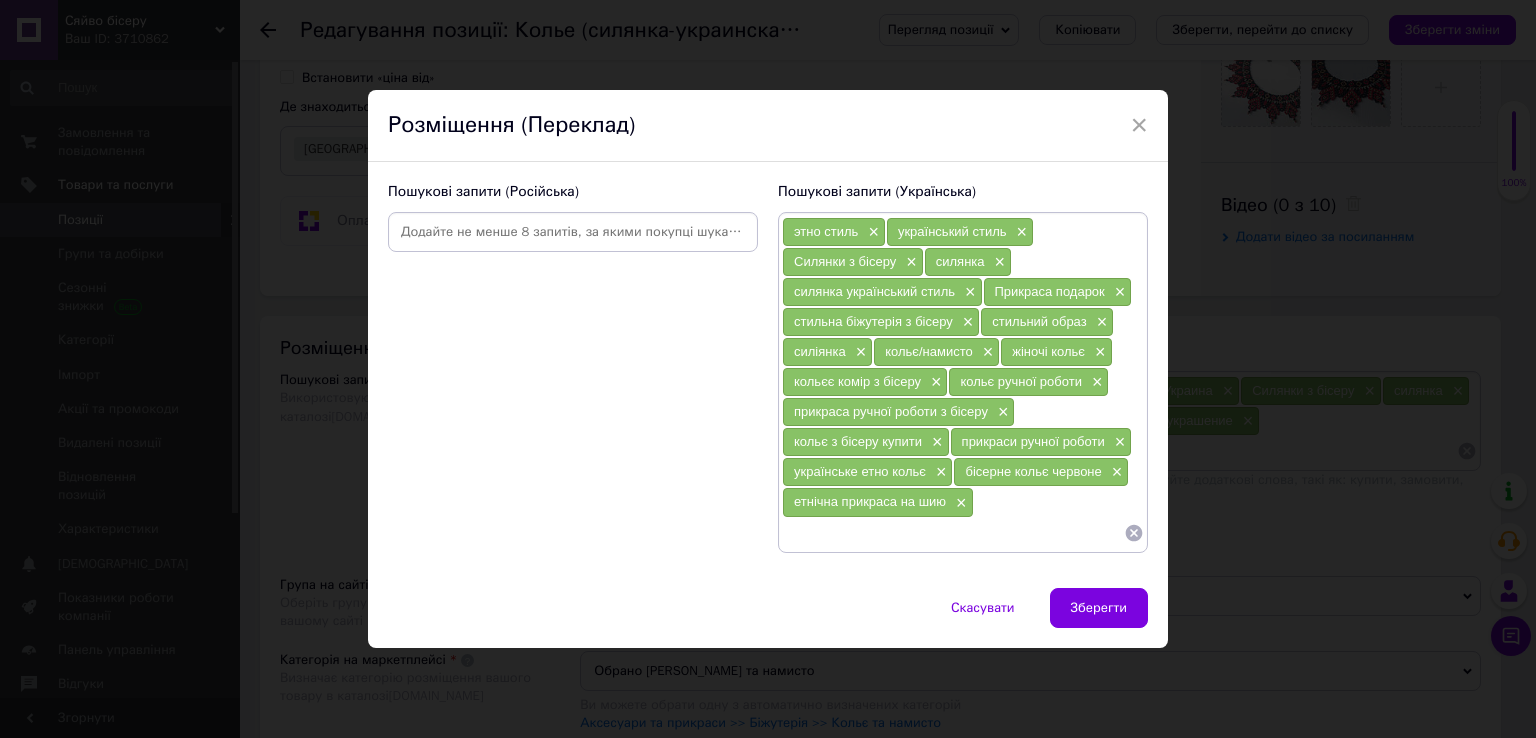 paste on "кольє під вишиванку" 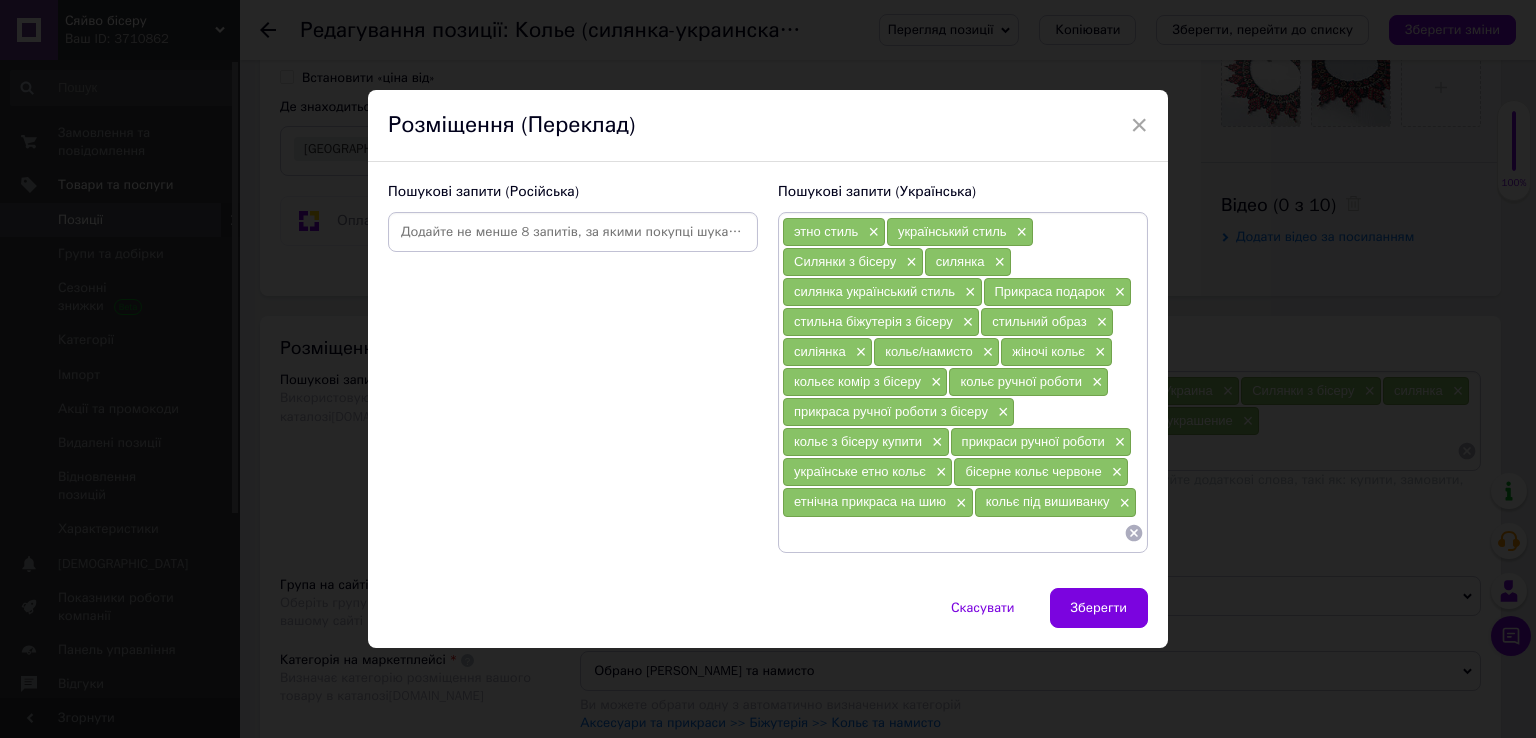 paste on "жіноча прикраса з бісеру" 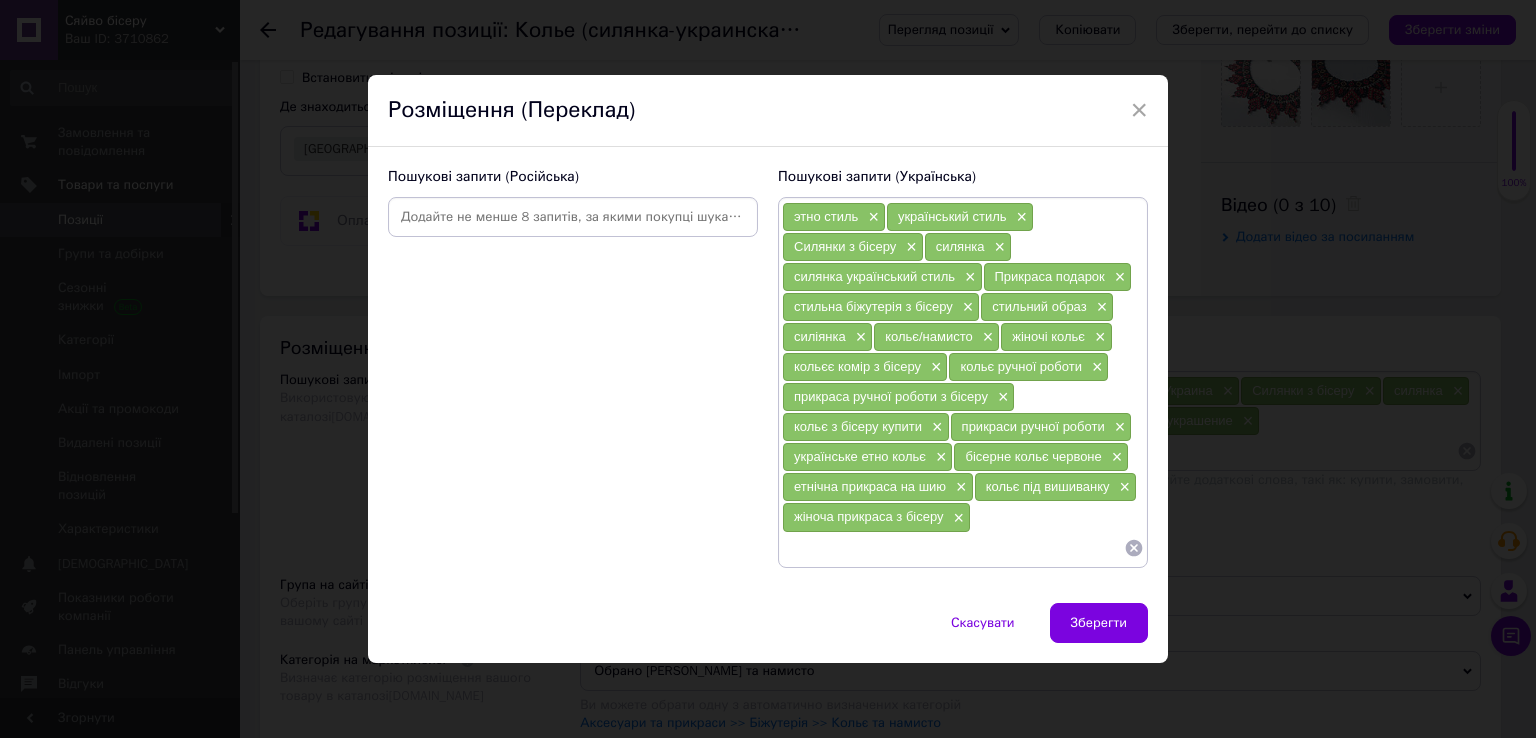 paste on "купити кольє з бісеру ручної роботи" 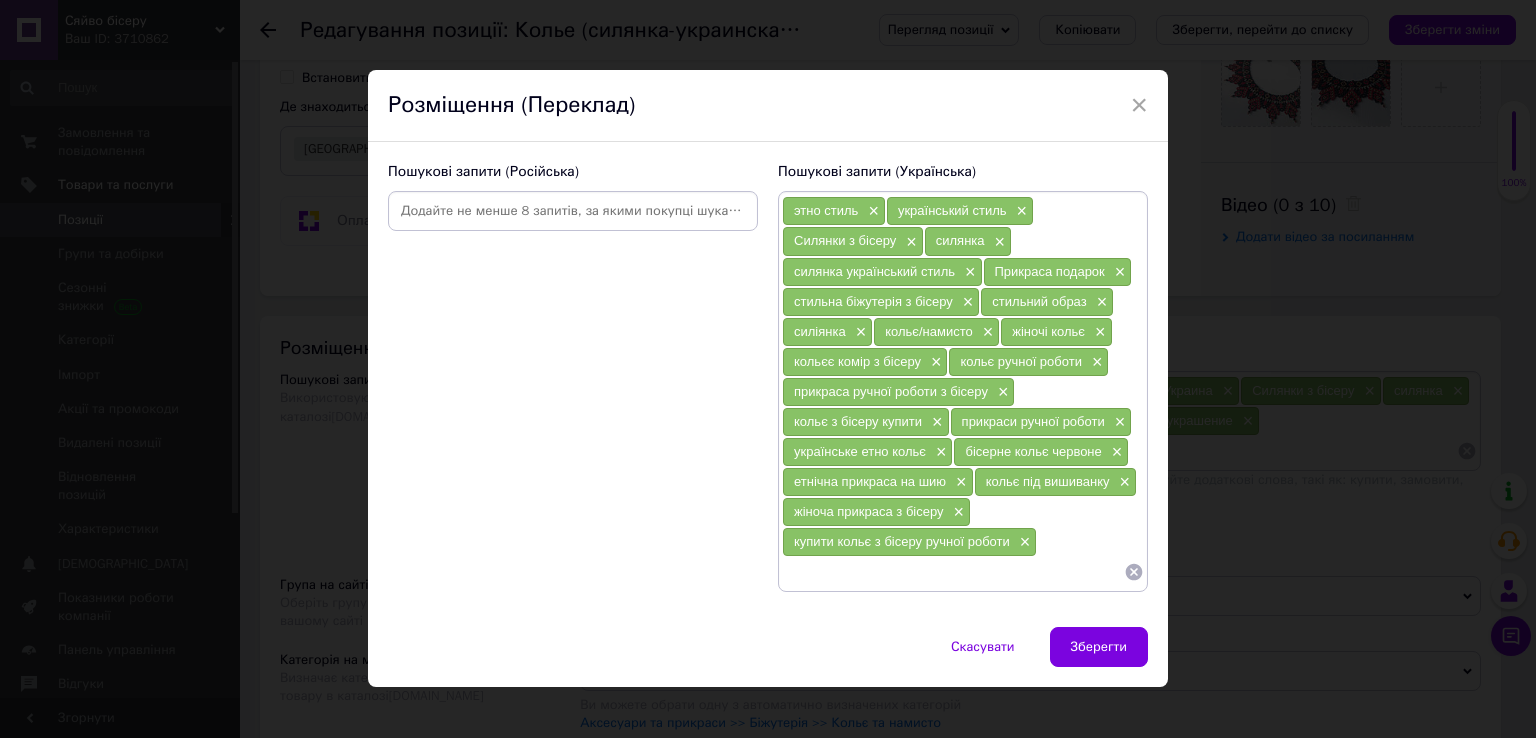 paste on "бісерні прикраси Україна" 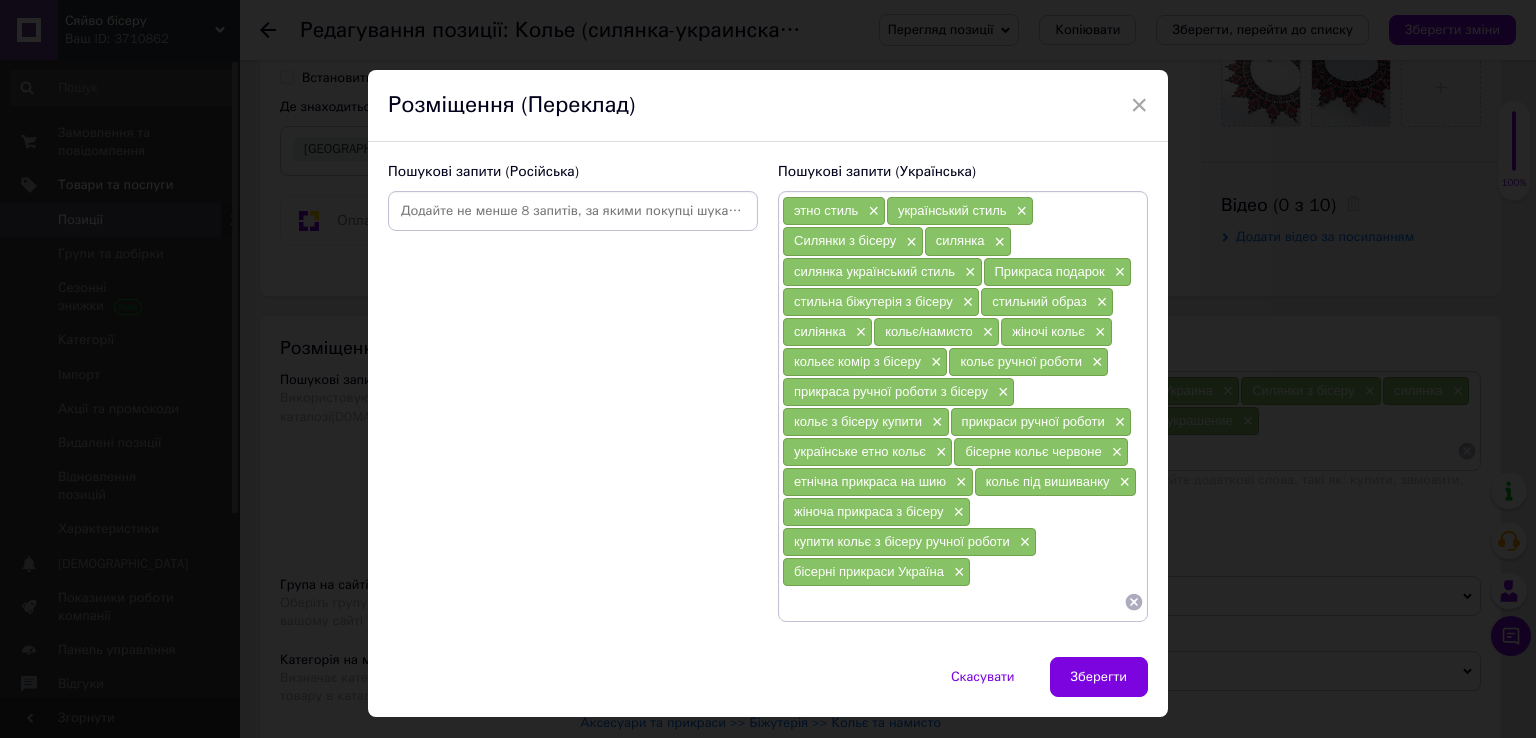 paste on "оригінальні прикраси з бісеру" 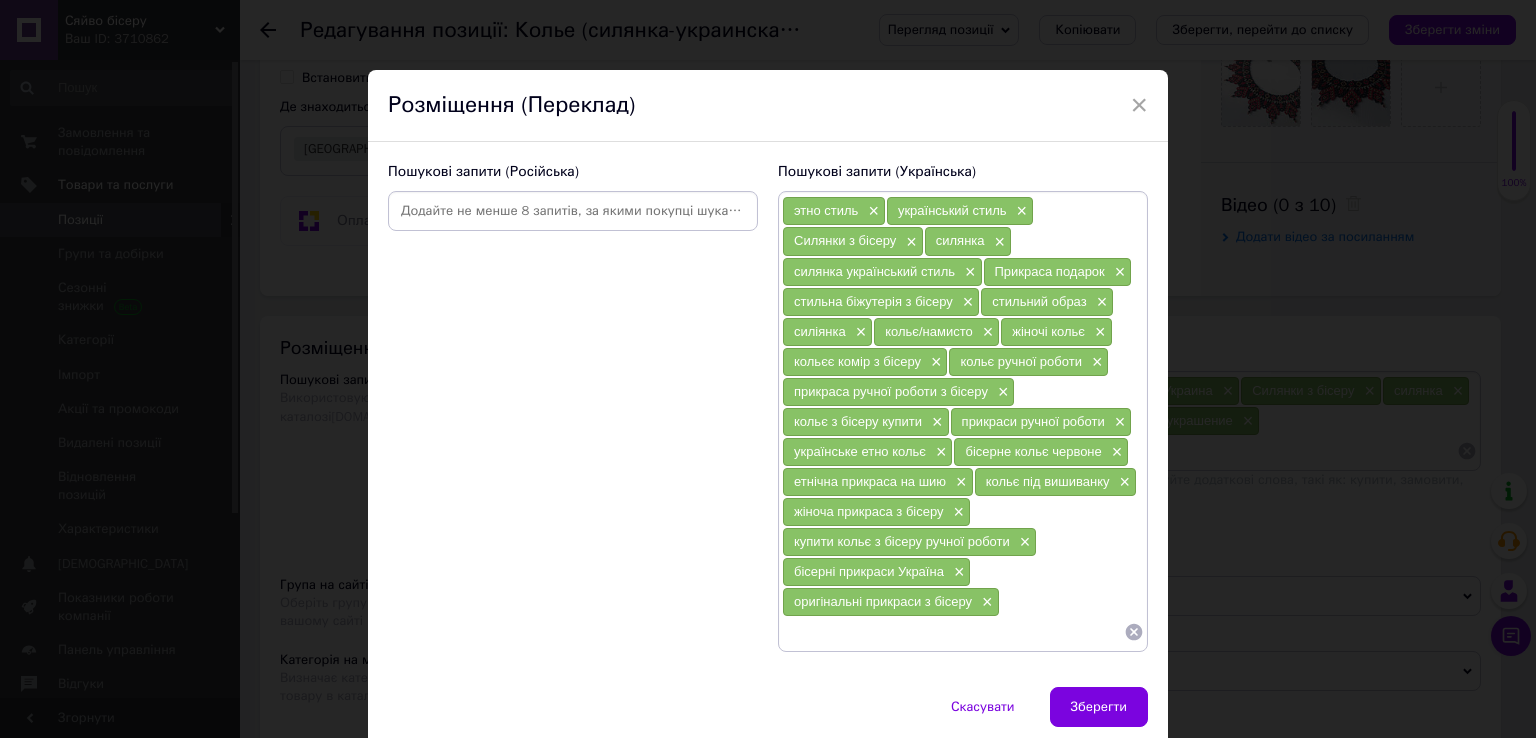 paste on "колье из бисера купить" 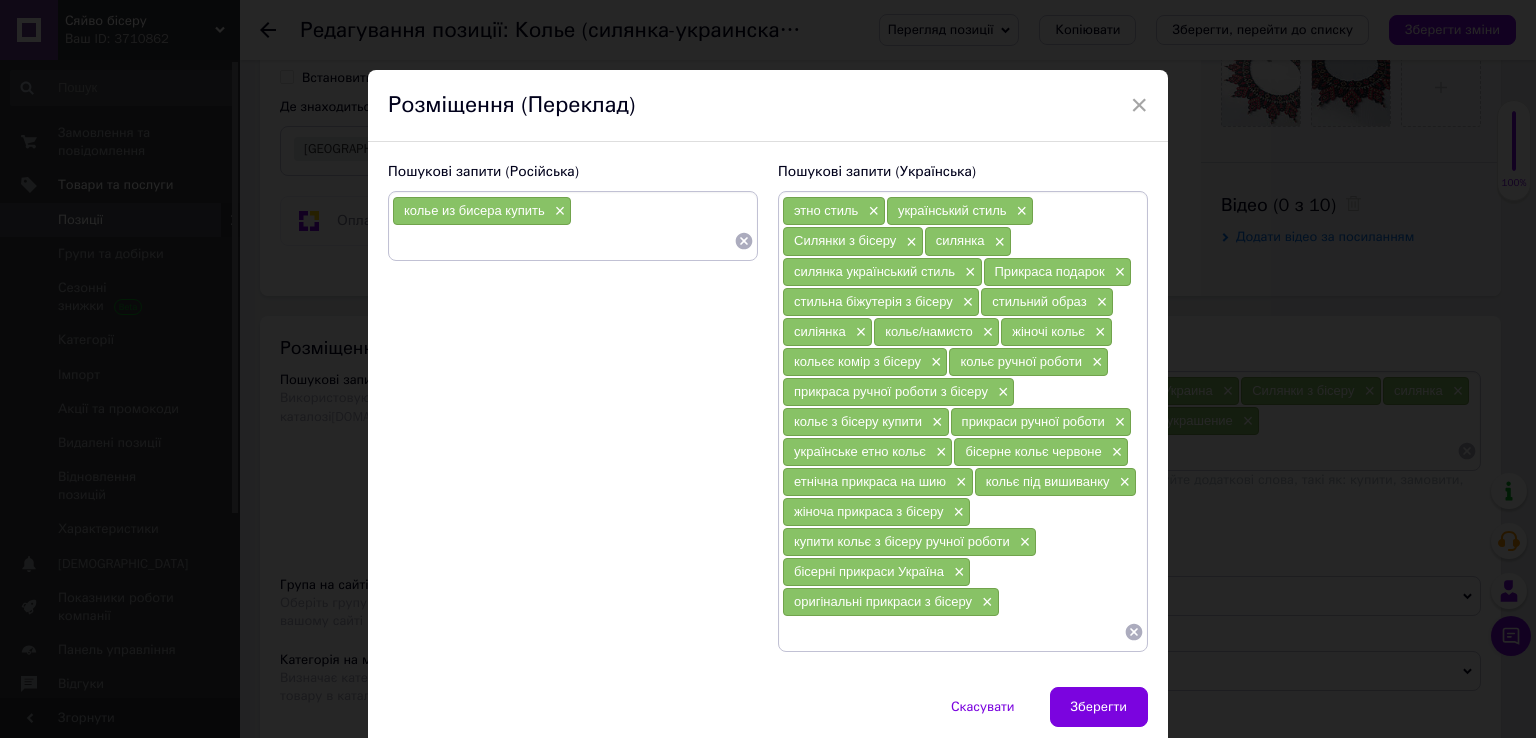 paste on "украшения ручной работы" 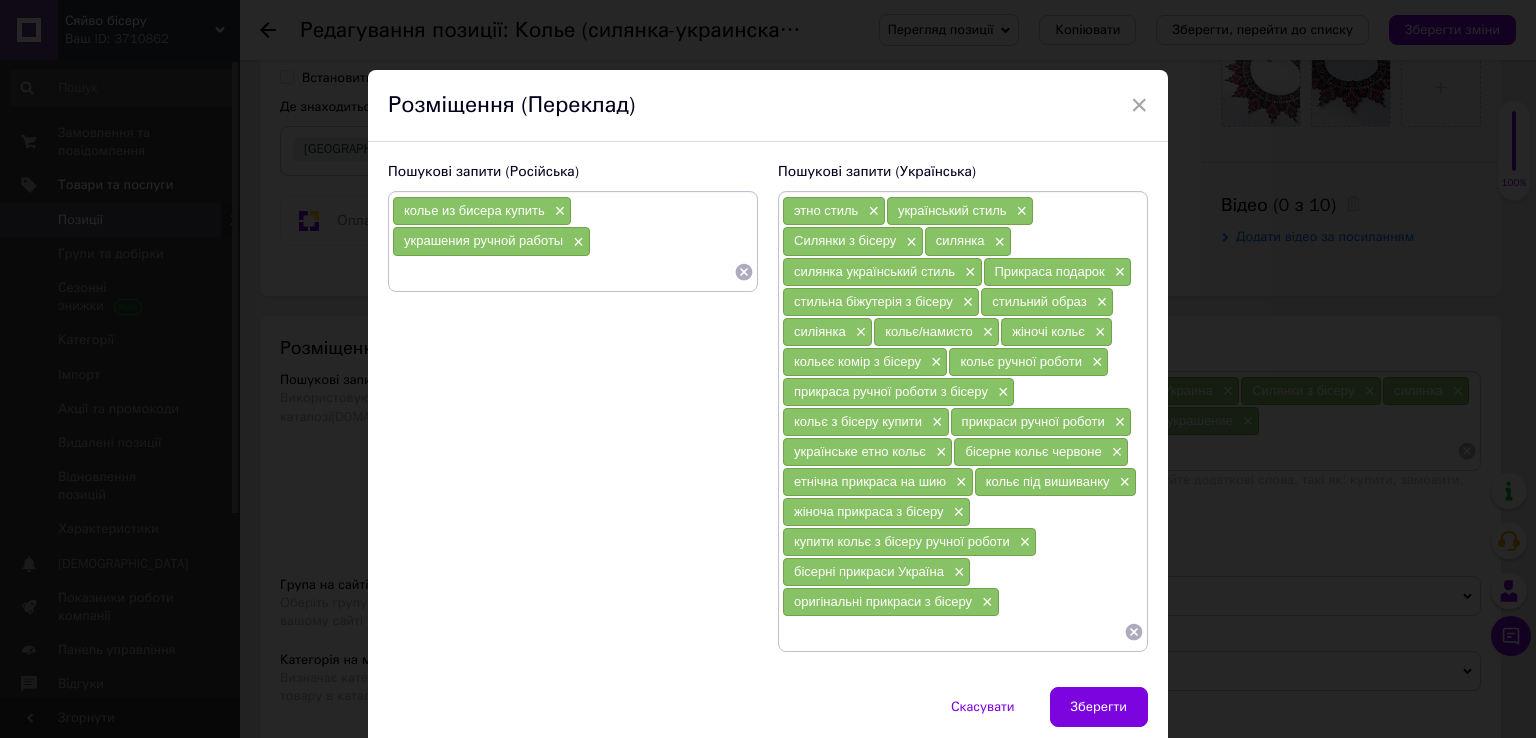paste on "украинское этно колье" 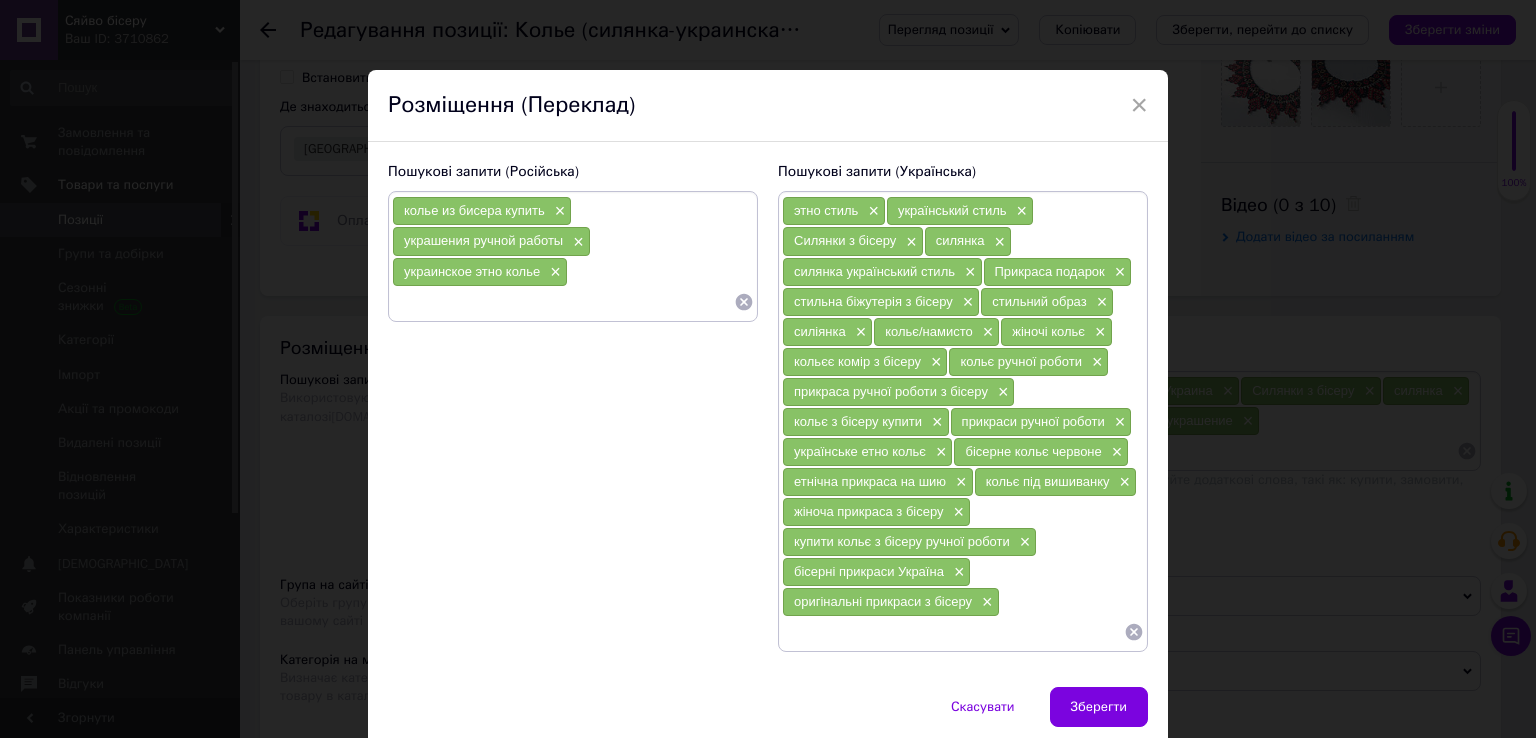paste on "бисерное колье красное" 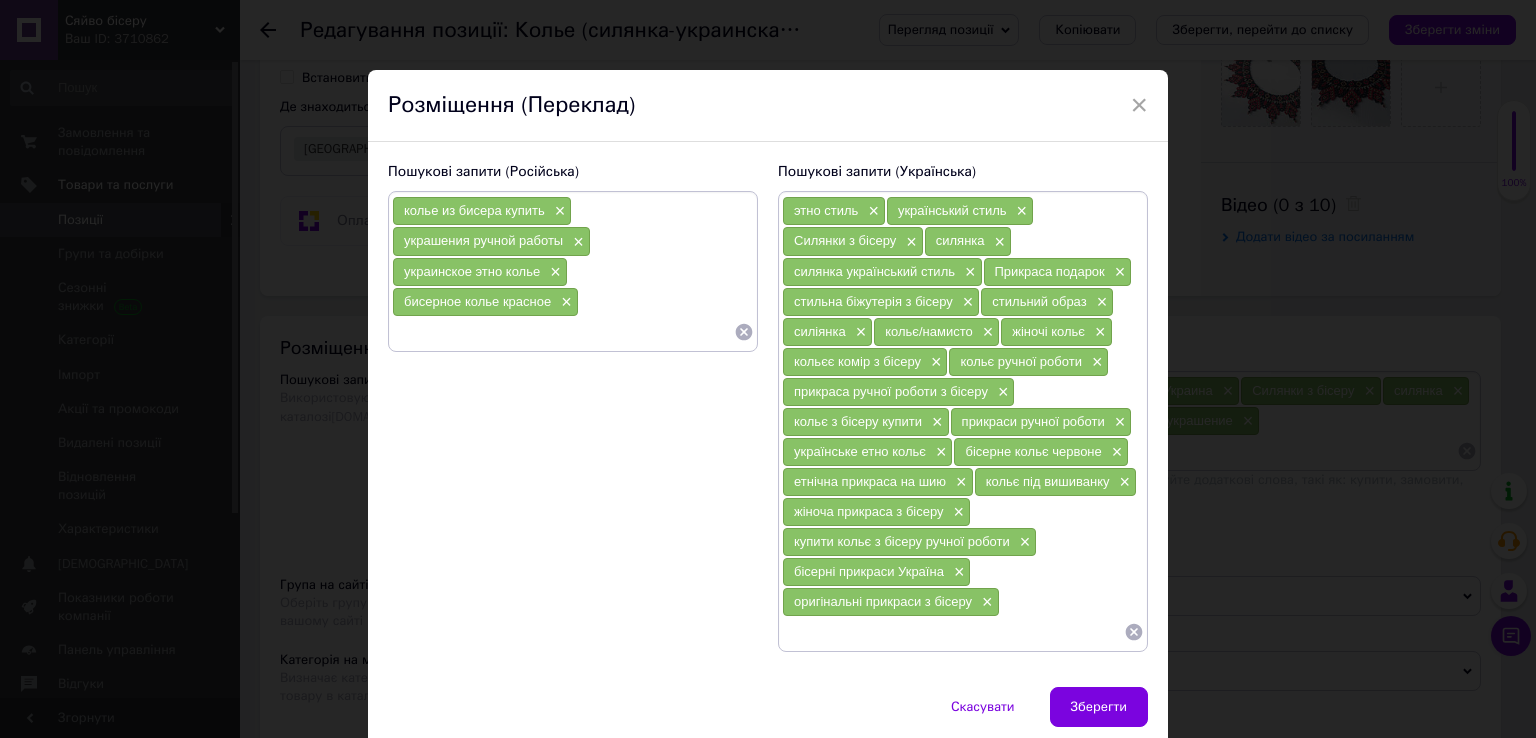 paste on "этническое украшение на шею" 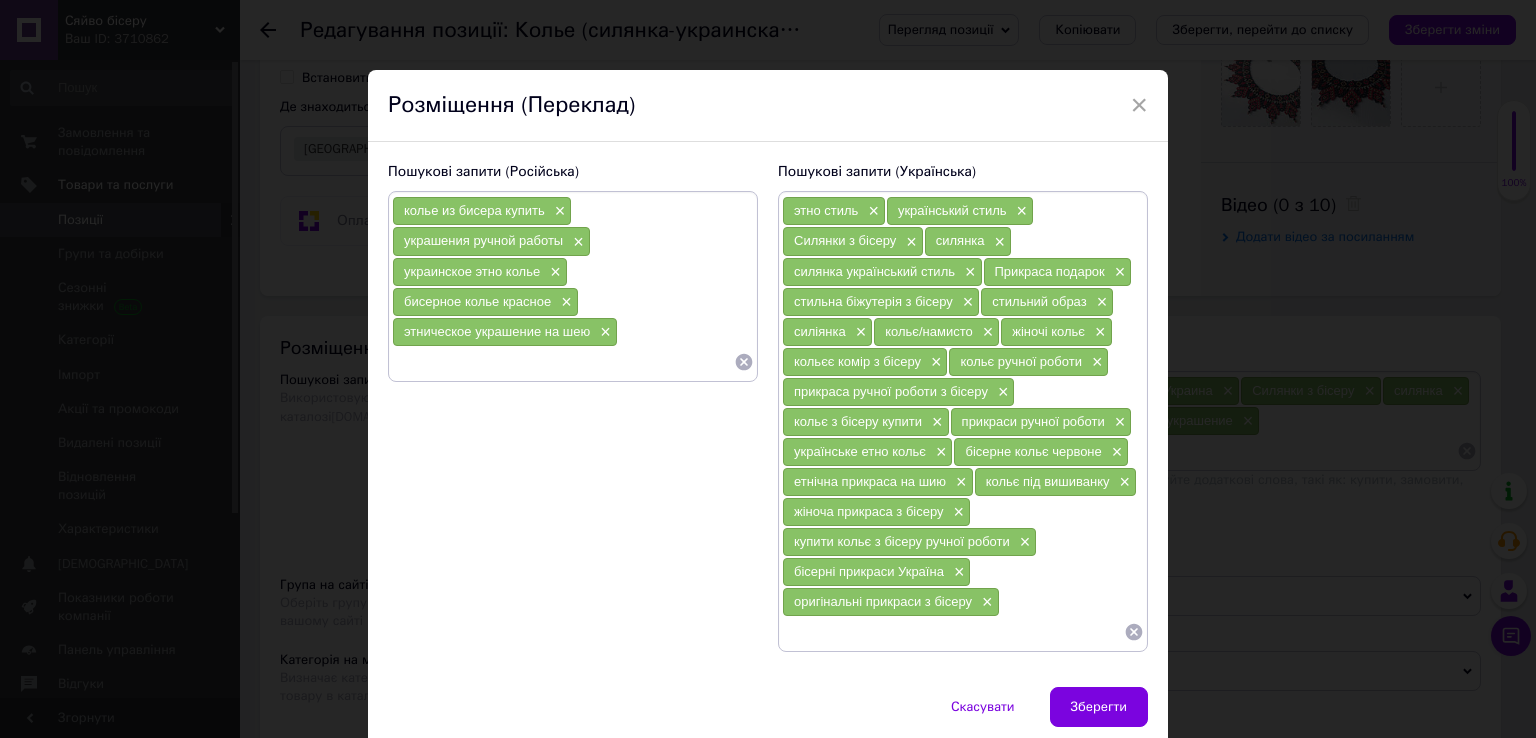 paste on "колье под вышиванку" 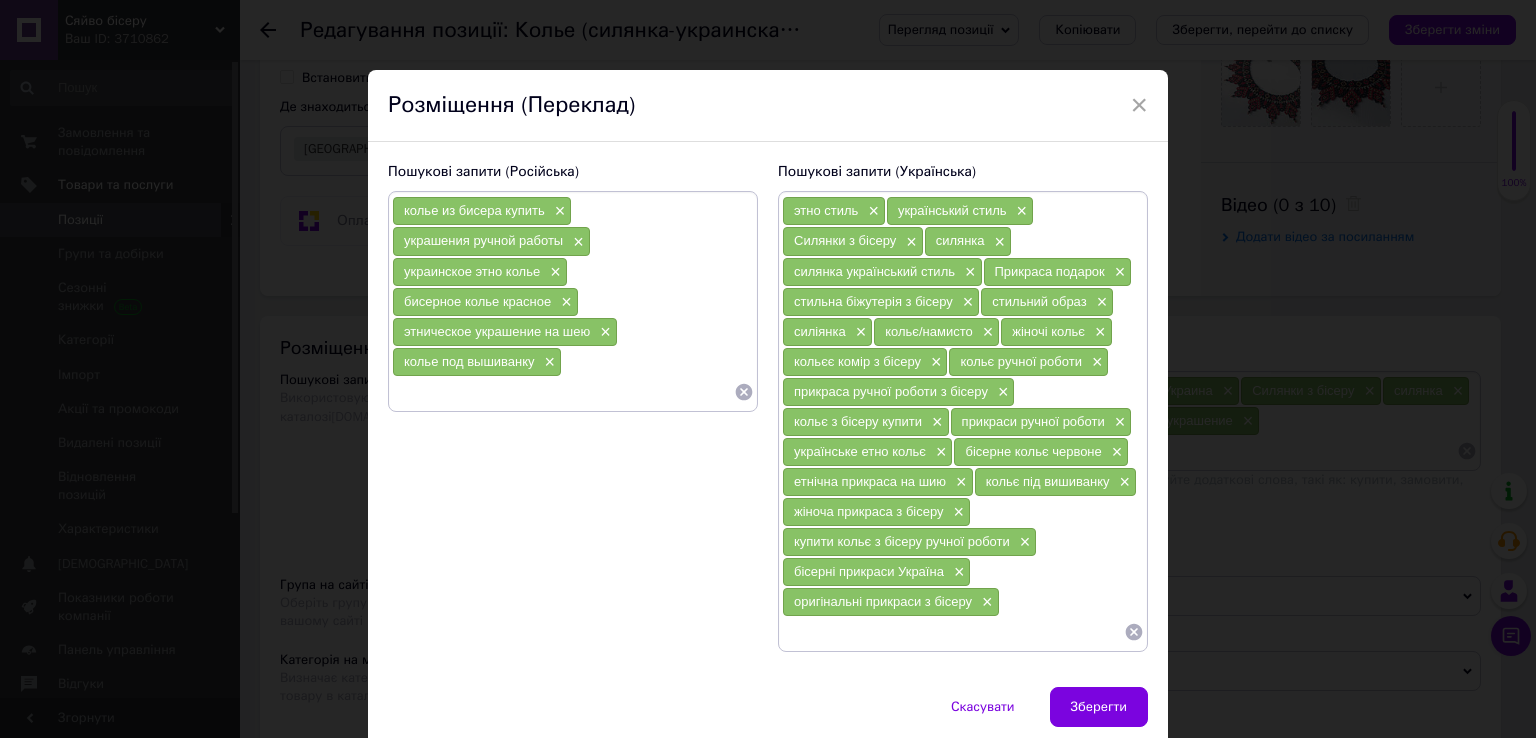 paste on "женское украшение из [GEOGRAPHIC_DATA]" 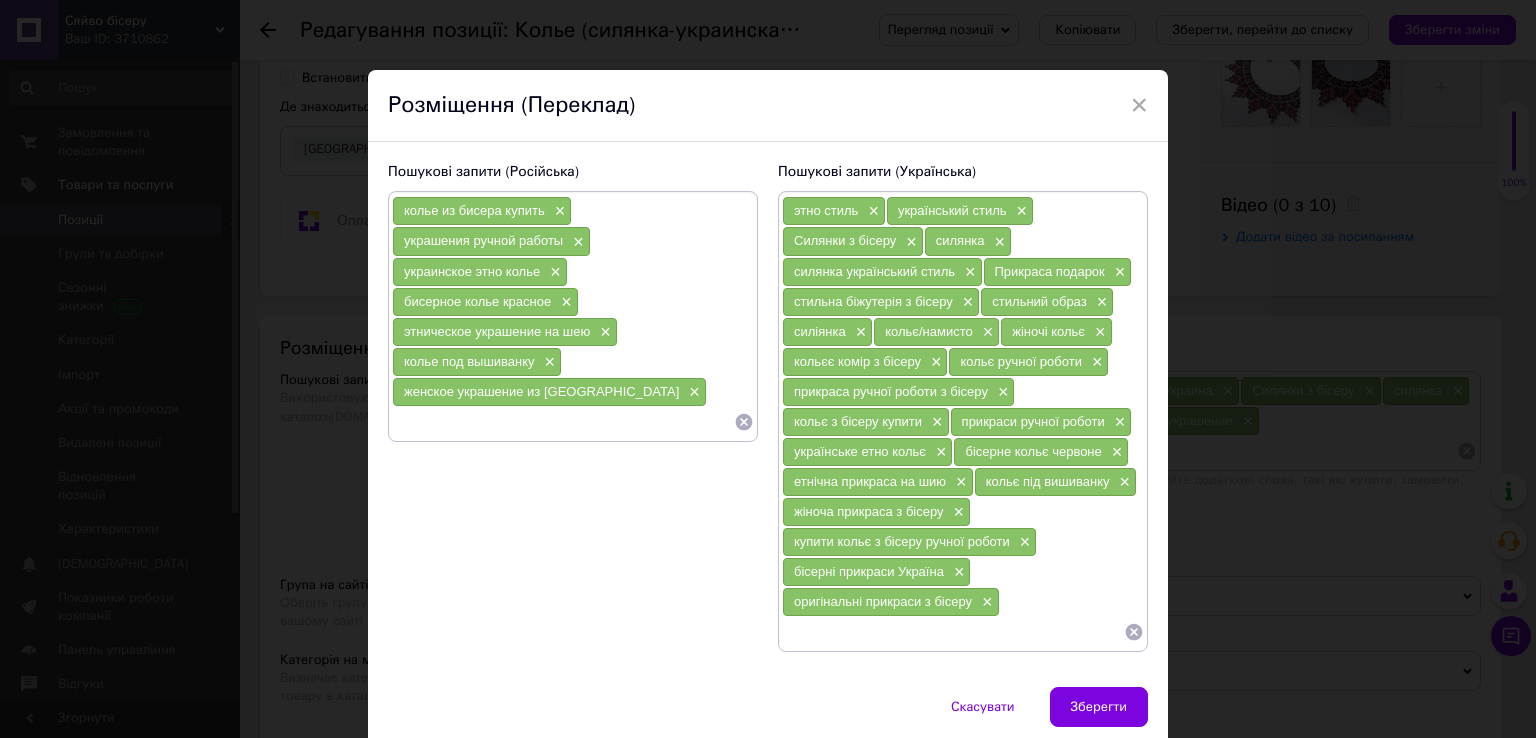 paste on "купить колье из бисера ручной работы" 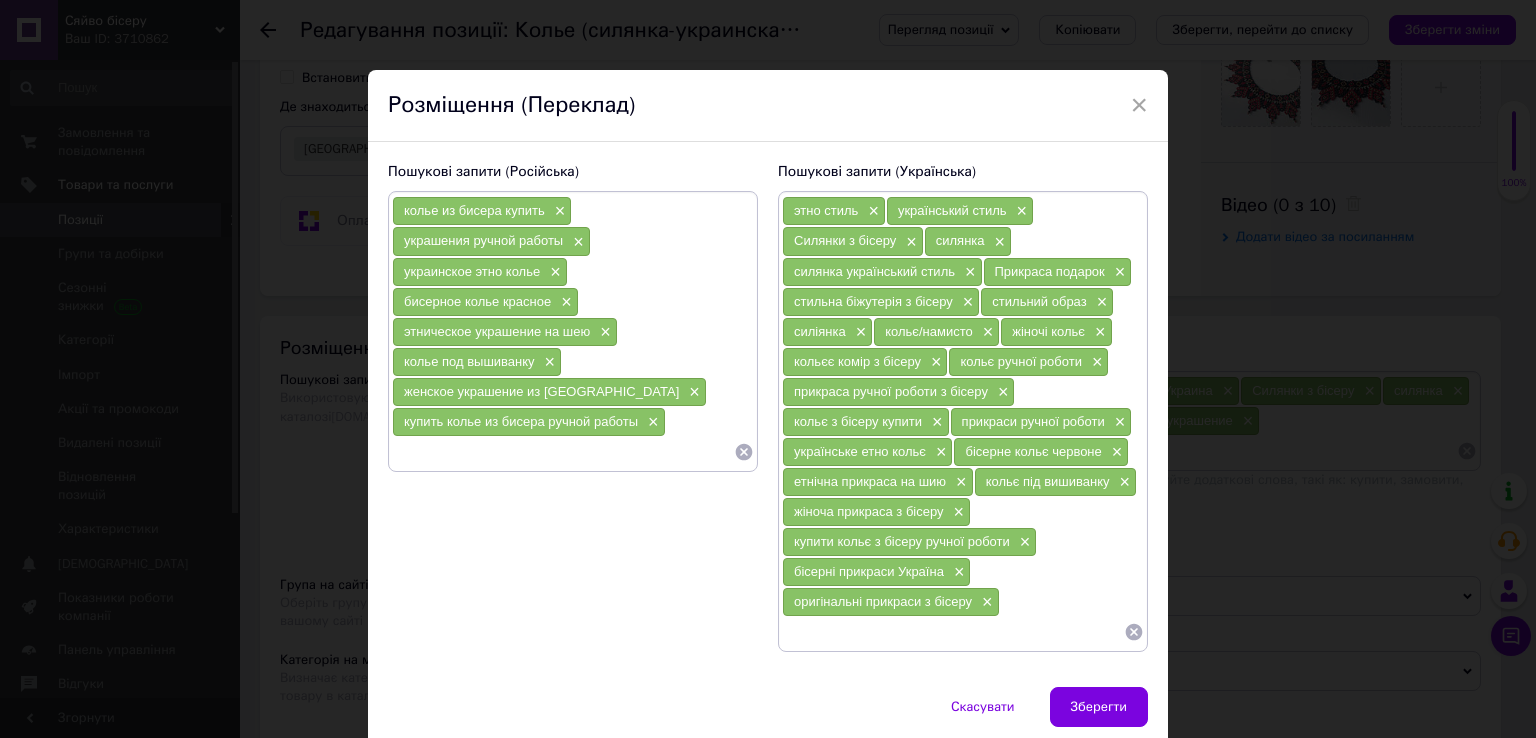 paste on "бисерные украшения [GEOGRAPHIC_DATA]" 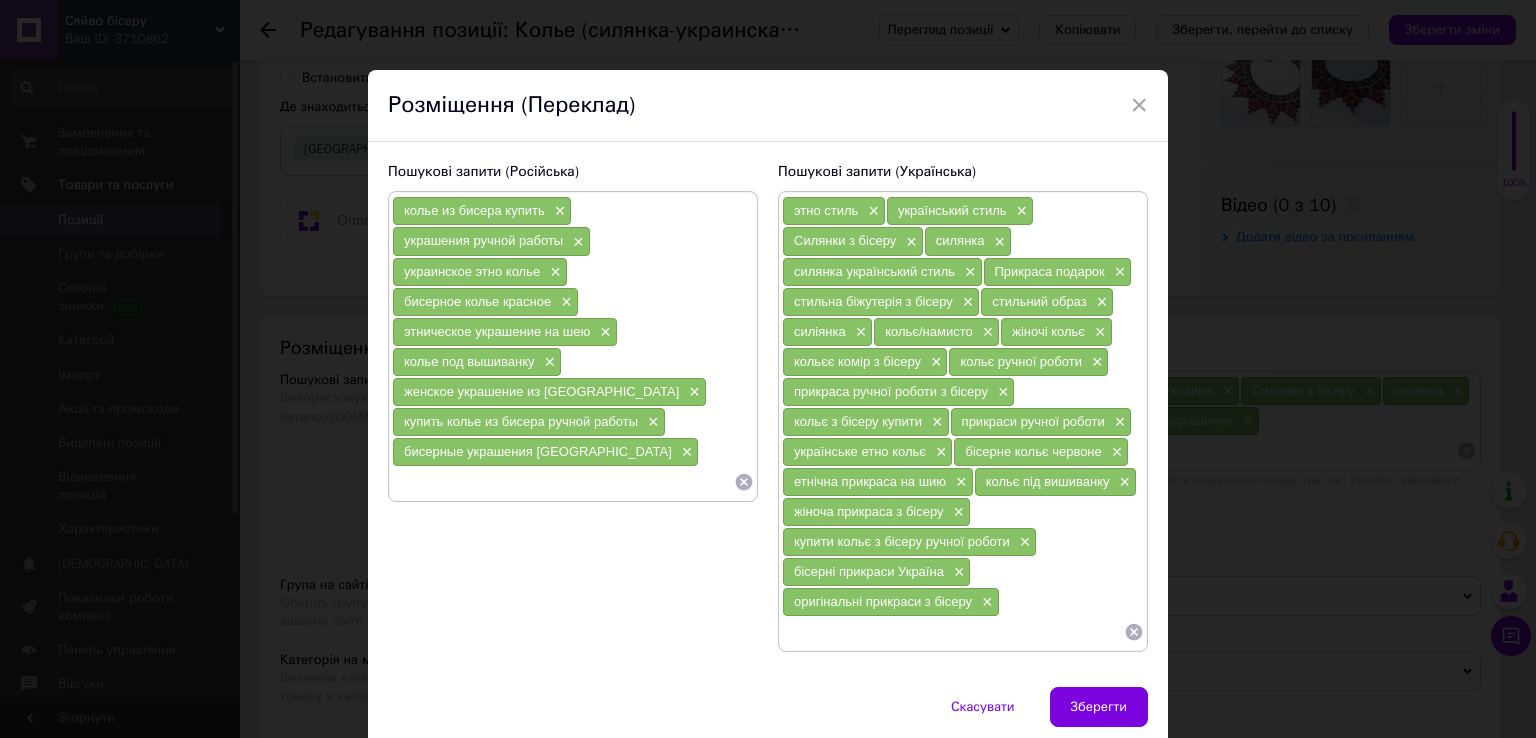 paste on "оригинальные украшения из бисера" 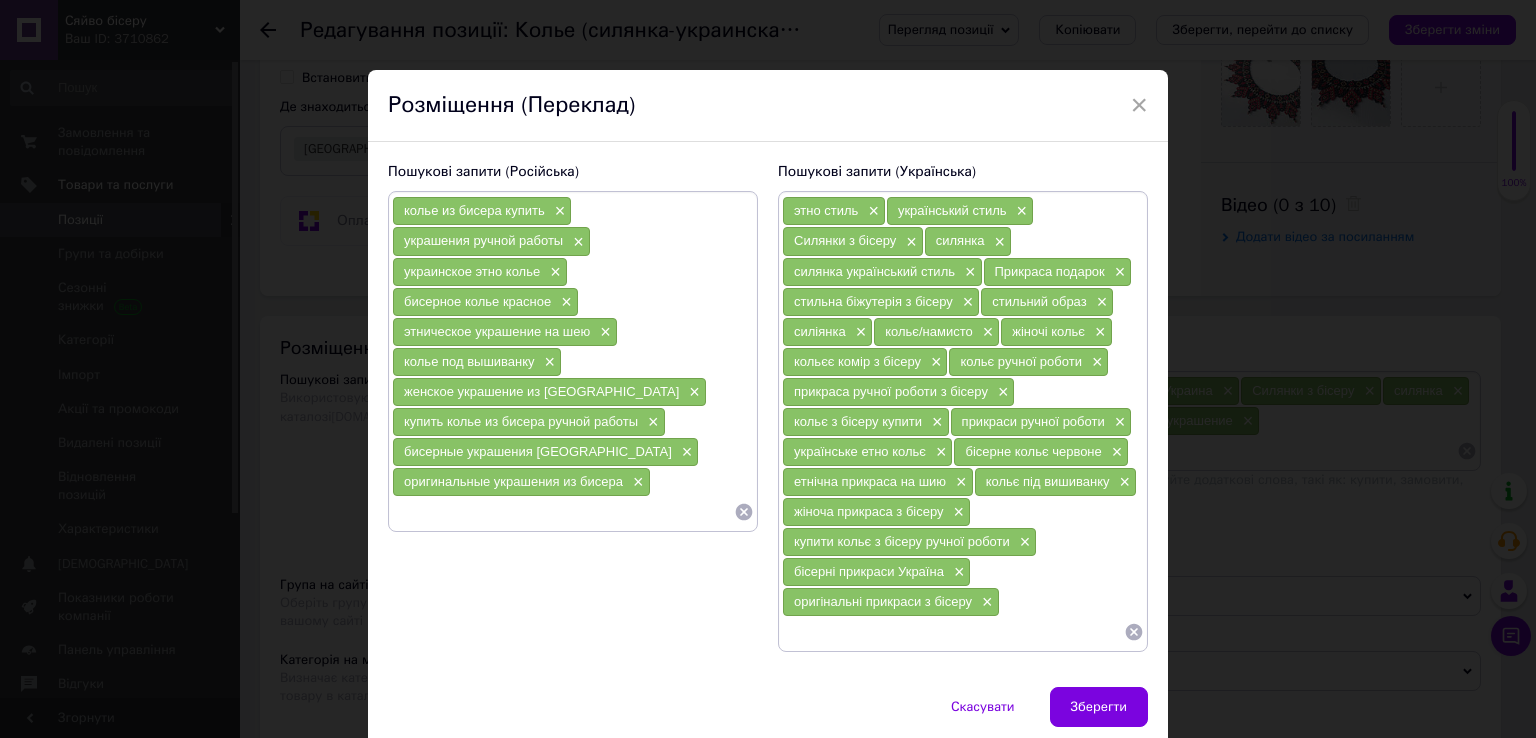 click at bounding box center [563, 512] 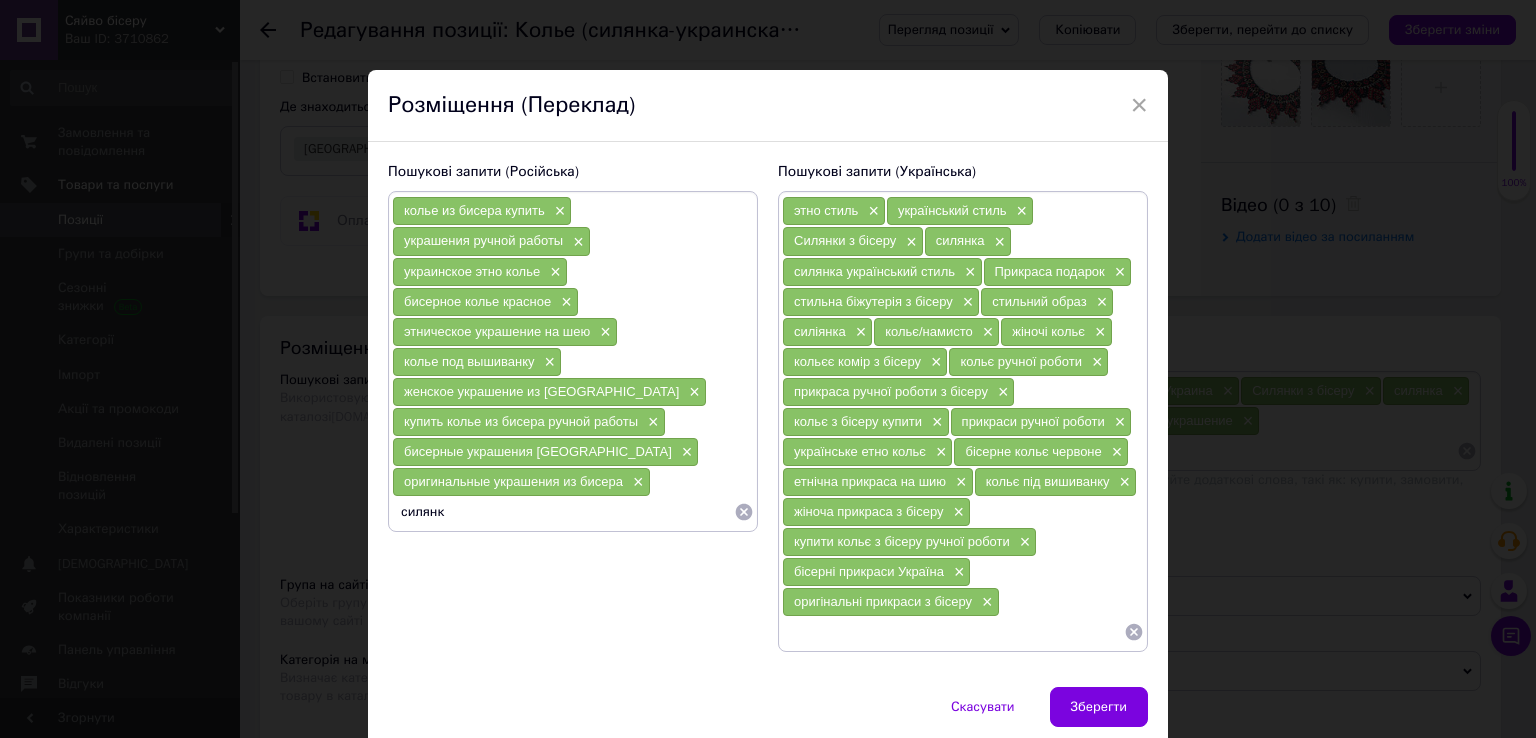 type on "силянка" 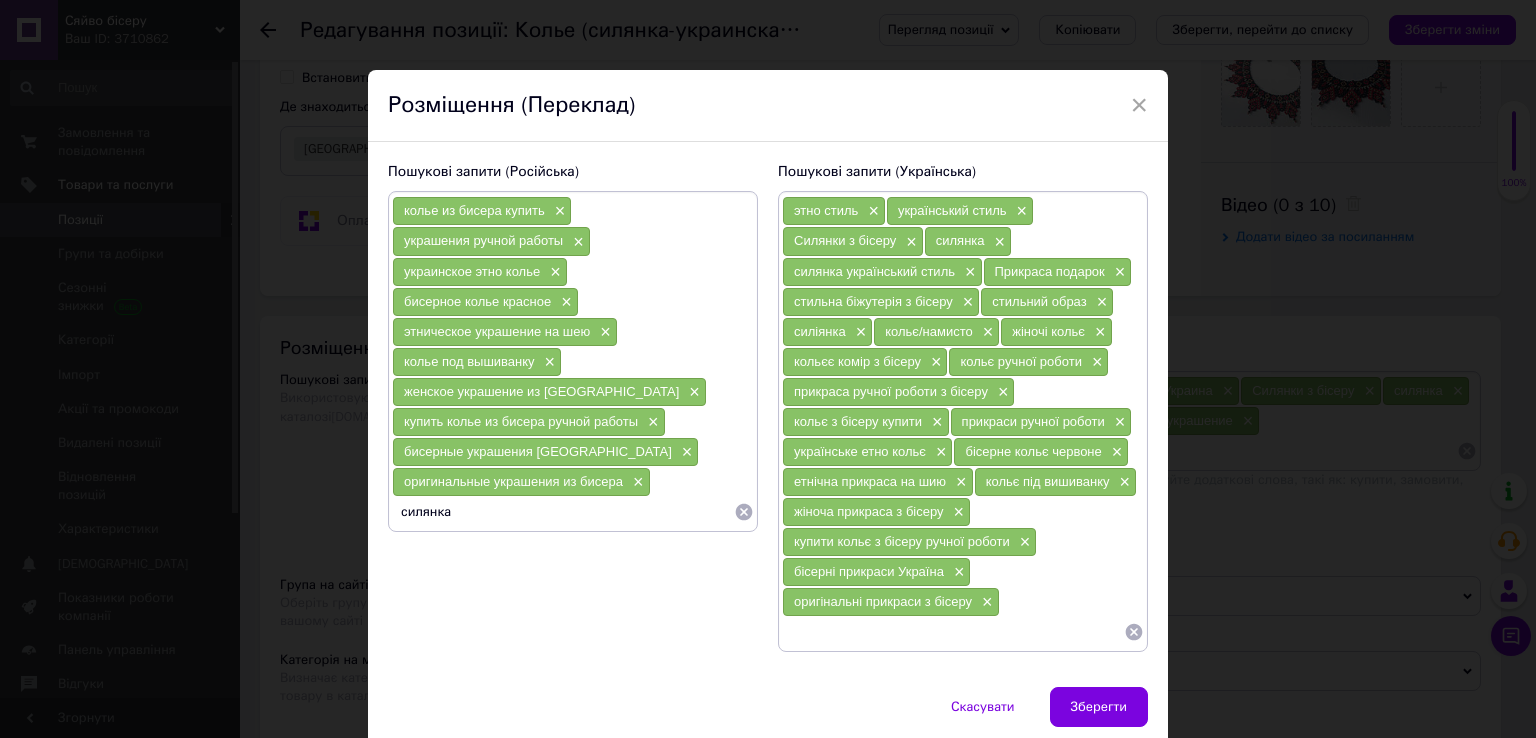 type 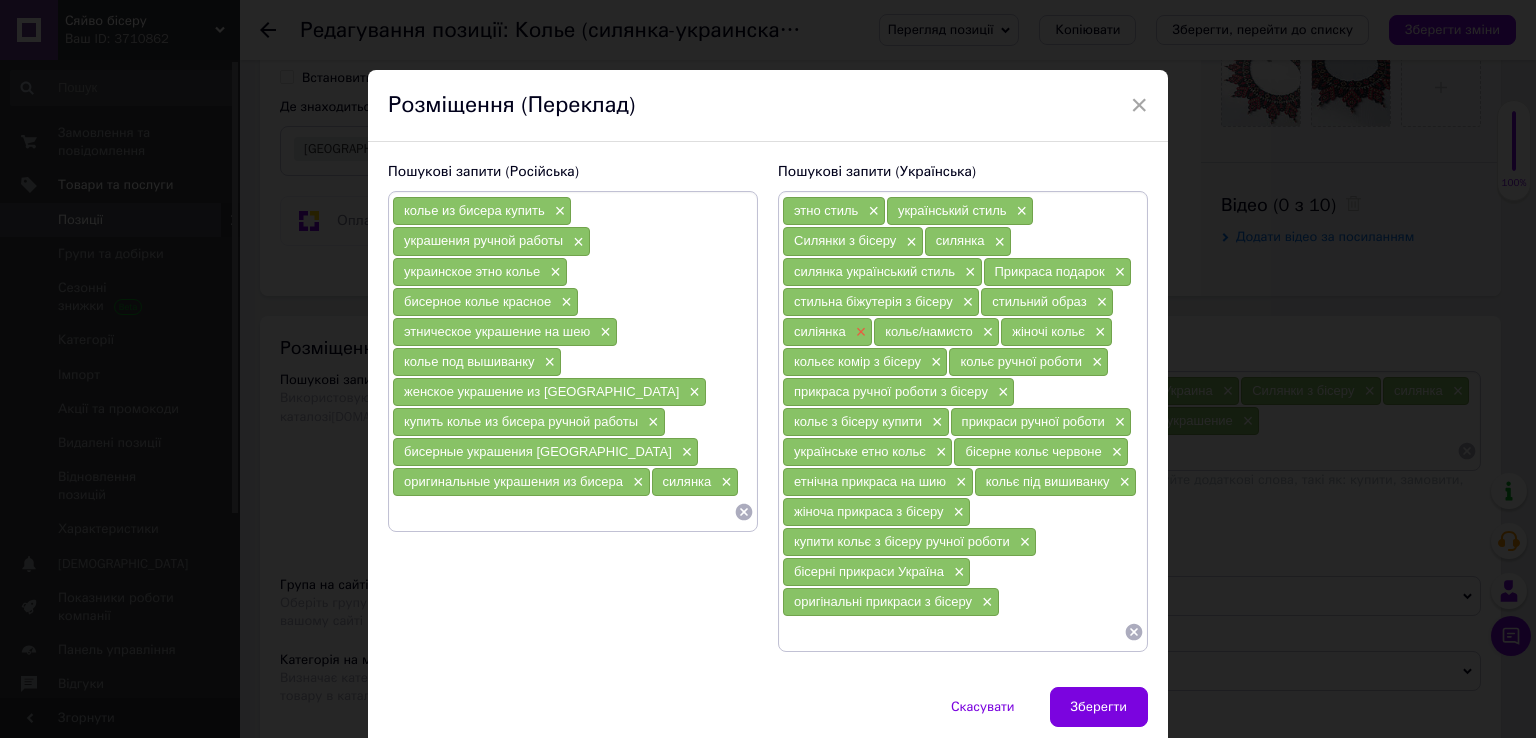 click on "×" at bounding box center [859, 332] 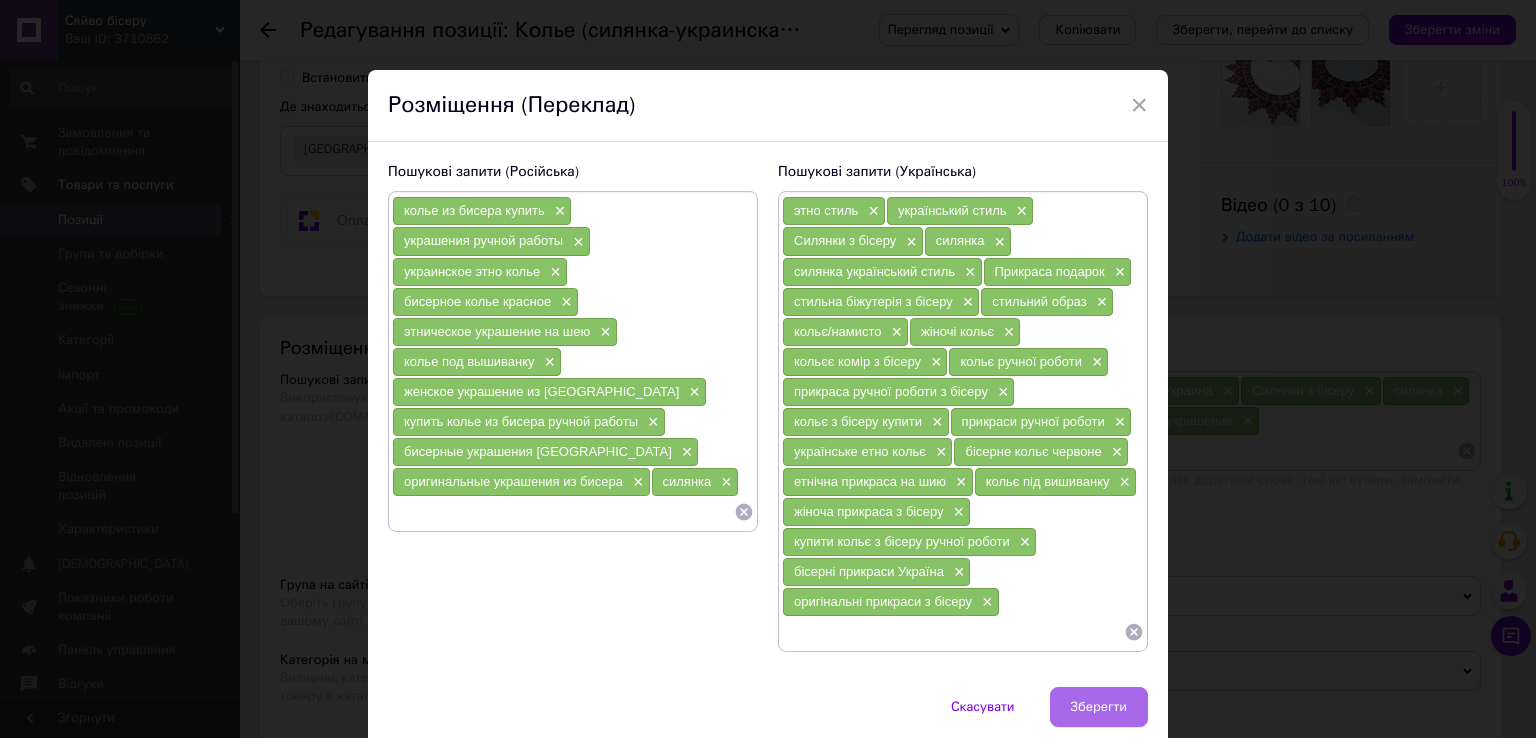 click on "Зберегти" at bounding box center [1099, 707] 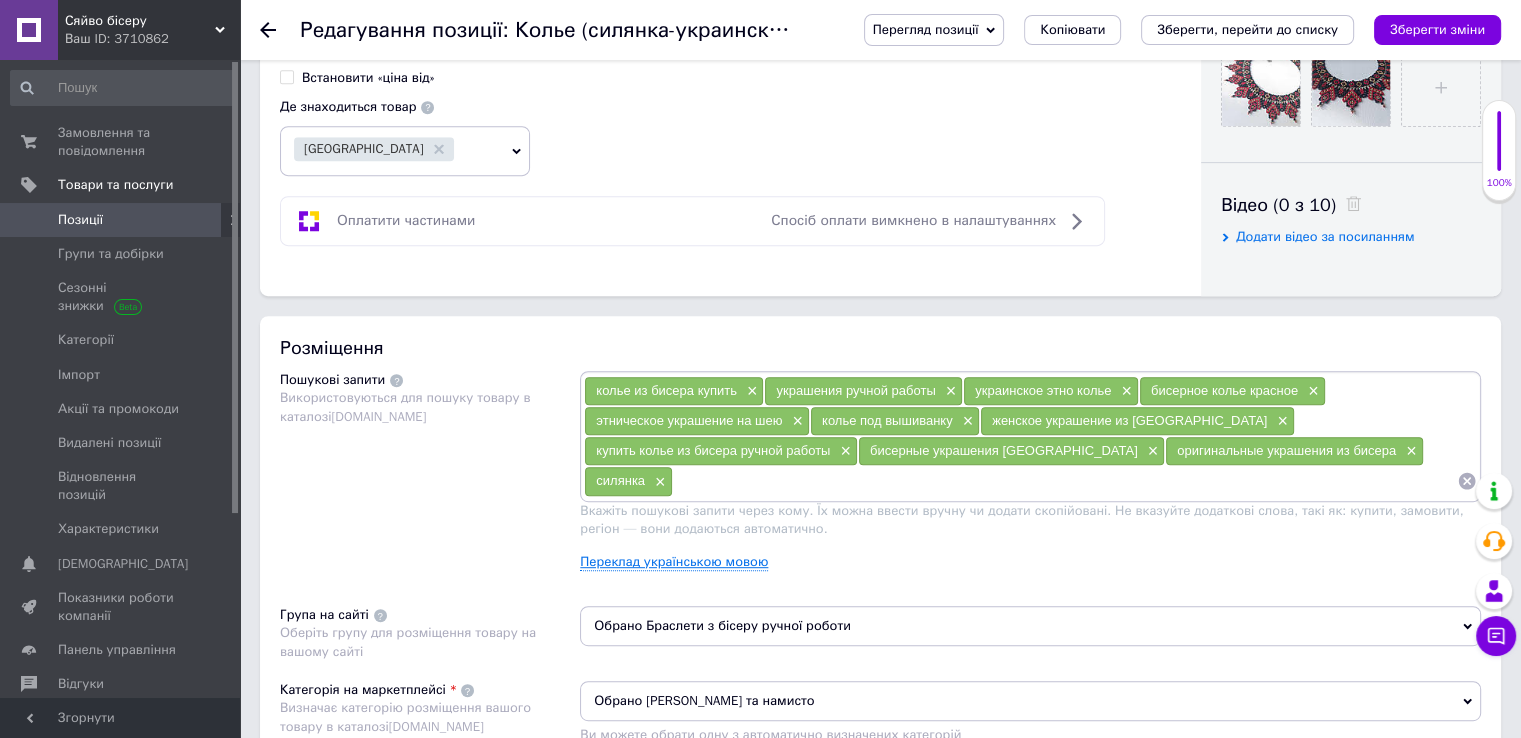 click on "Переклад українською мовою" at bounding box center (674, 562) 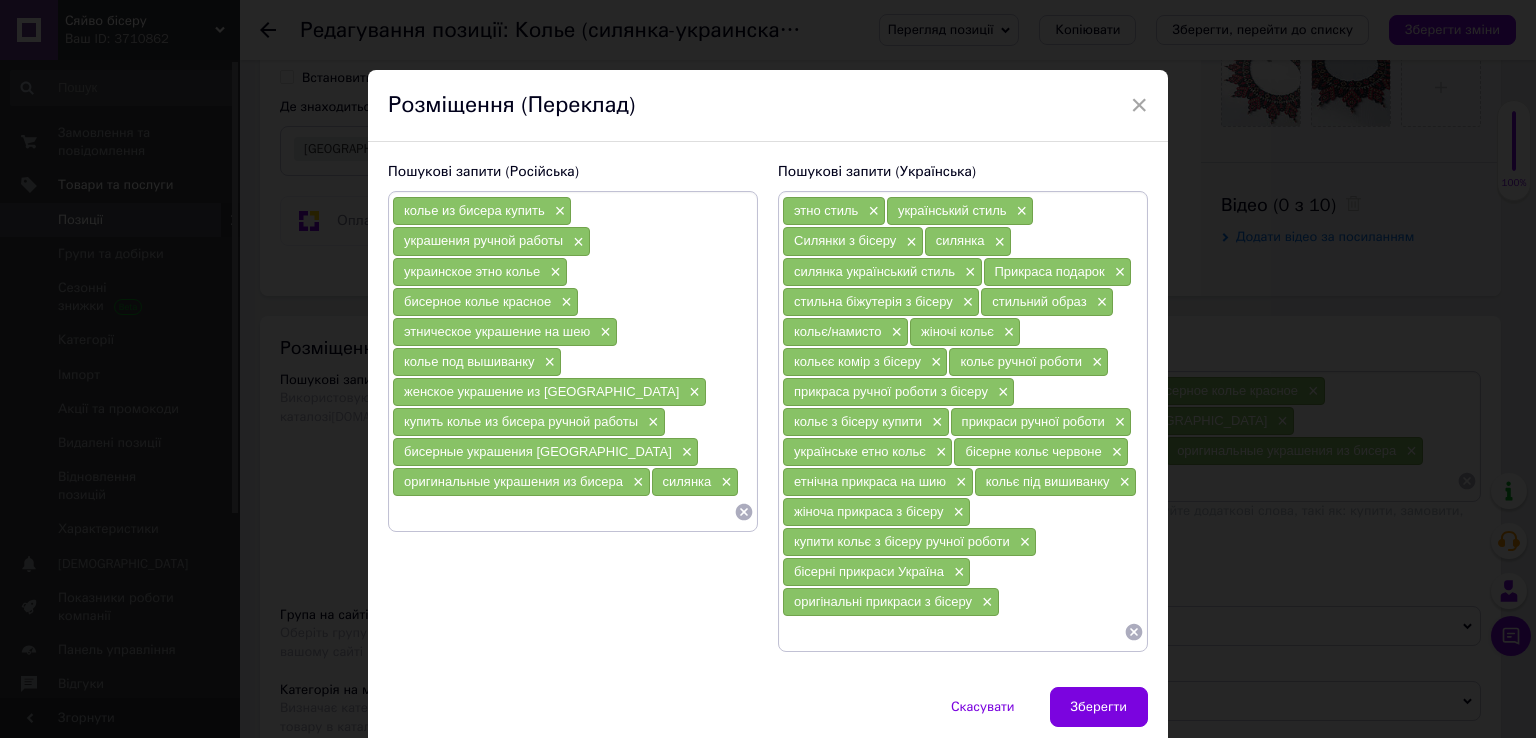 paste on "колье из бисера" 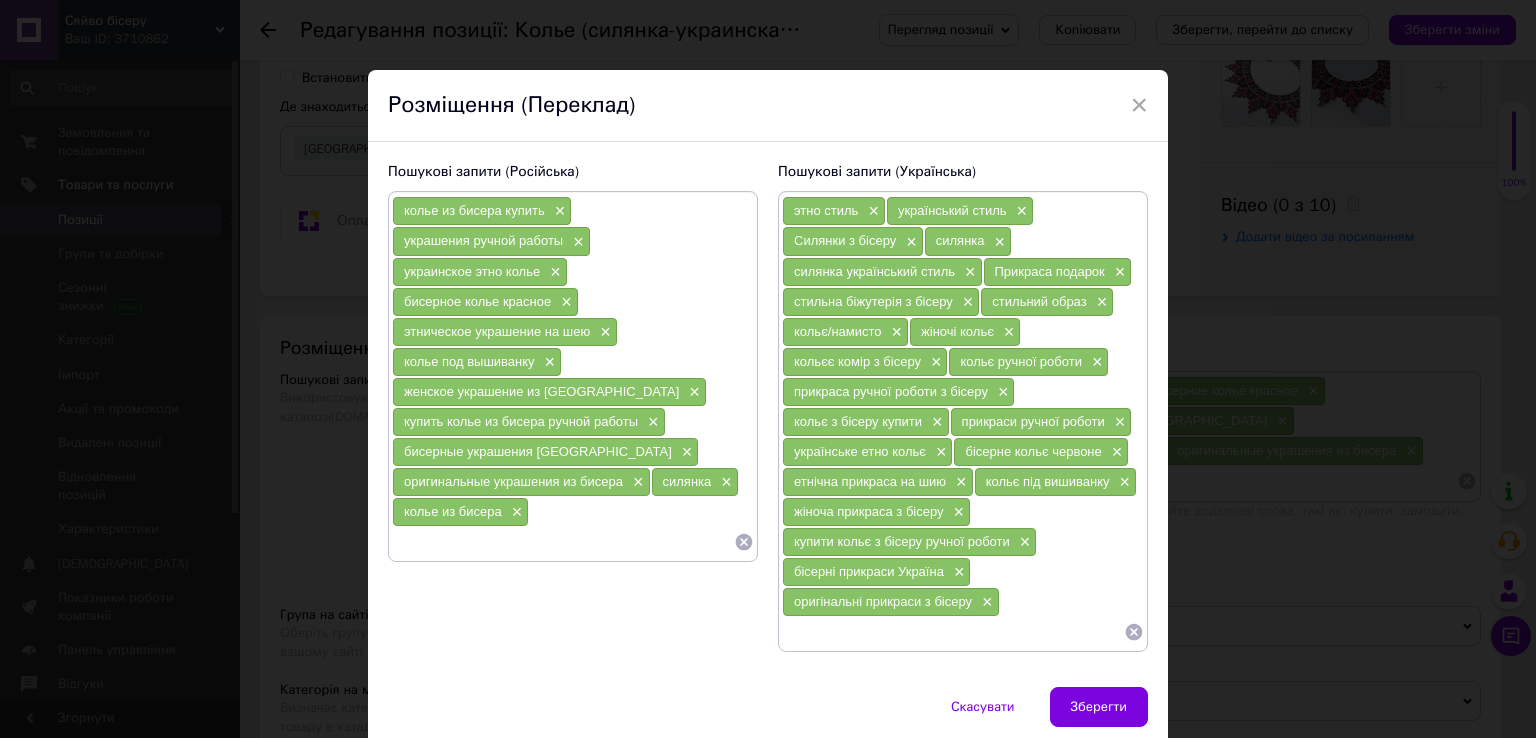 paste on "украинские украшения" 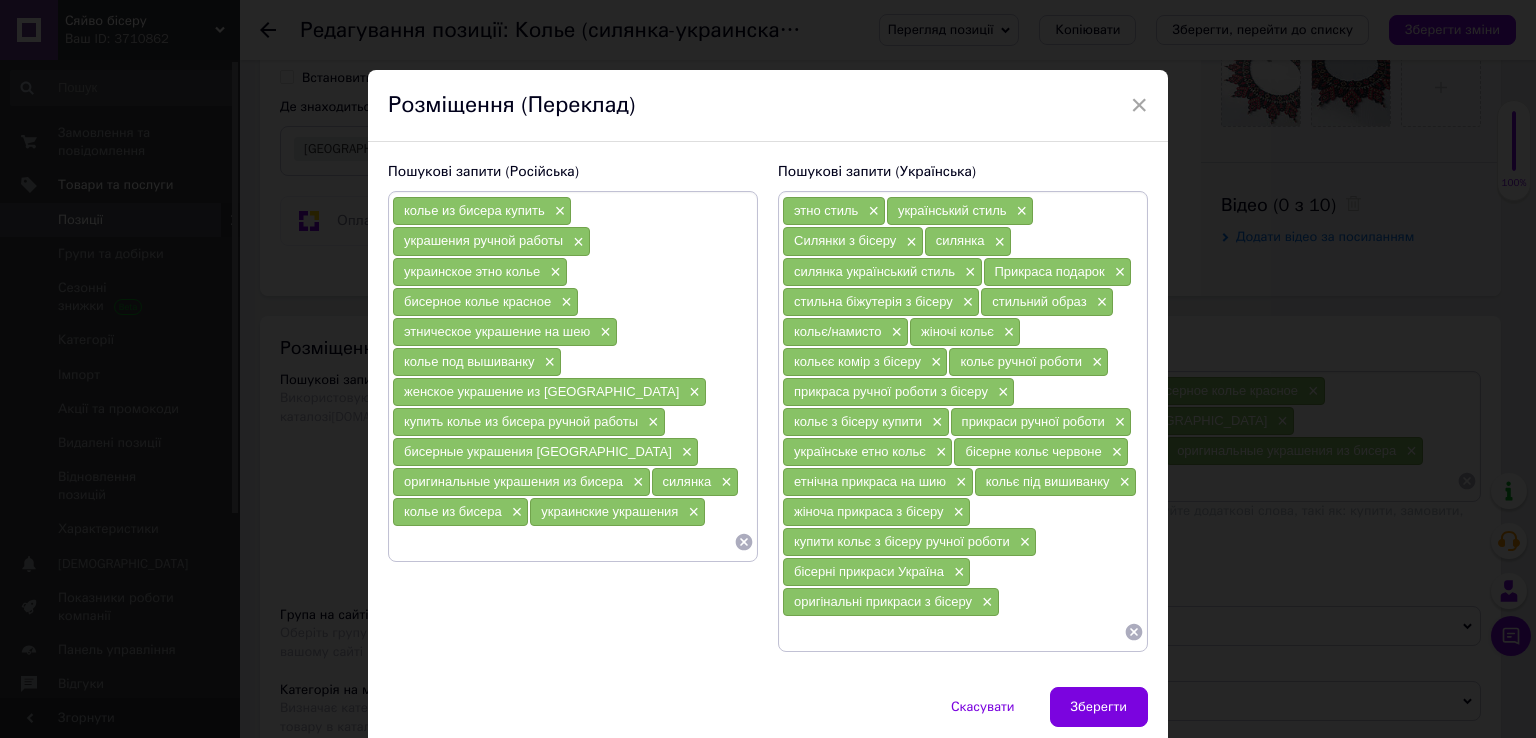 paste on "бисерное украшение" 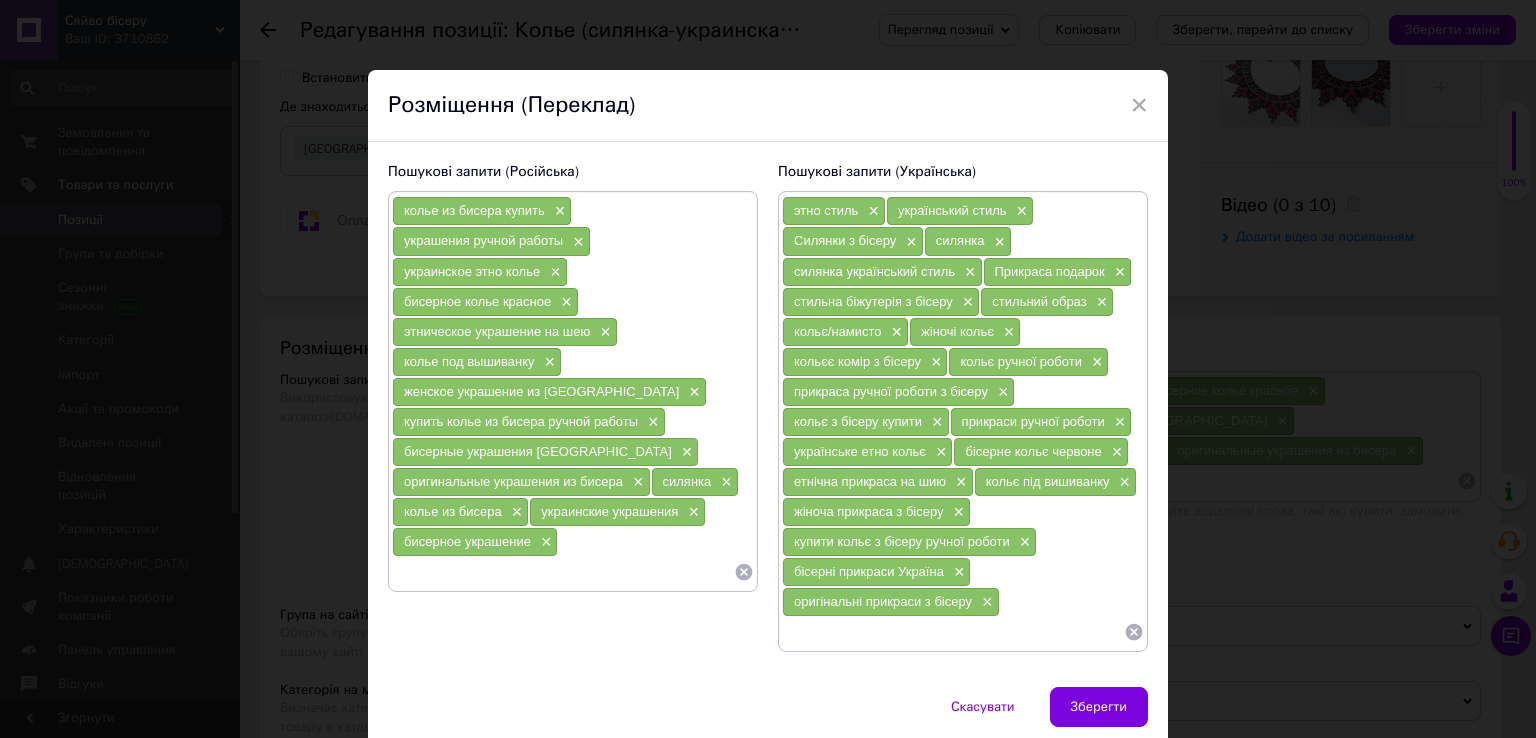 paste on "этнический стиль" 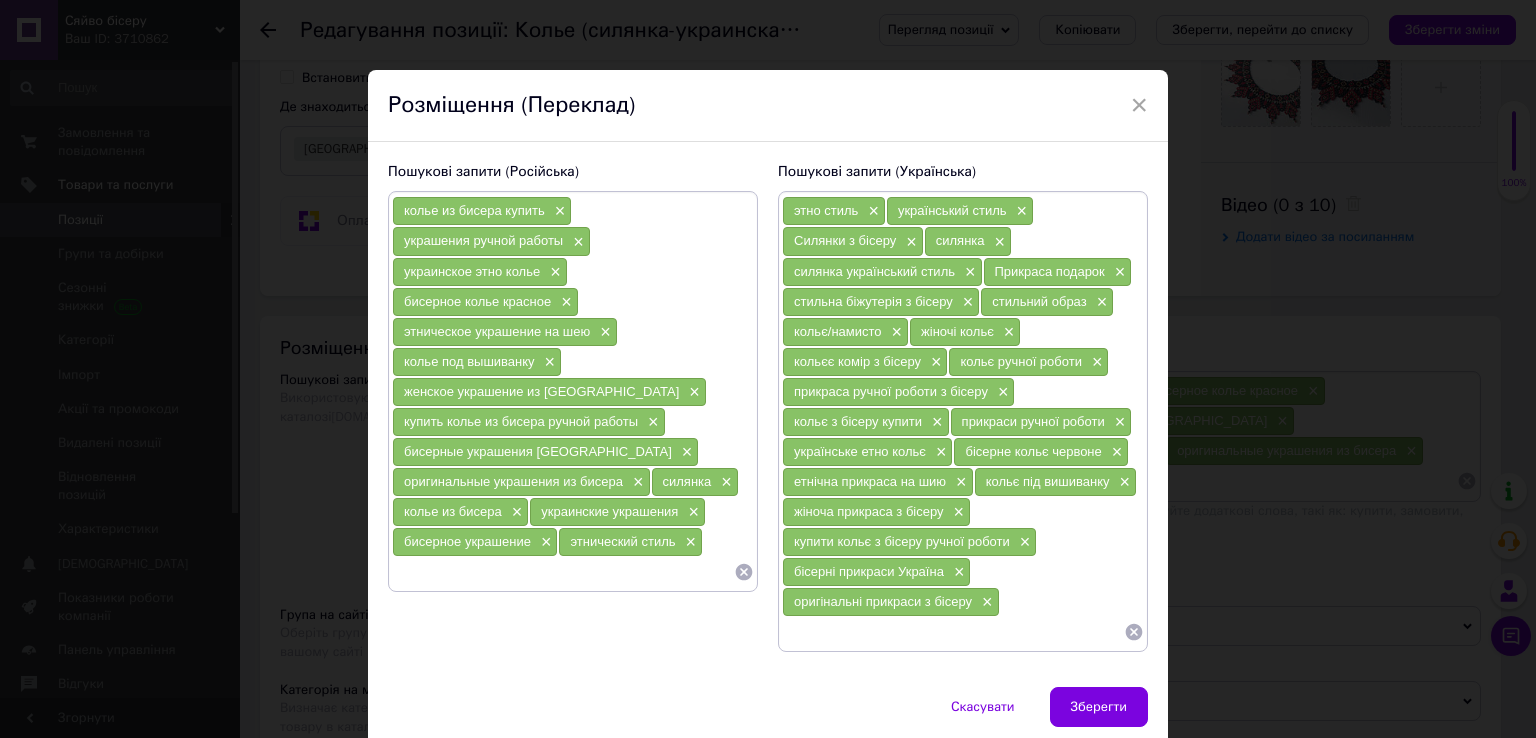 paste on "украшения ручной работы" 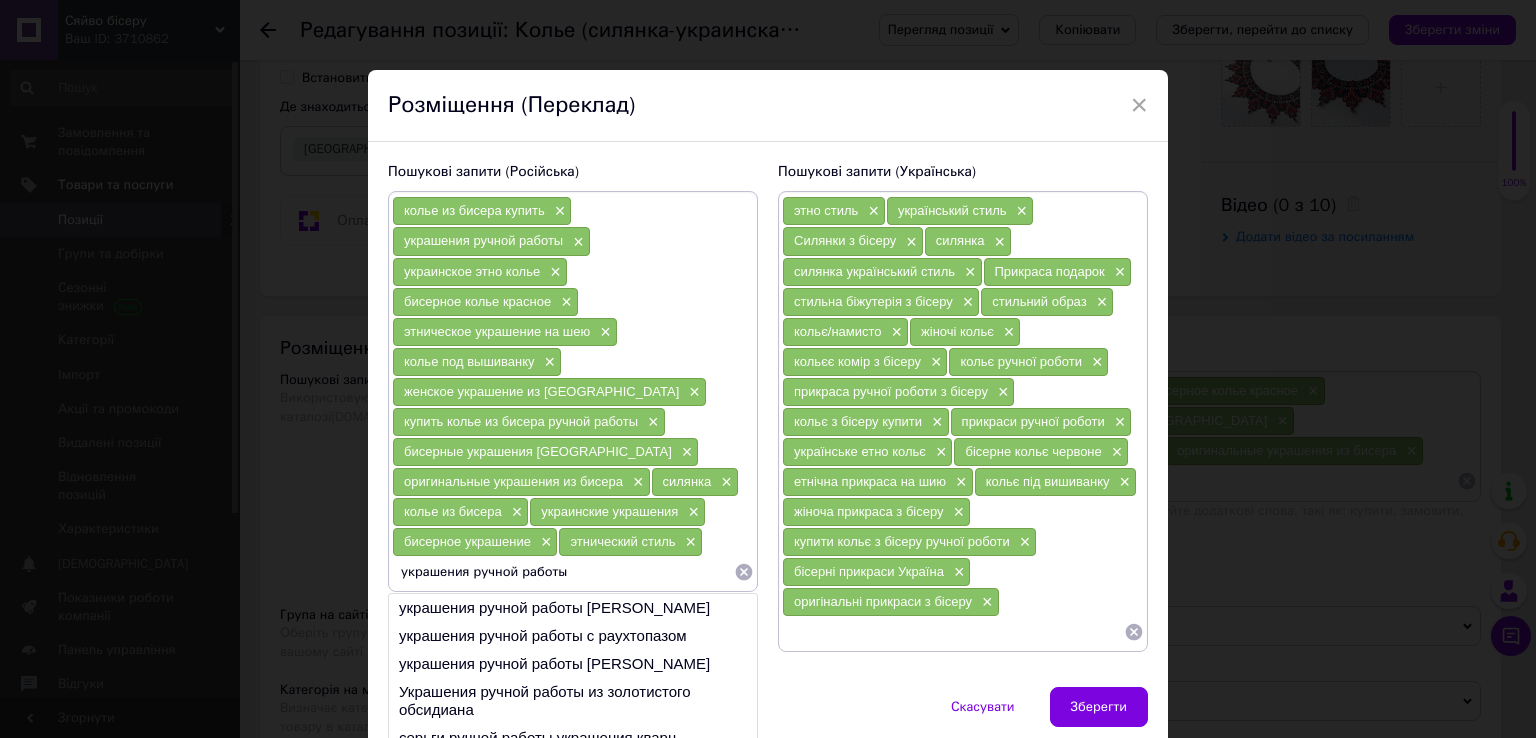 type on "украшения ручной работы" 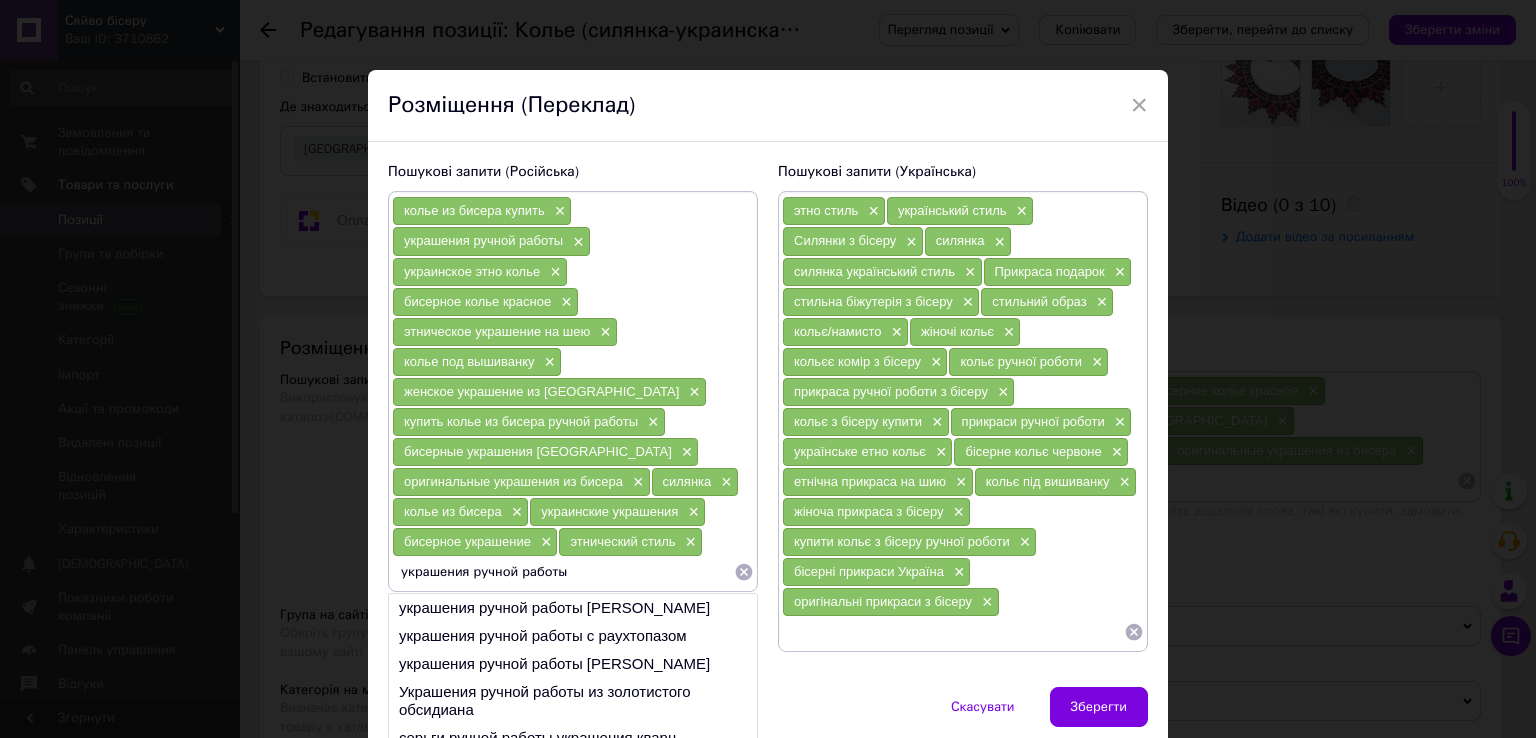 scroll, scrollTop: 0, scrollLeft: 0, axis: both 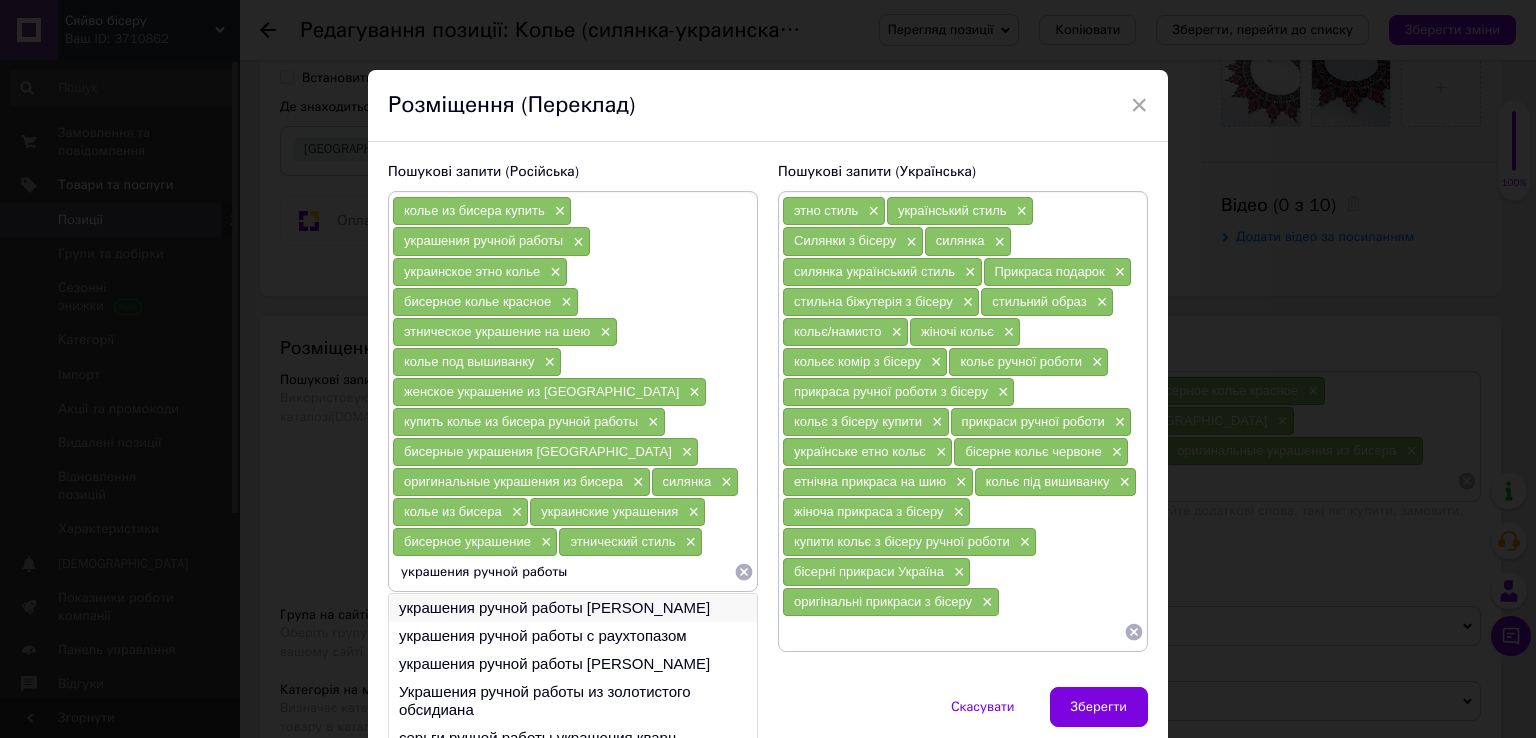 click on "украшения ручной работы [PERSON_NAME]" at bounding box center (573, 608) 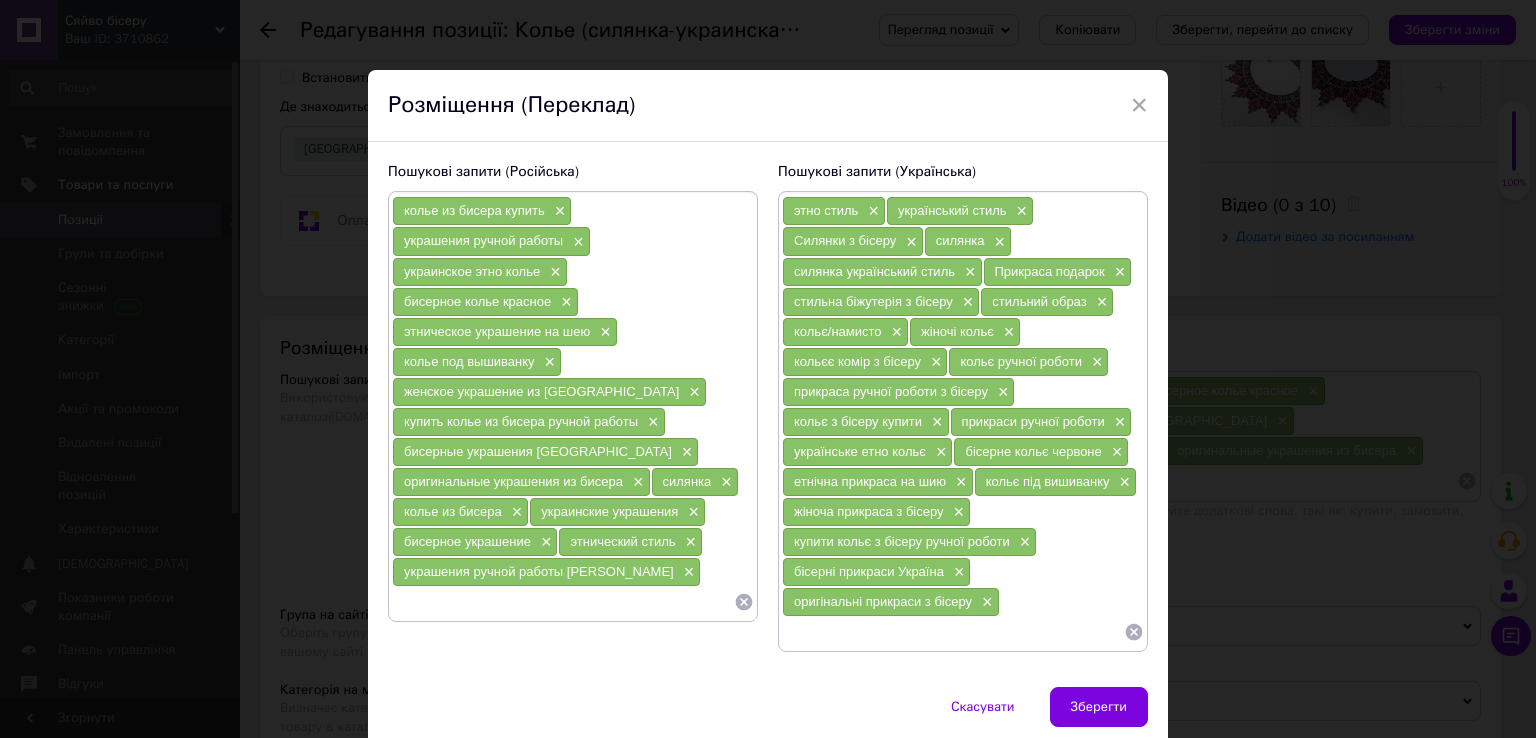 paste on "подарок женщине" 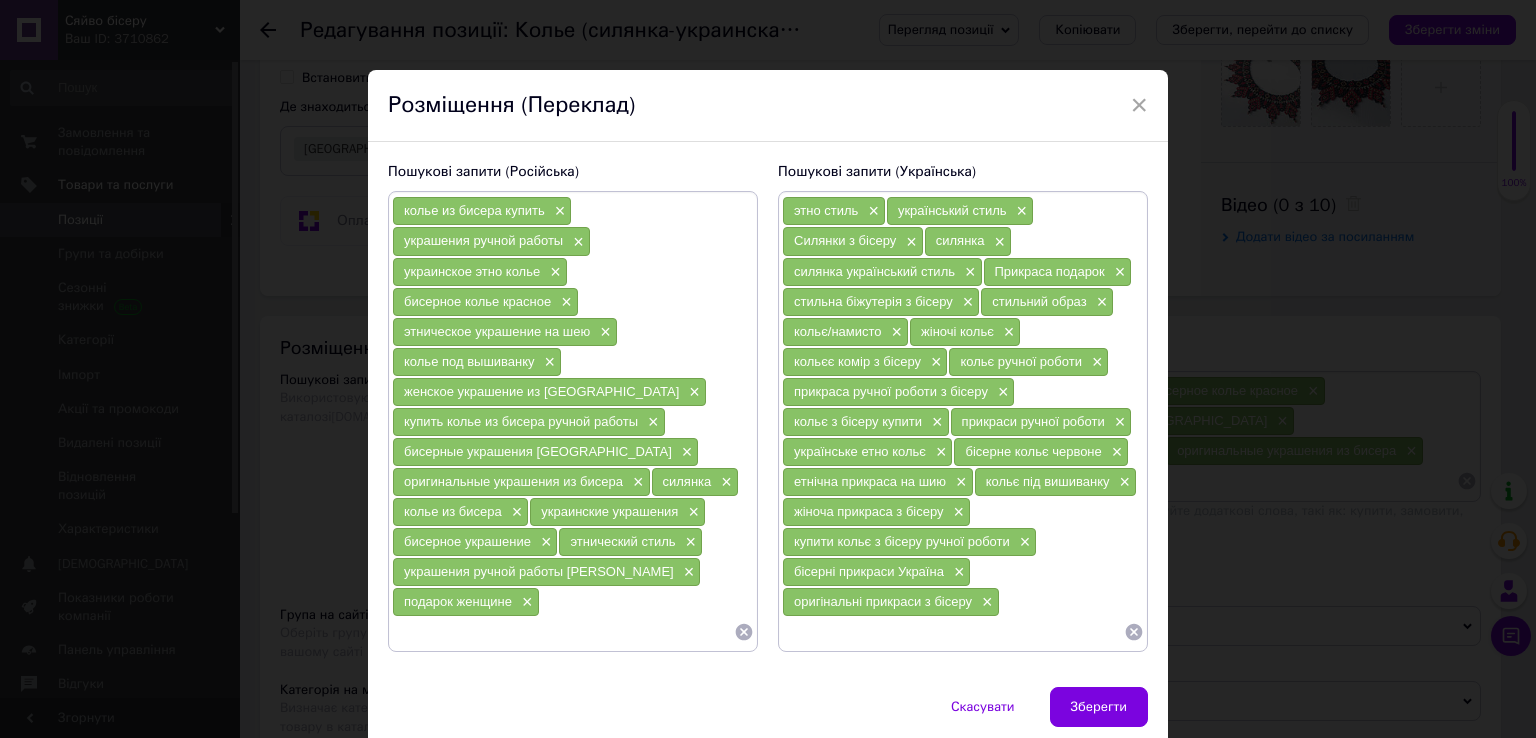 paste on "аксессуары [GEOGRAPHIC_DATA]" 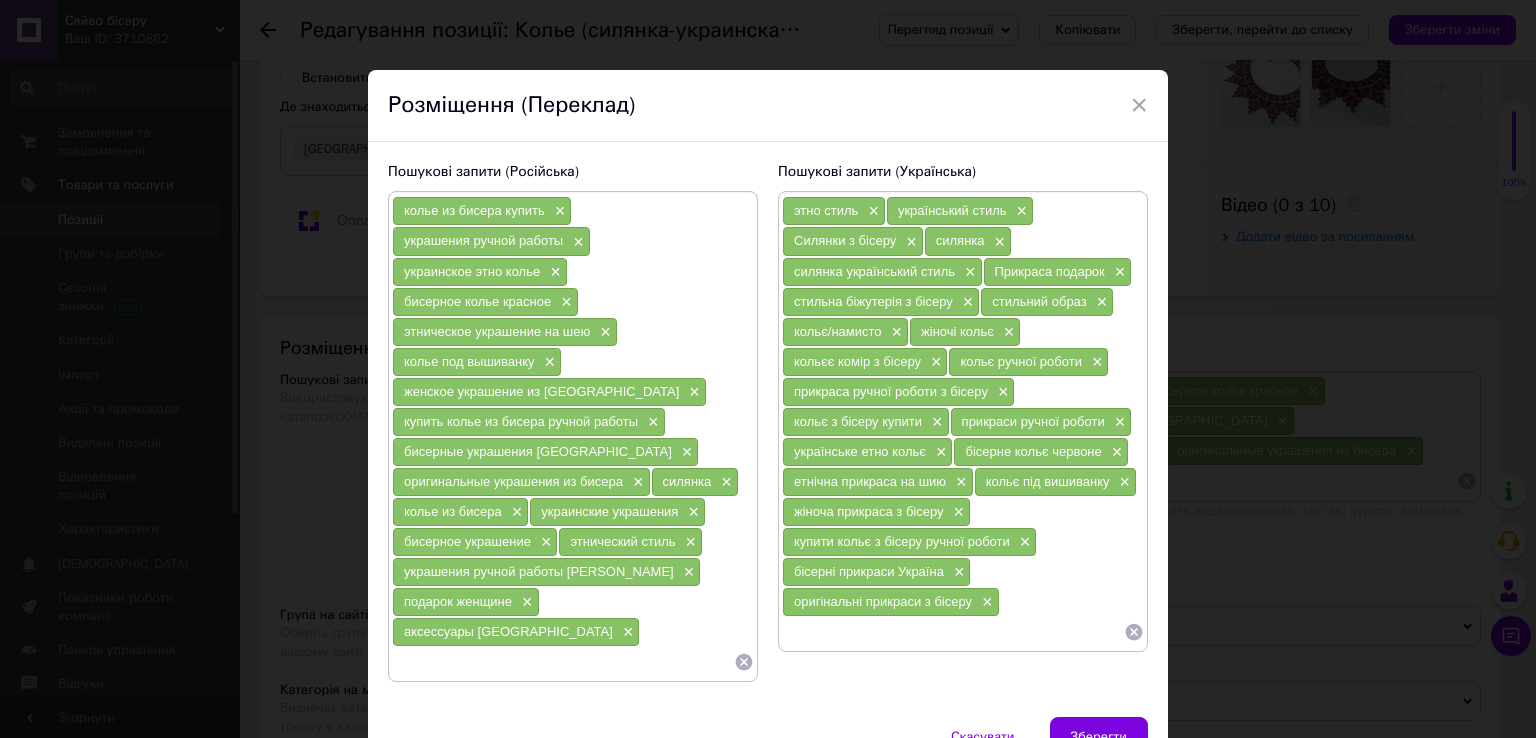 paste on "украинский стиль" 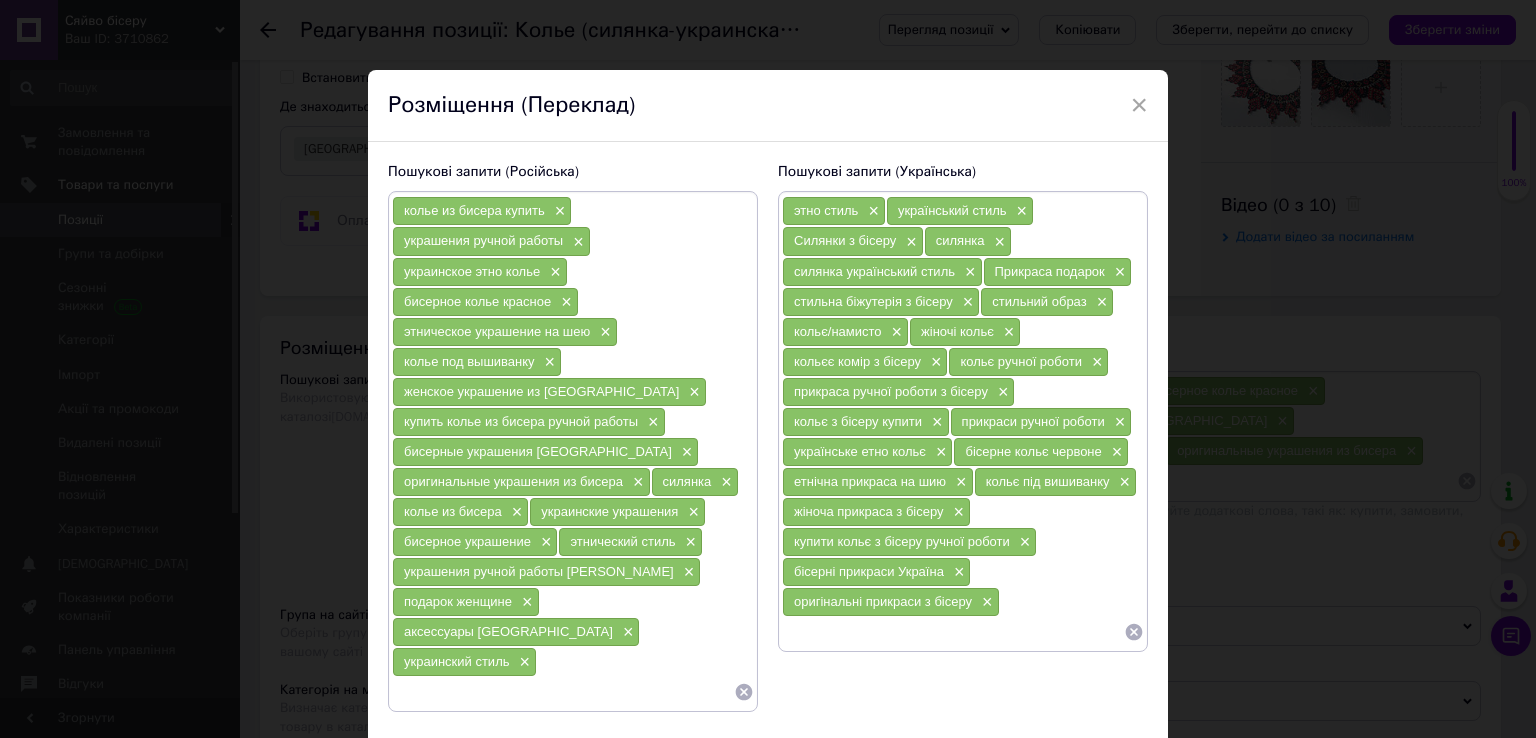paste on "колье ручной работы" 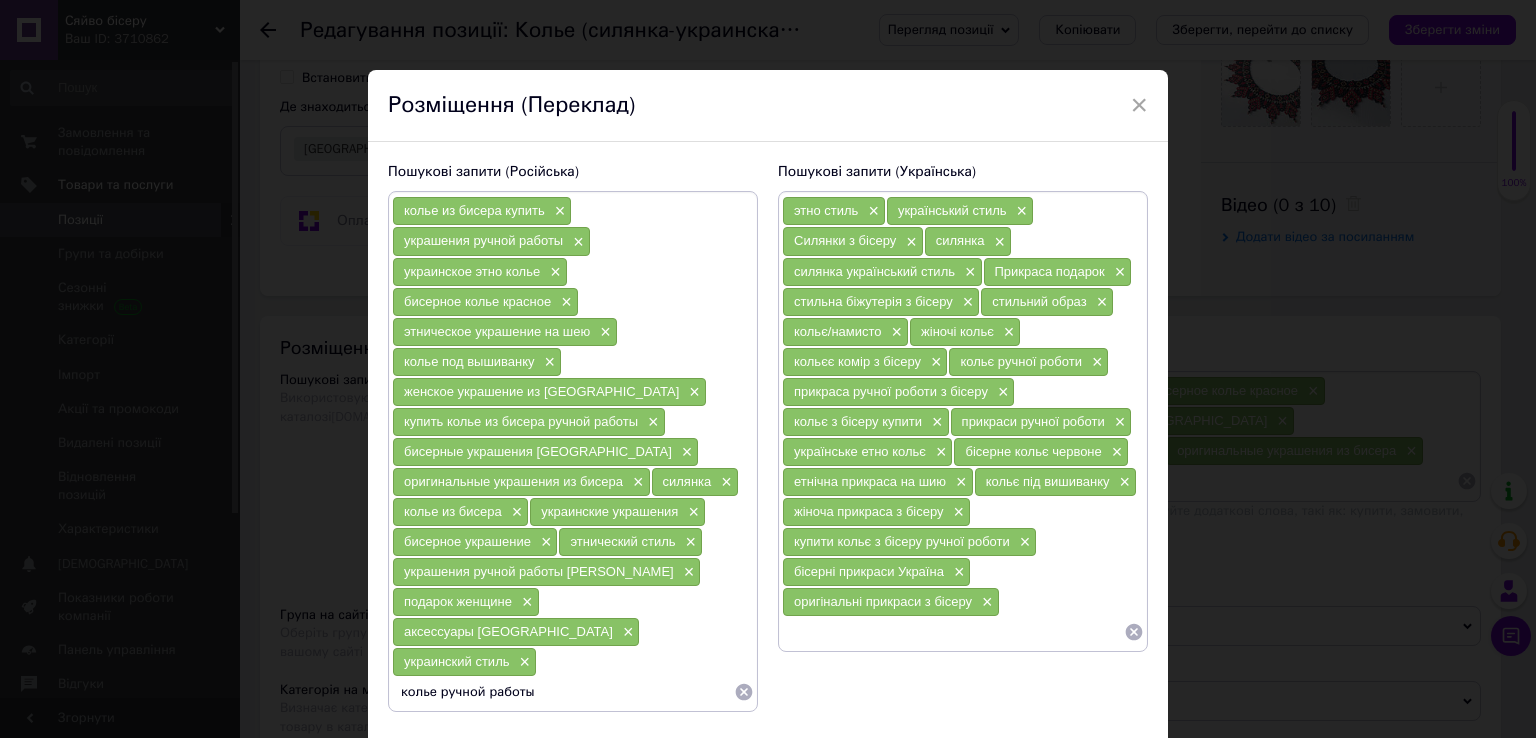 type 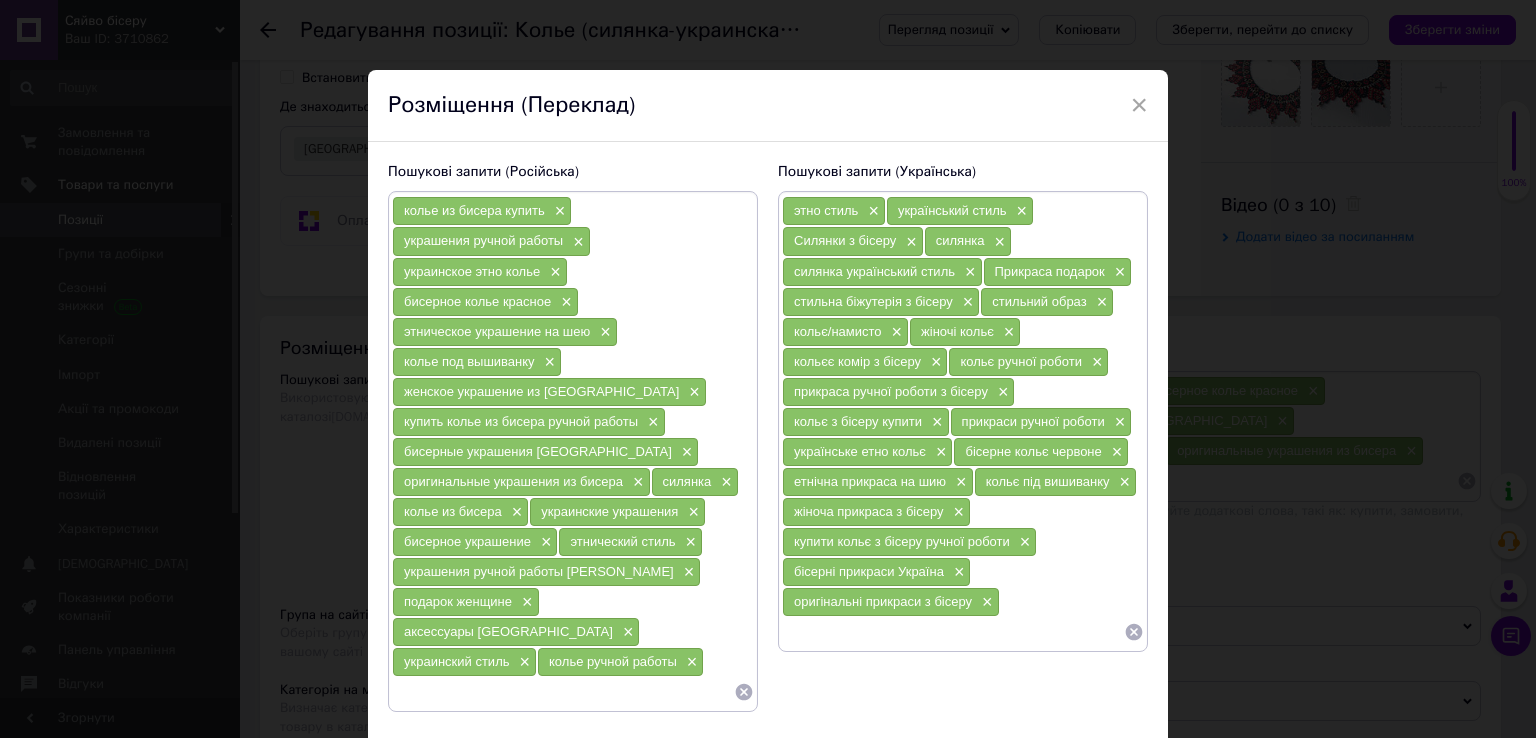 click at bounding box center (953, 632) 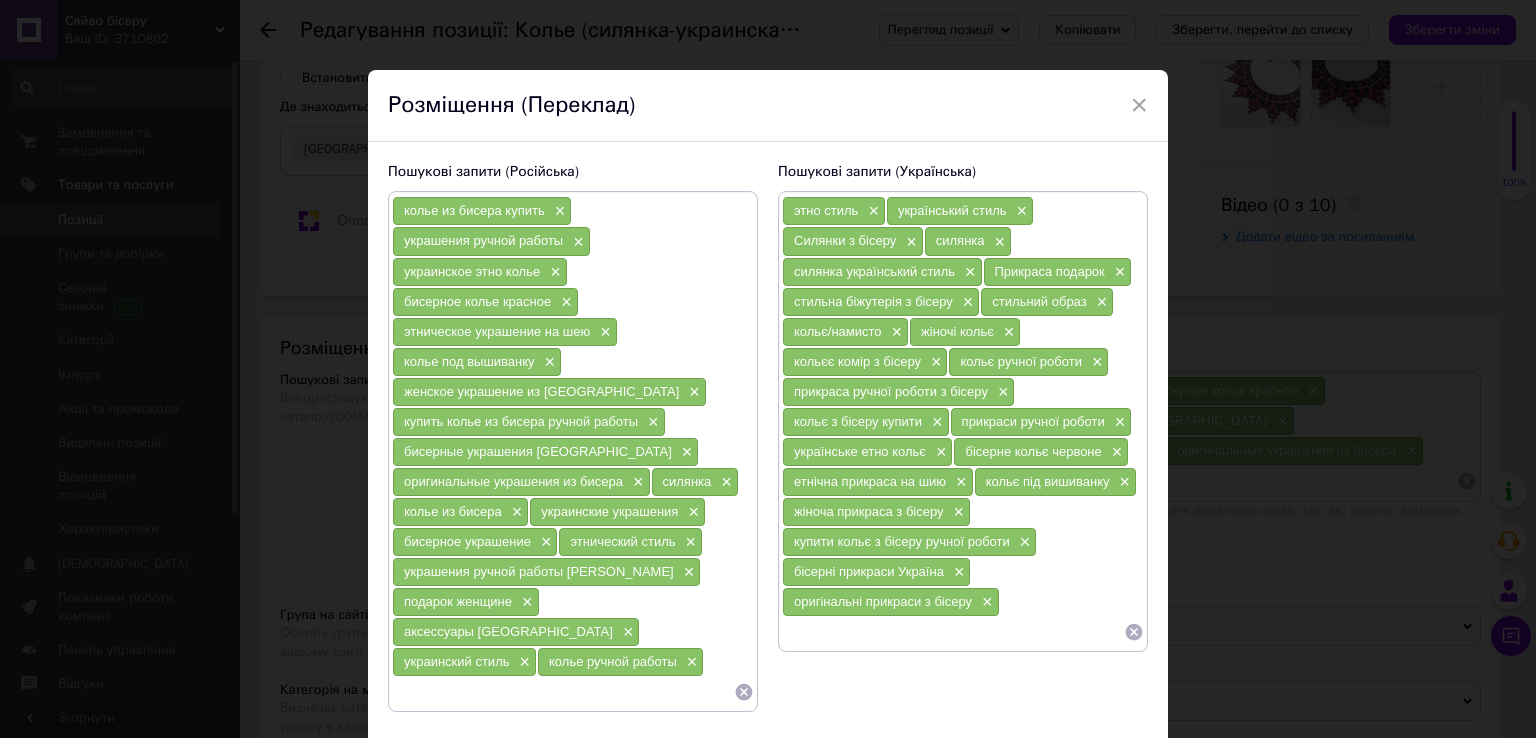 paste on "кольє з бісеру" 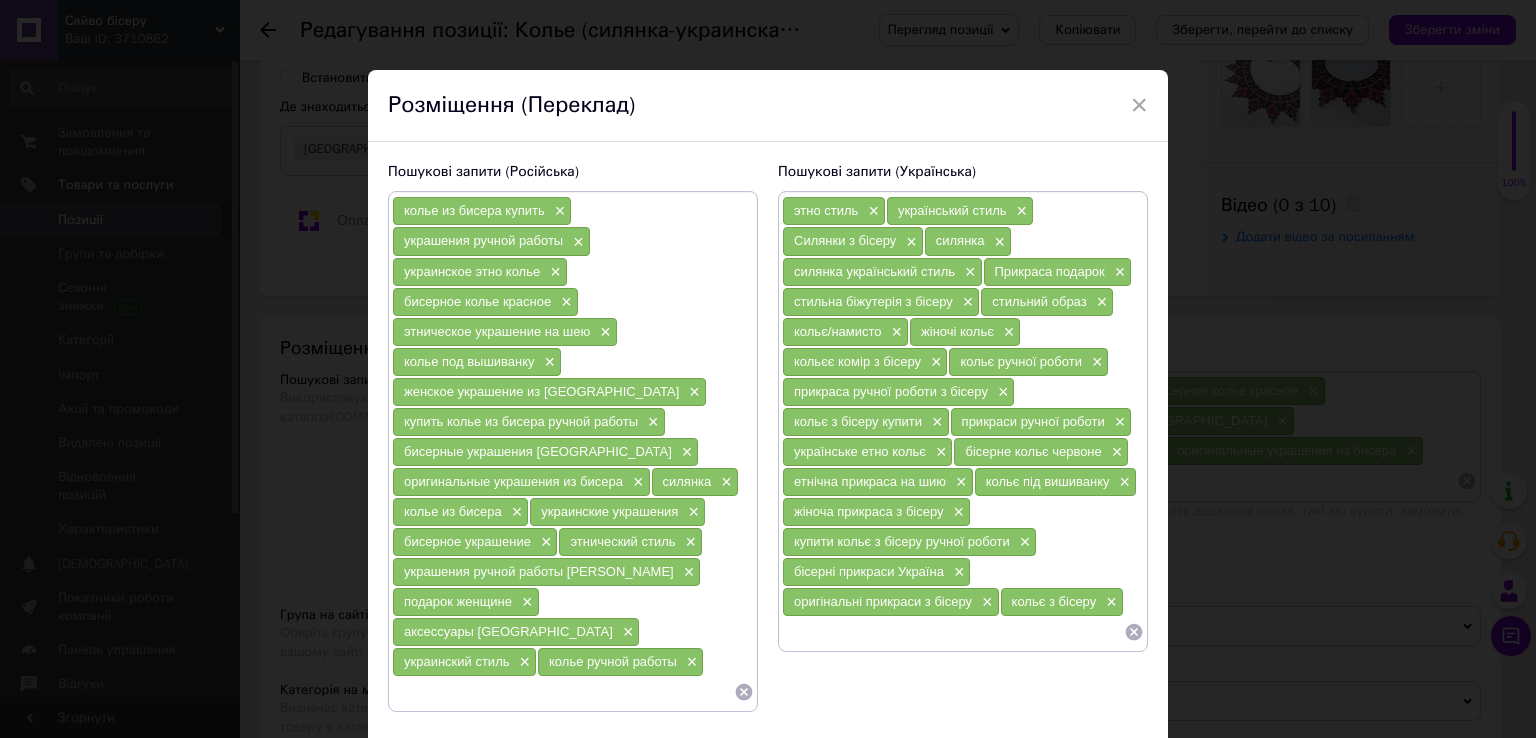 paste on "українські прикраси" 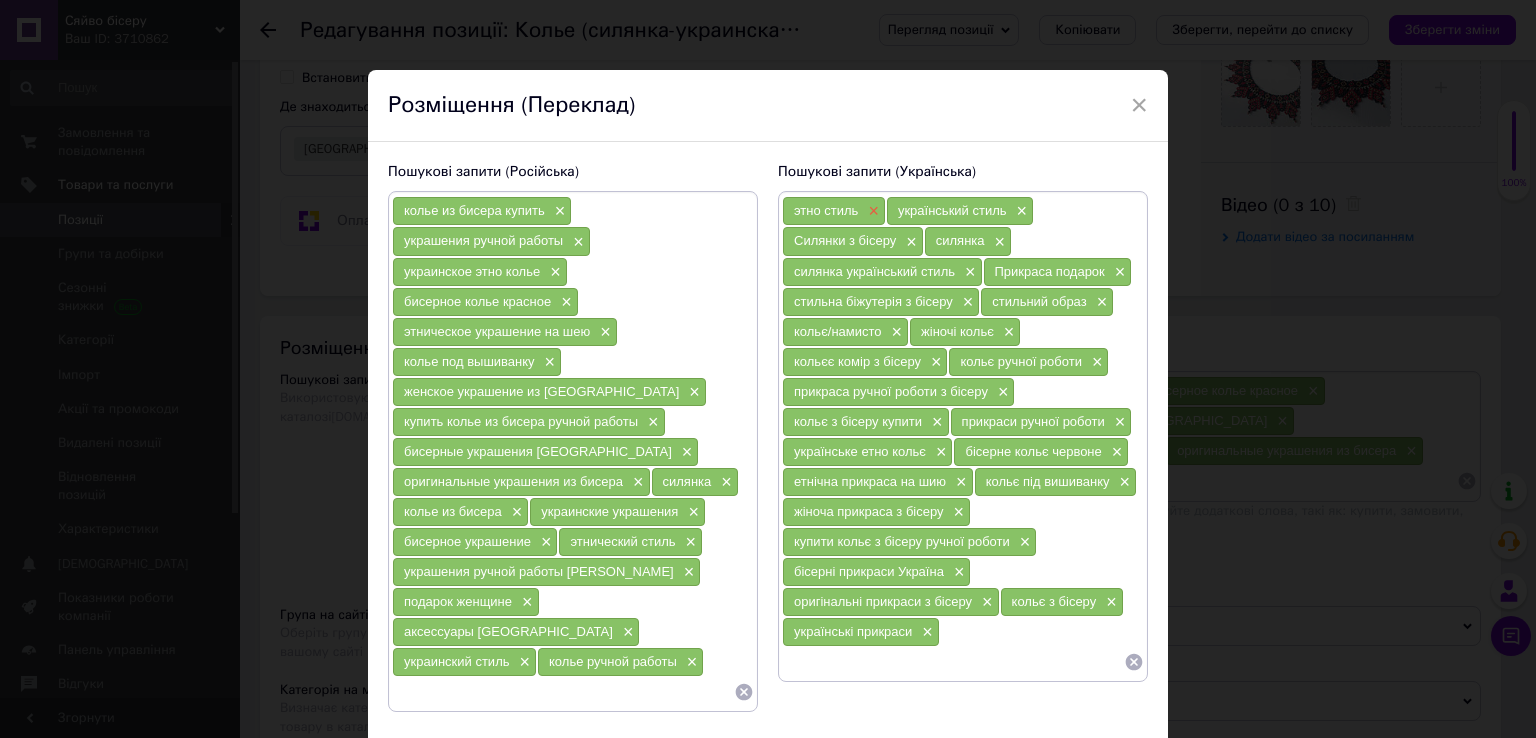 click on "×" at bounding box center (871, 211) 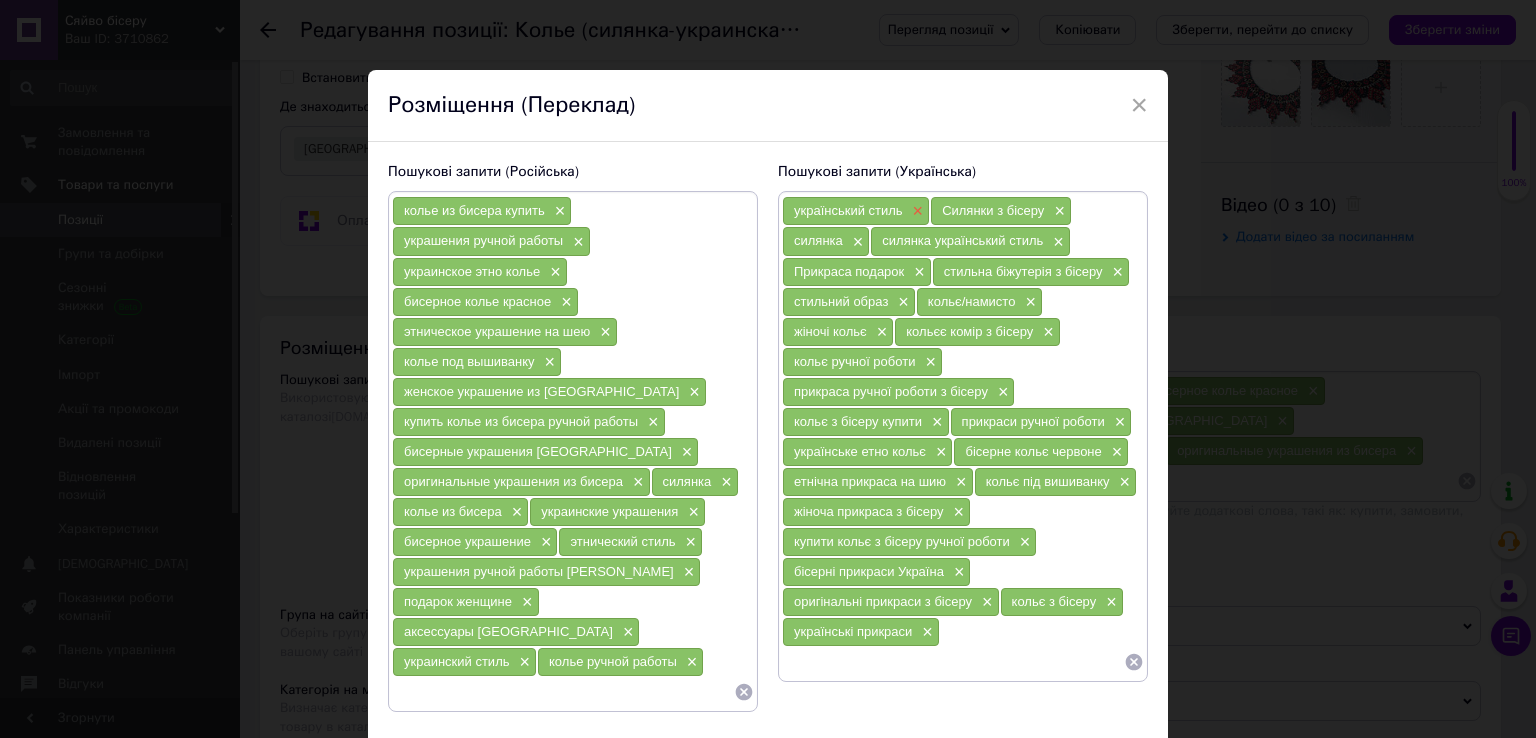 click on "×" at bounding box center (916, 211) 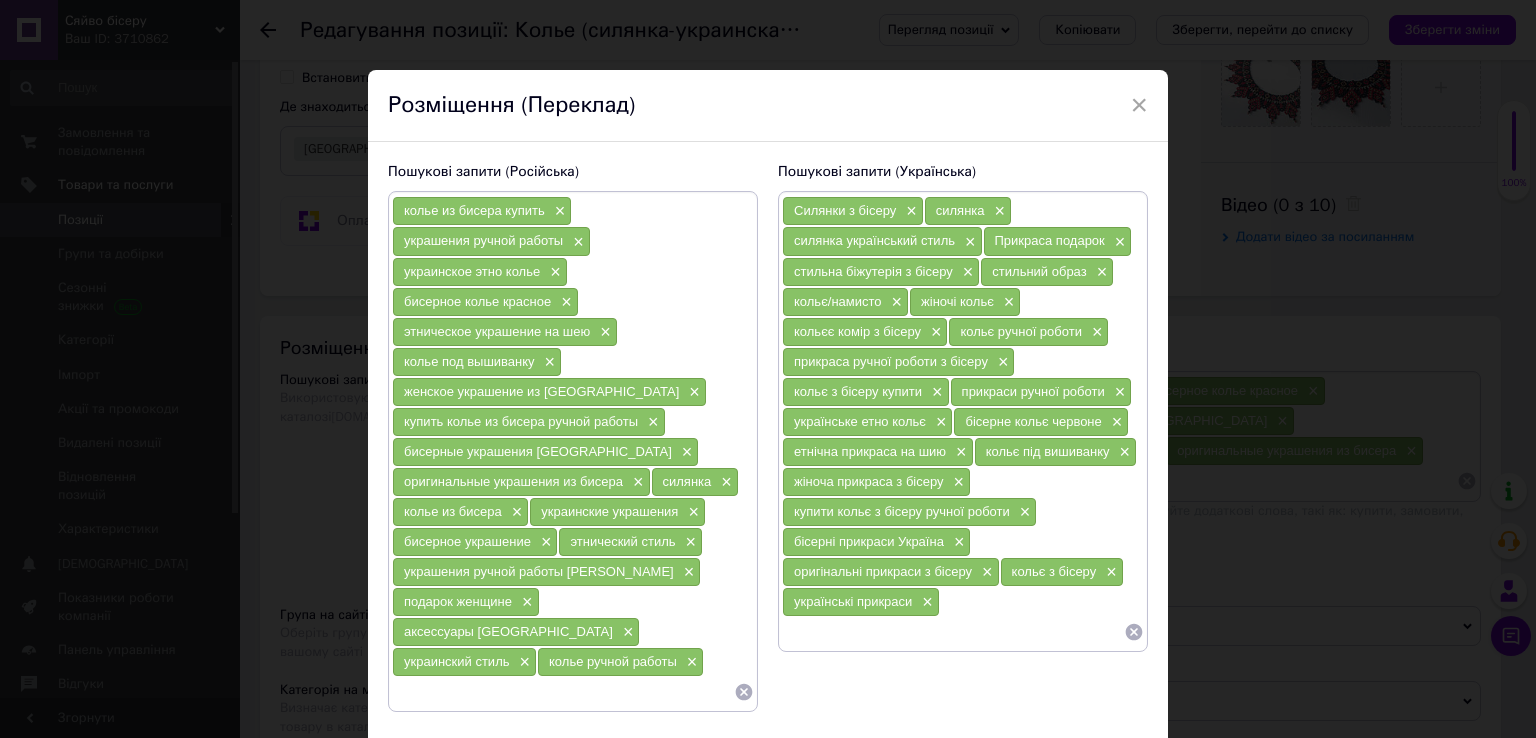 paste on "бісерна прикраса" 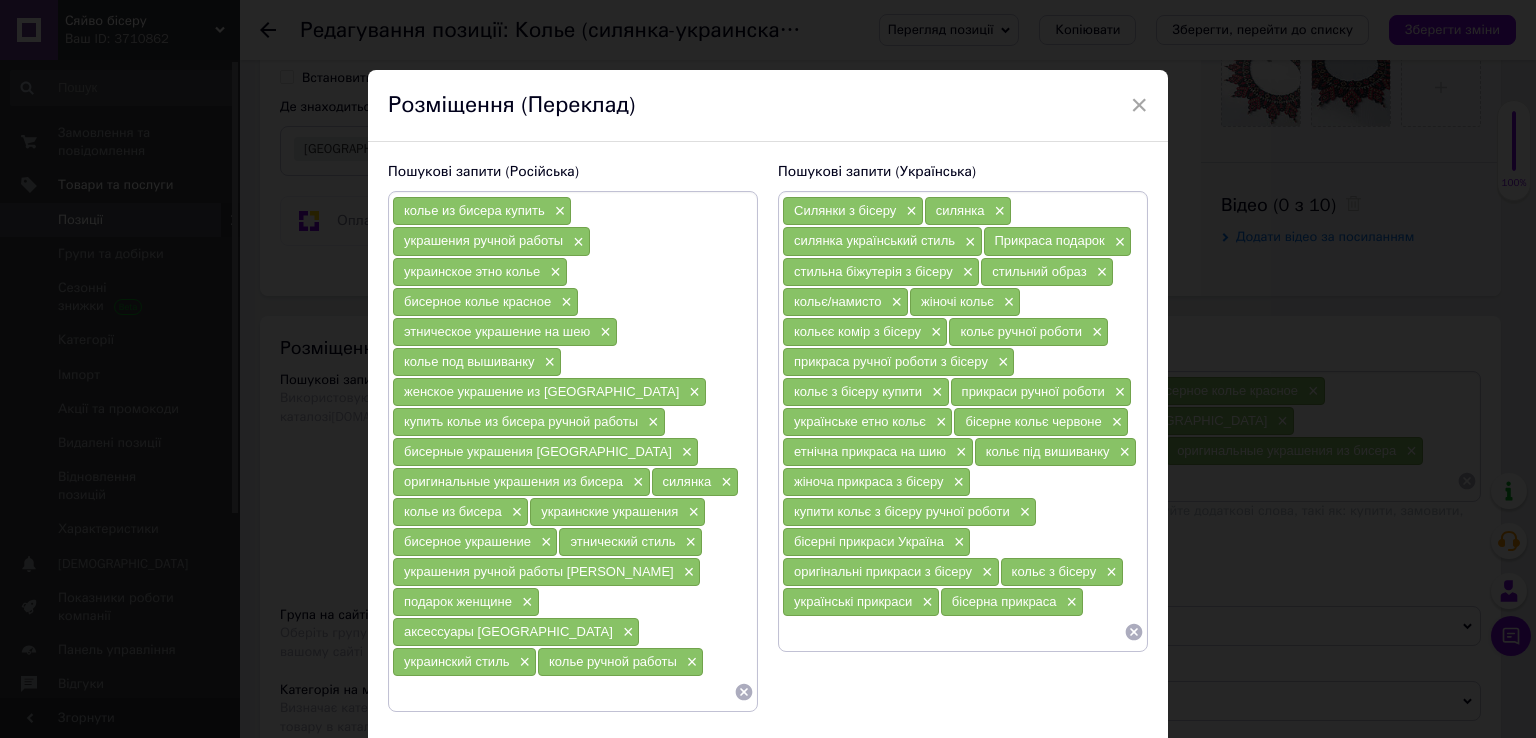 paste on "етнічний стиль" 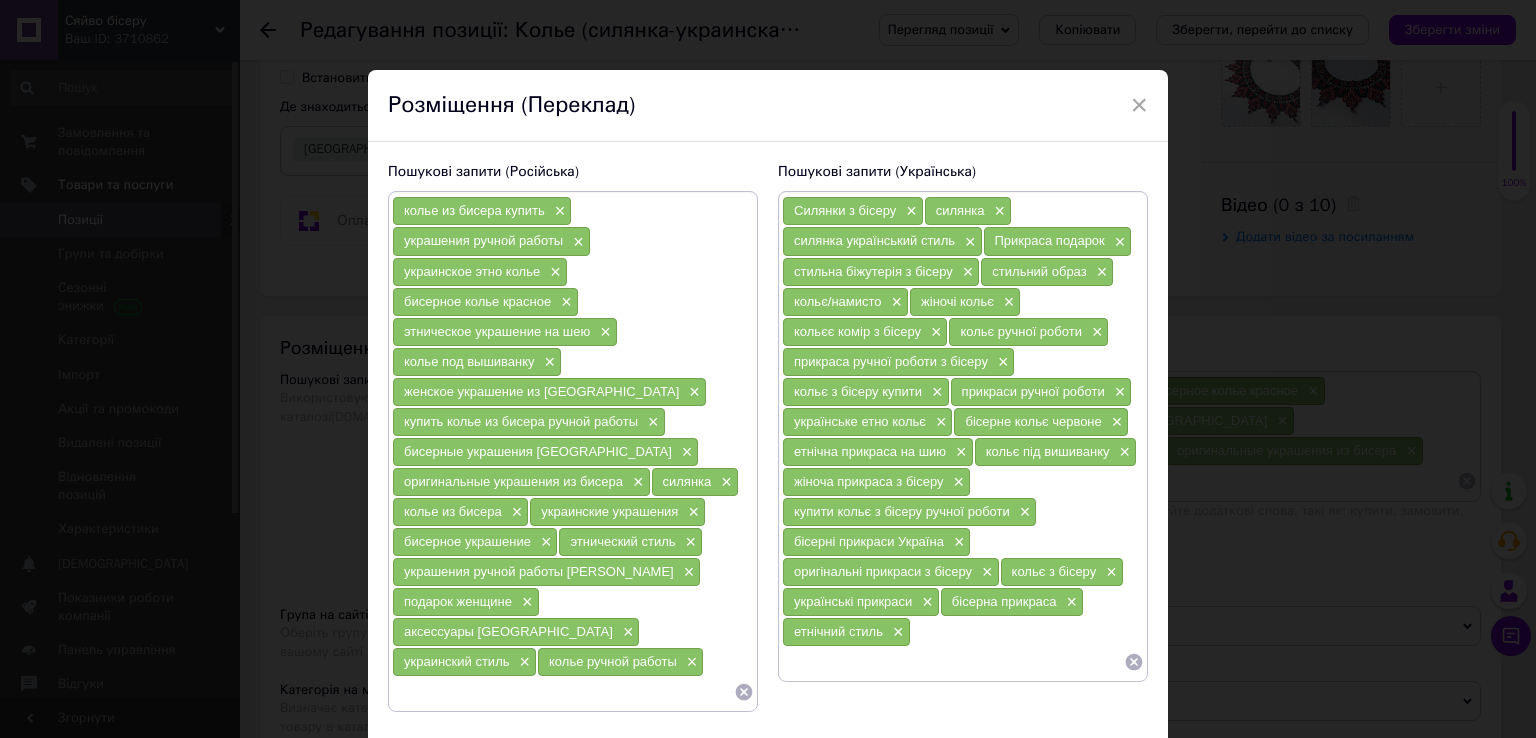 paste on "подарунок жінці" 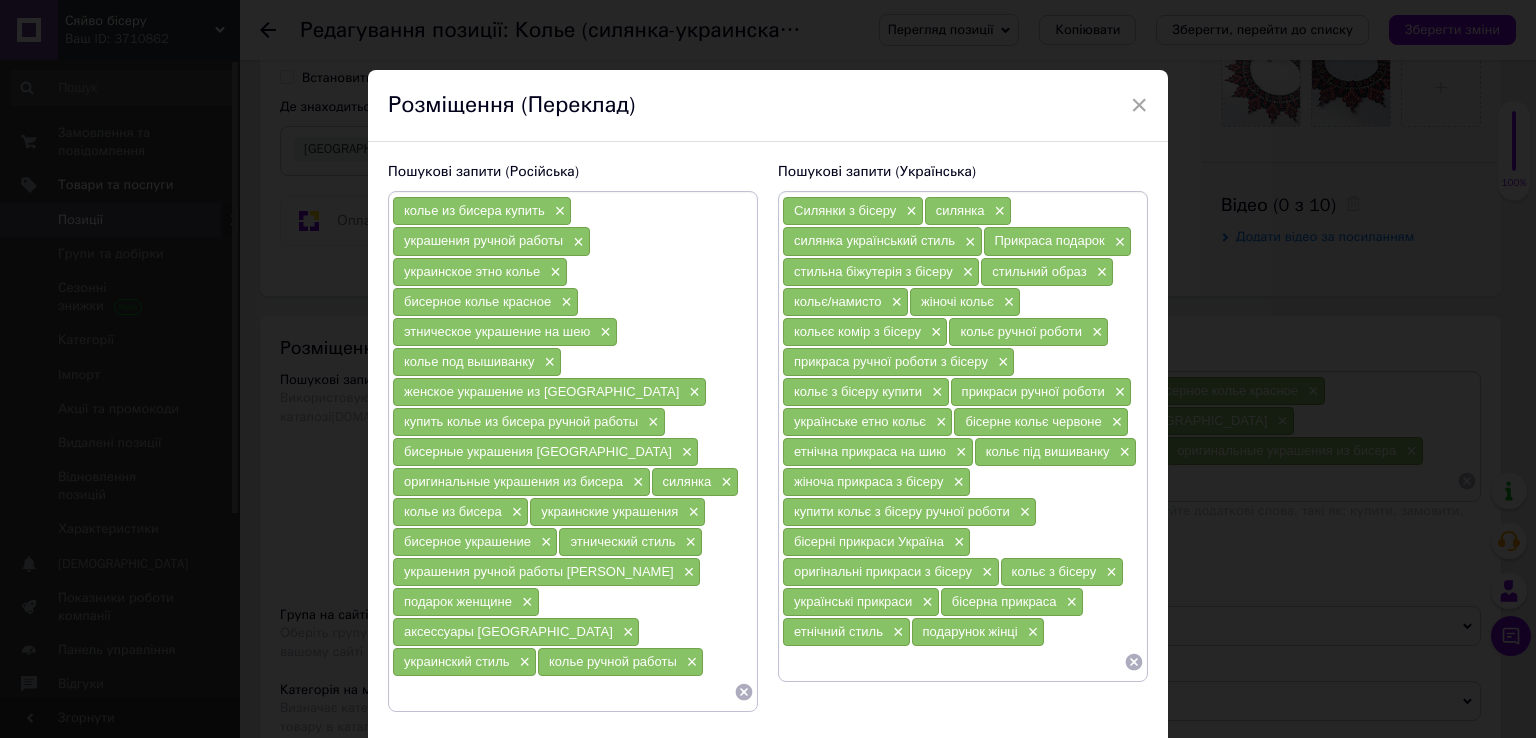 paste on "аксесуари україна" 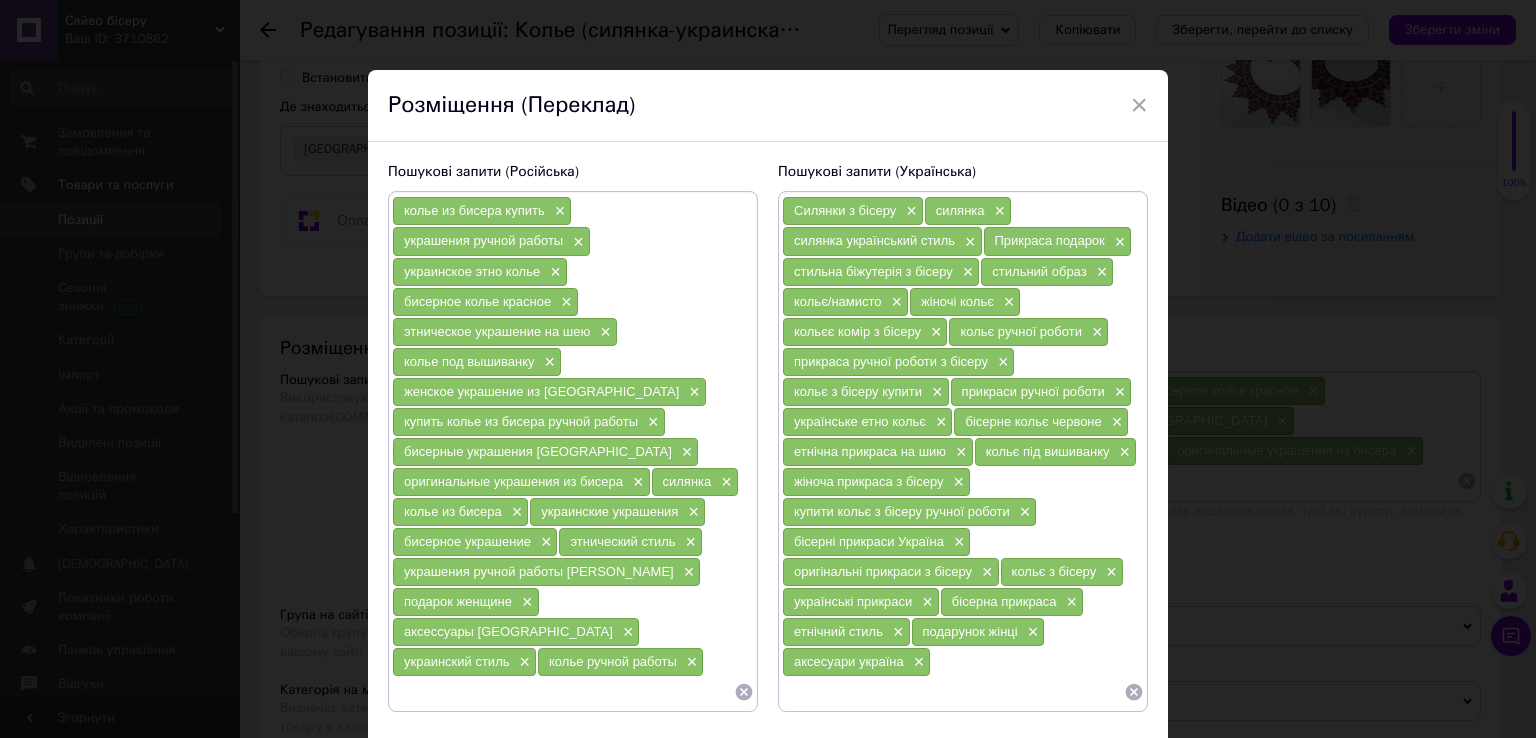 paste on "український стиль" 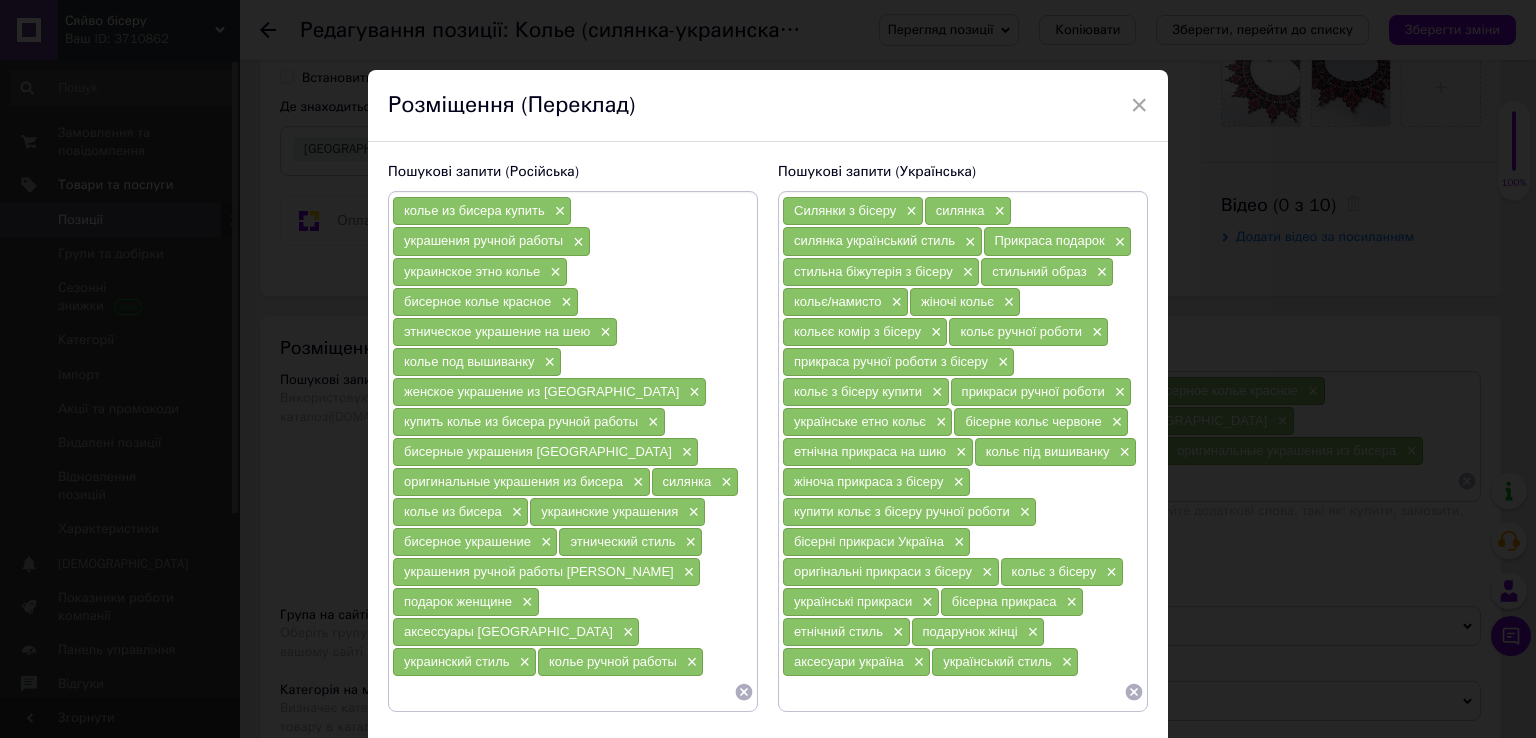 paste on "кольє ручної роботи" 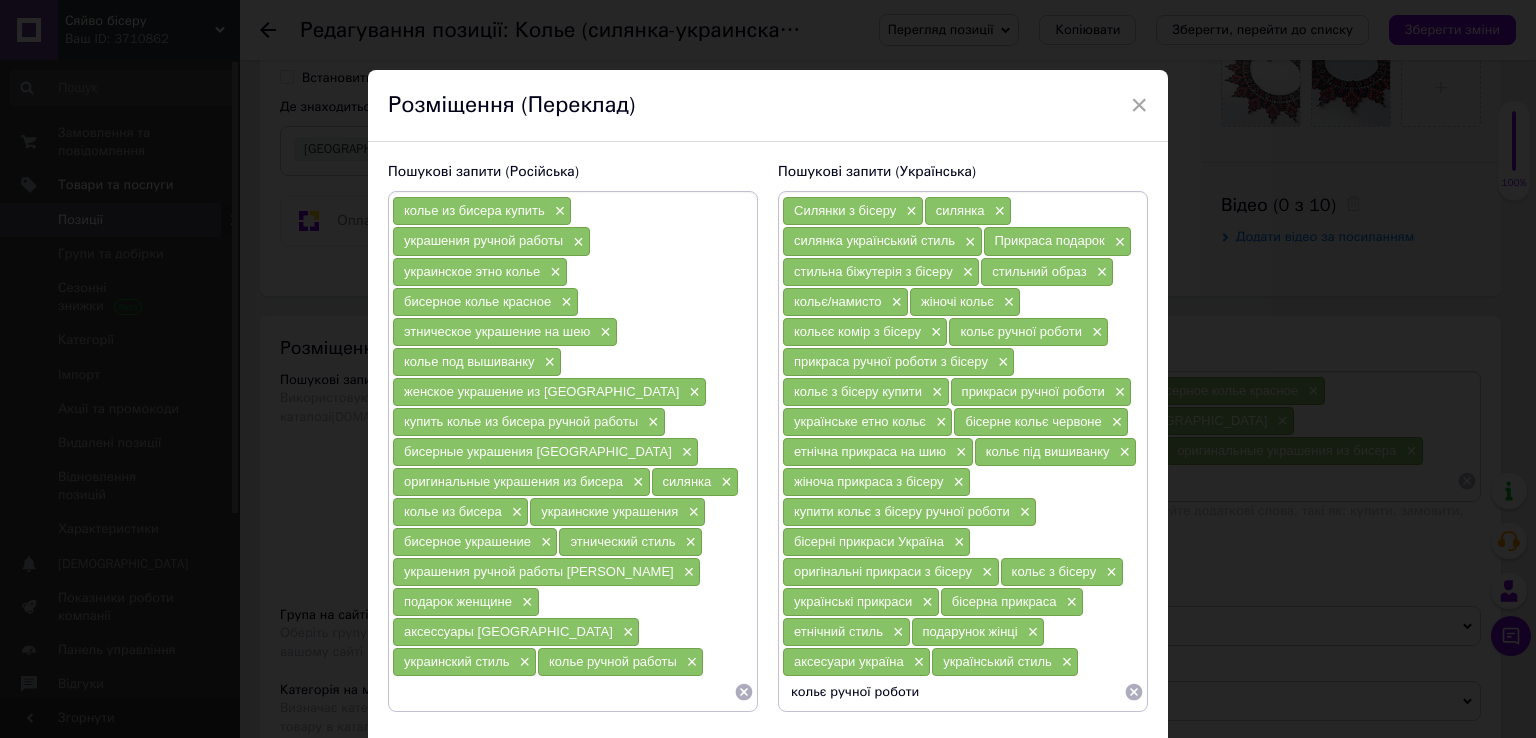 scroll, scrollTop: 0, scrollLeft: 0, axis: both 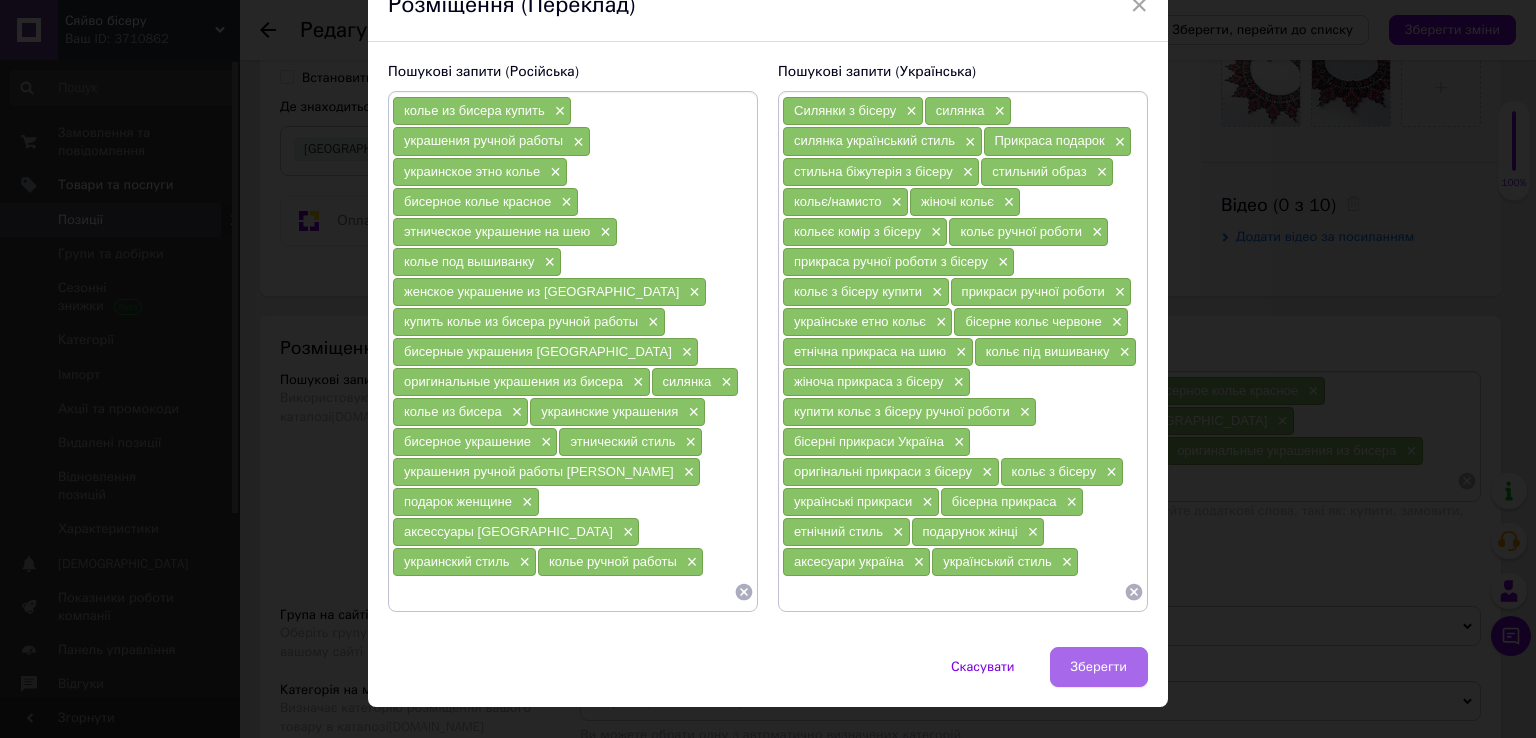click on "Зберегти" at bounding box center [1099, 667] 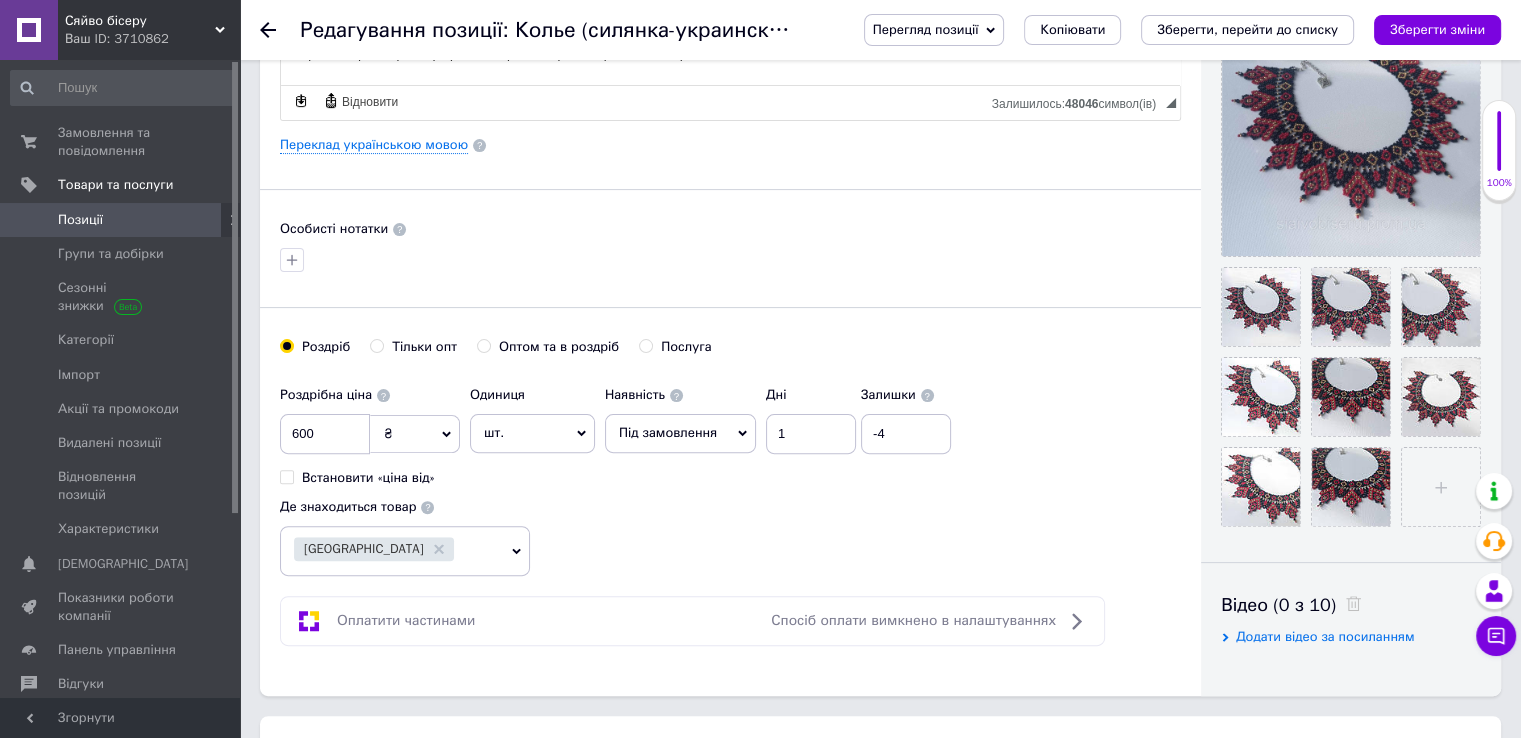 scroll, scrollTop: 0, scrollLeft: 0, axis: both 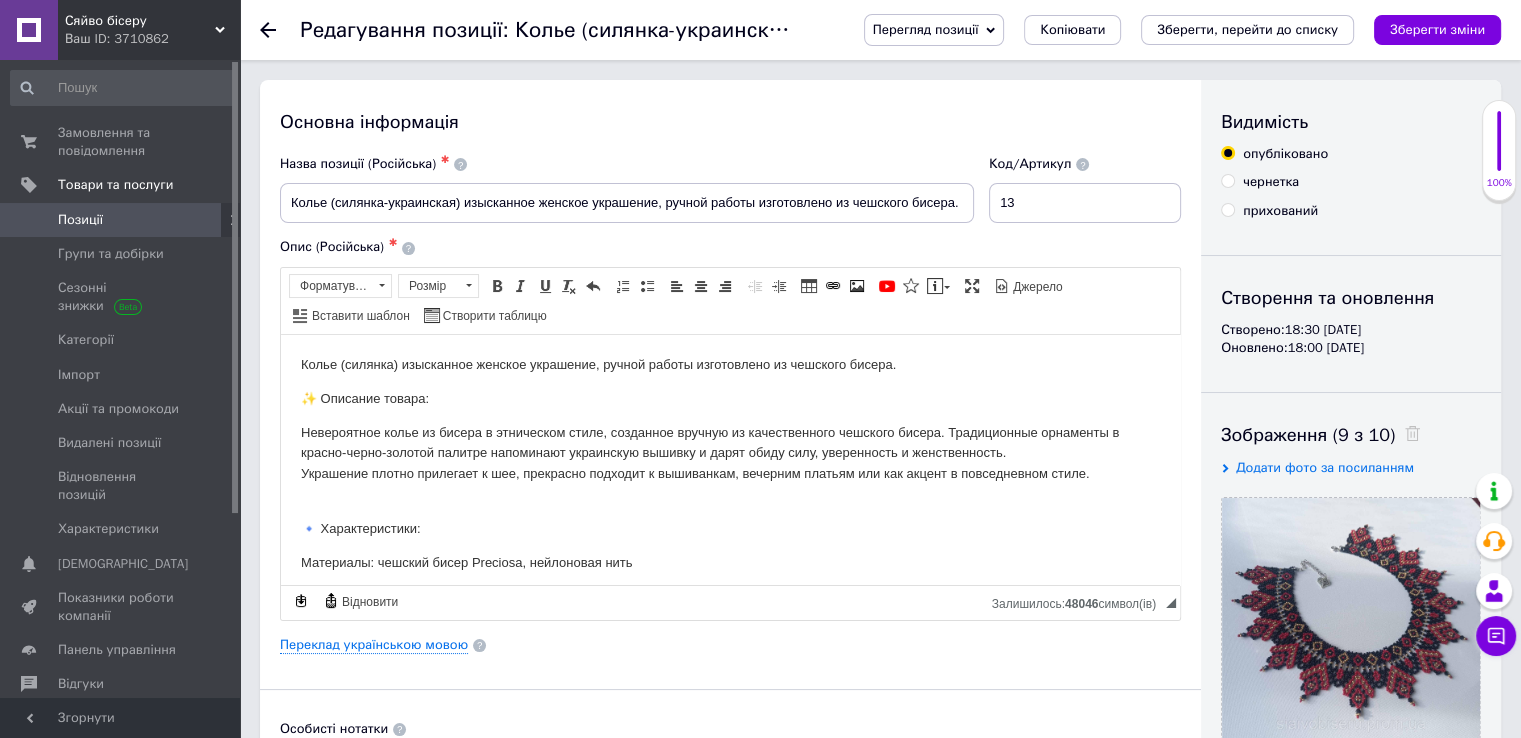 click on "Перегляд позиції" at bounding box center (934, 30) 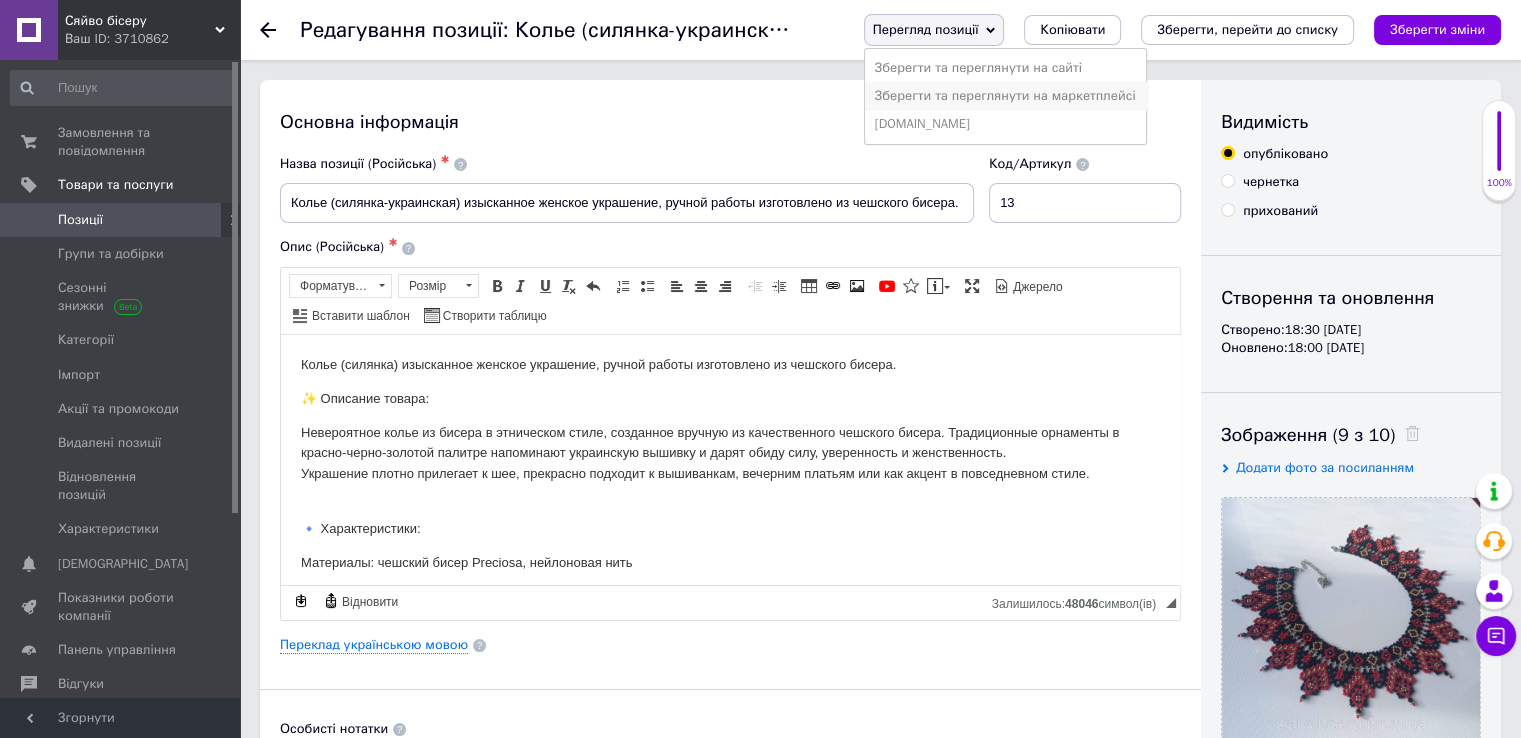 click on "Зберегти та переглянути на маркетплейсі" at bounding box center (1005, 96) 